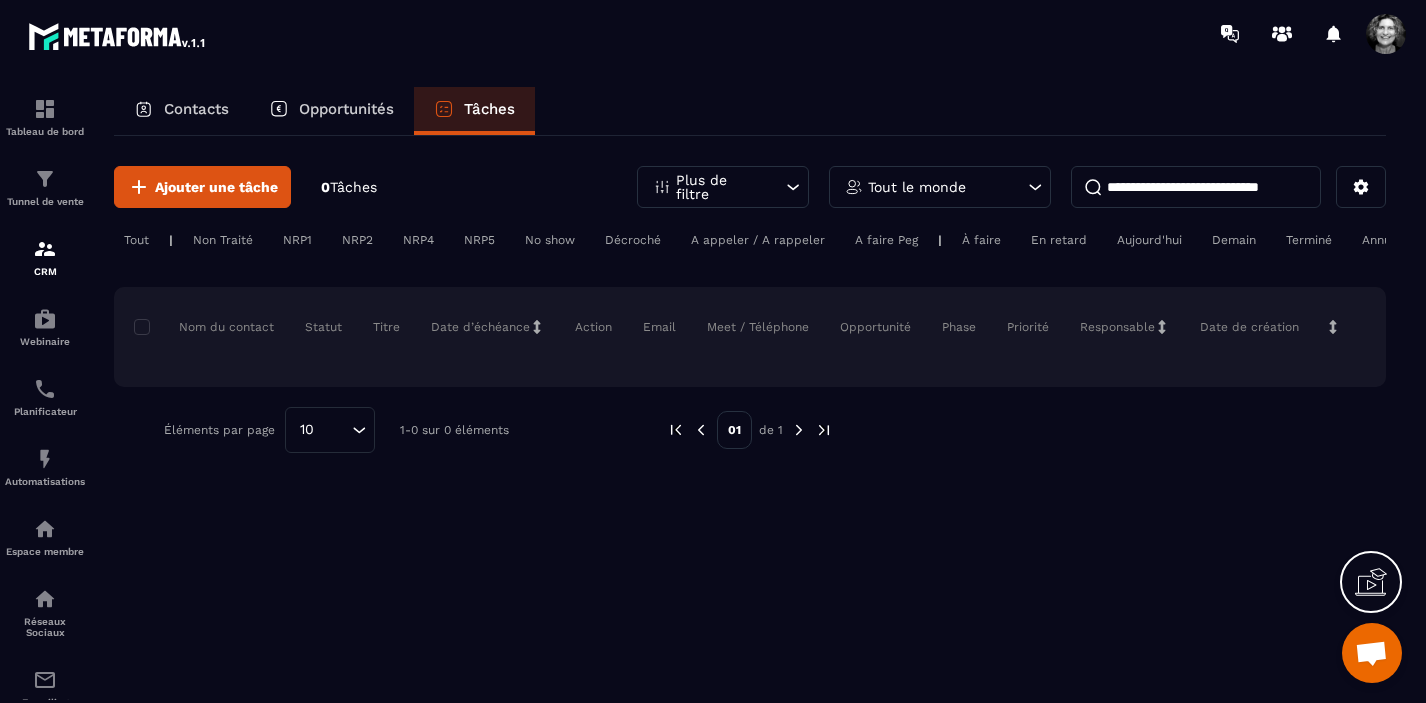 scroll, scrollTop: 0, scrollLeft: 0, axis: both 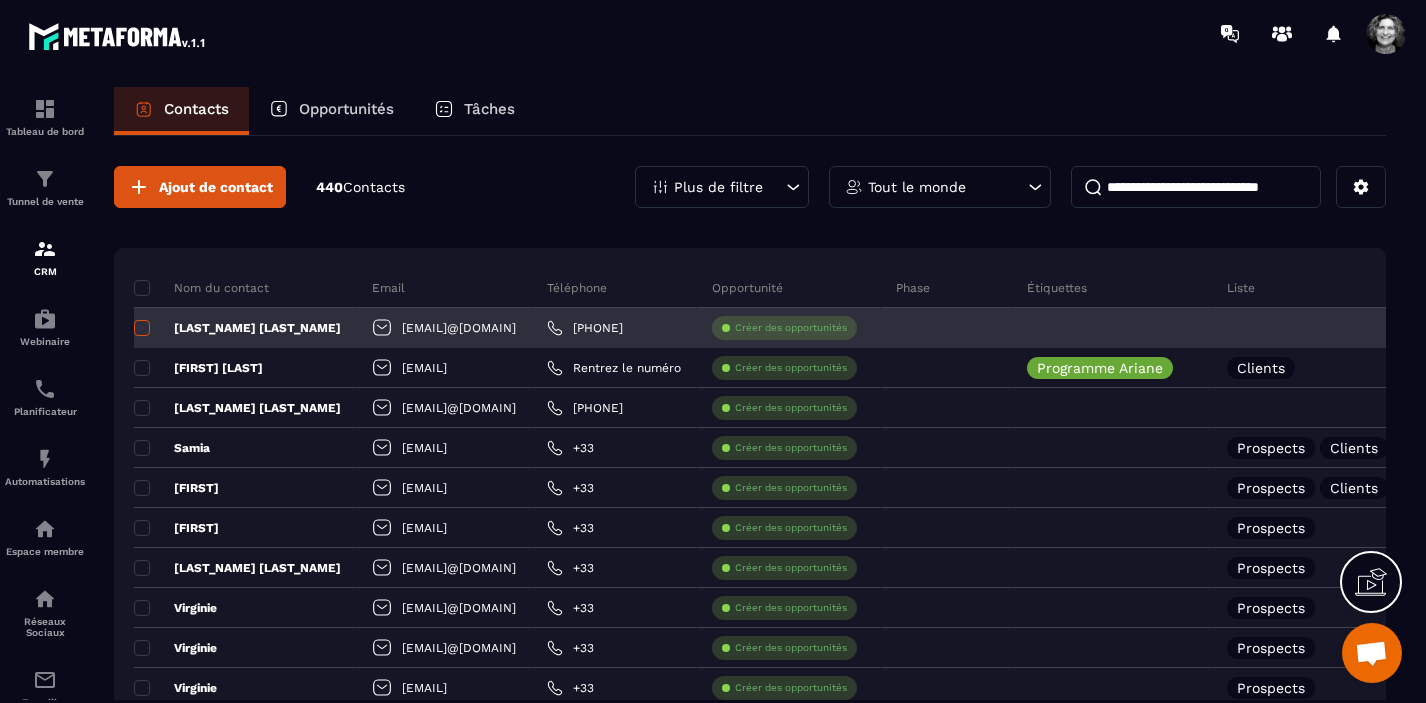 click at bounding box center (142, 328) 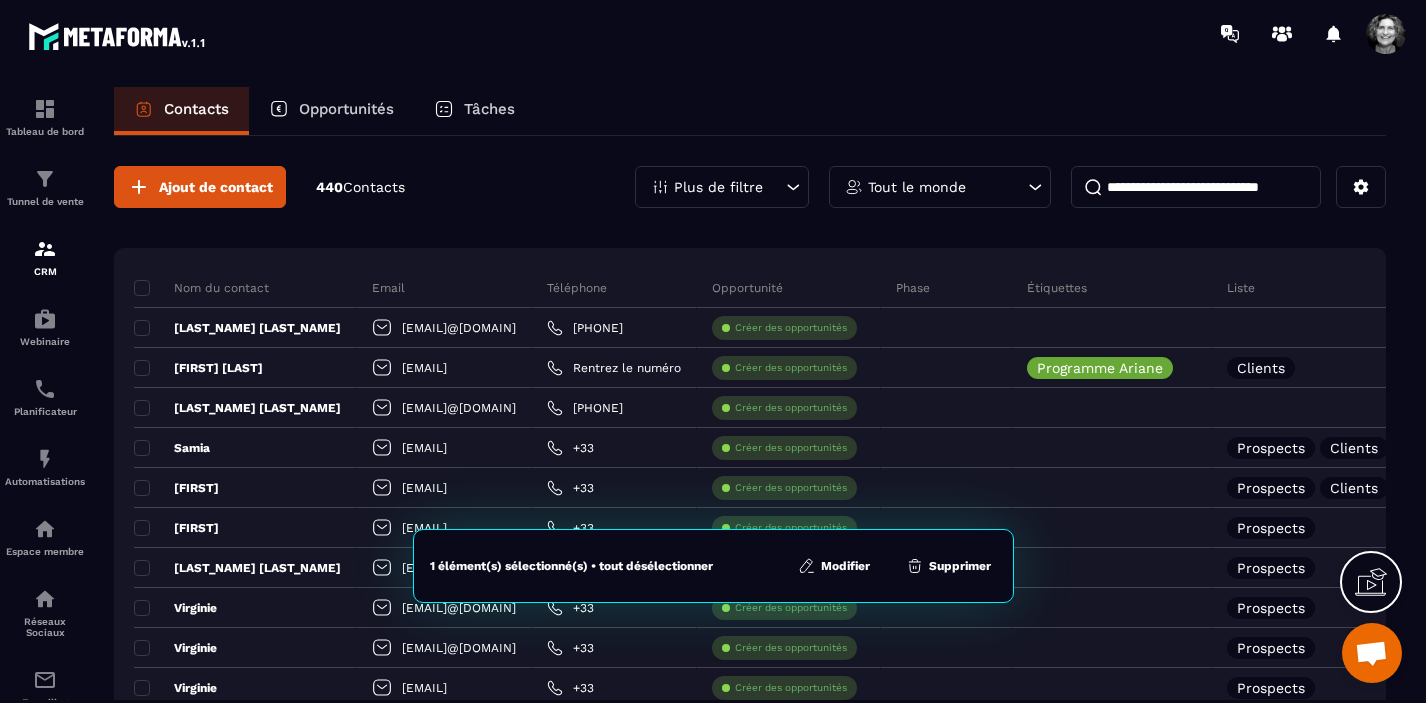 click on "Modifier" 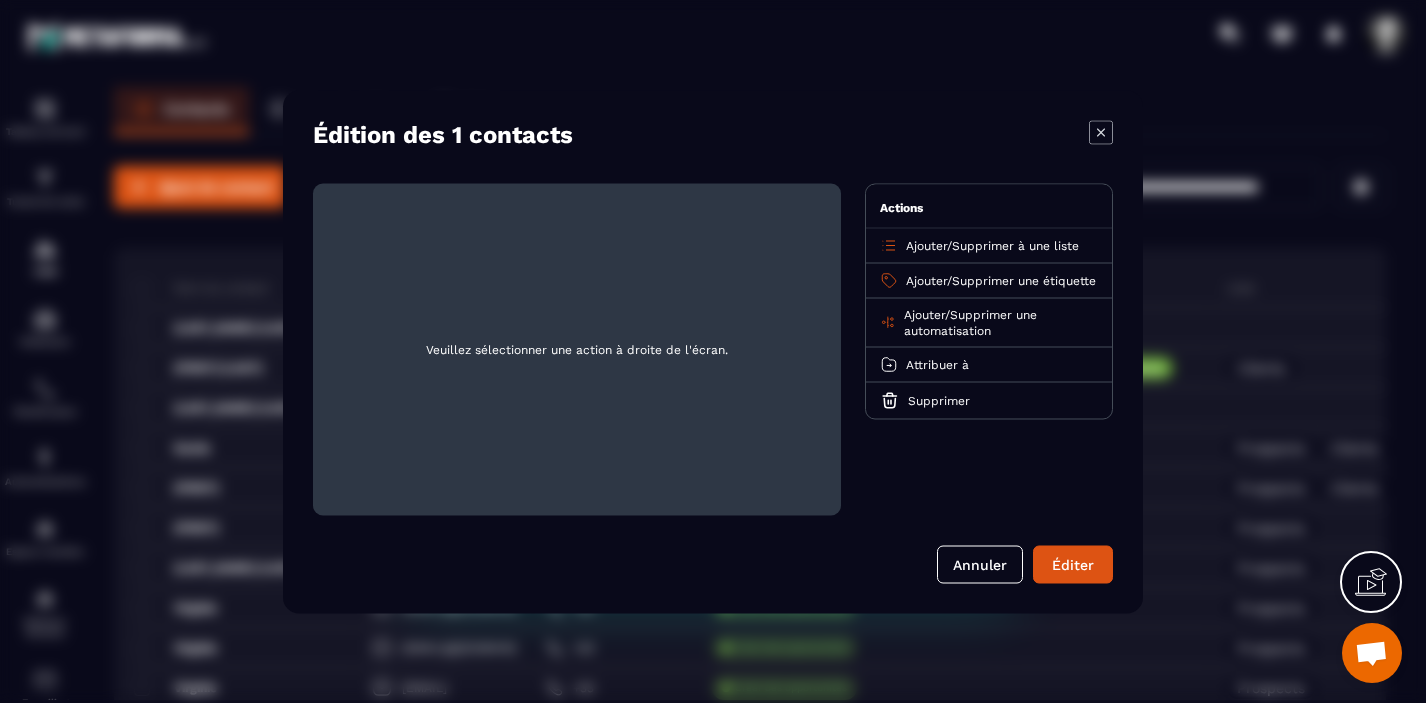 click on "Supprimer à une liste" at bounding box center [1015, 245] 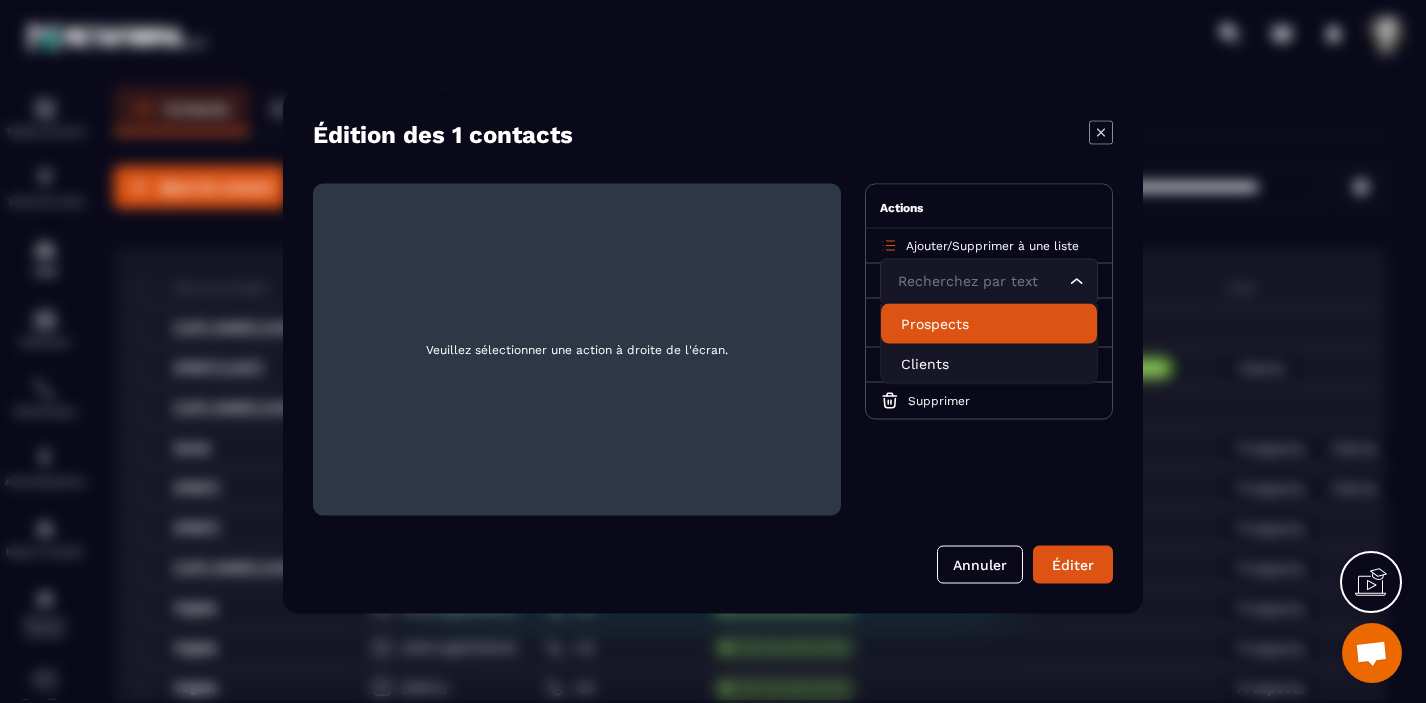 click on "Prospects" 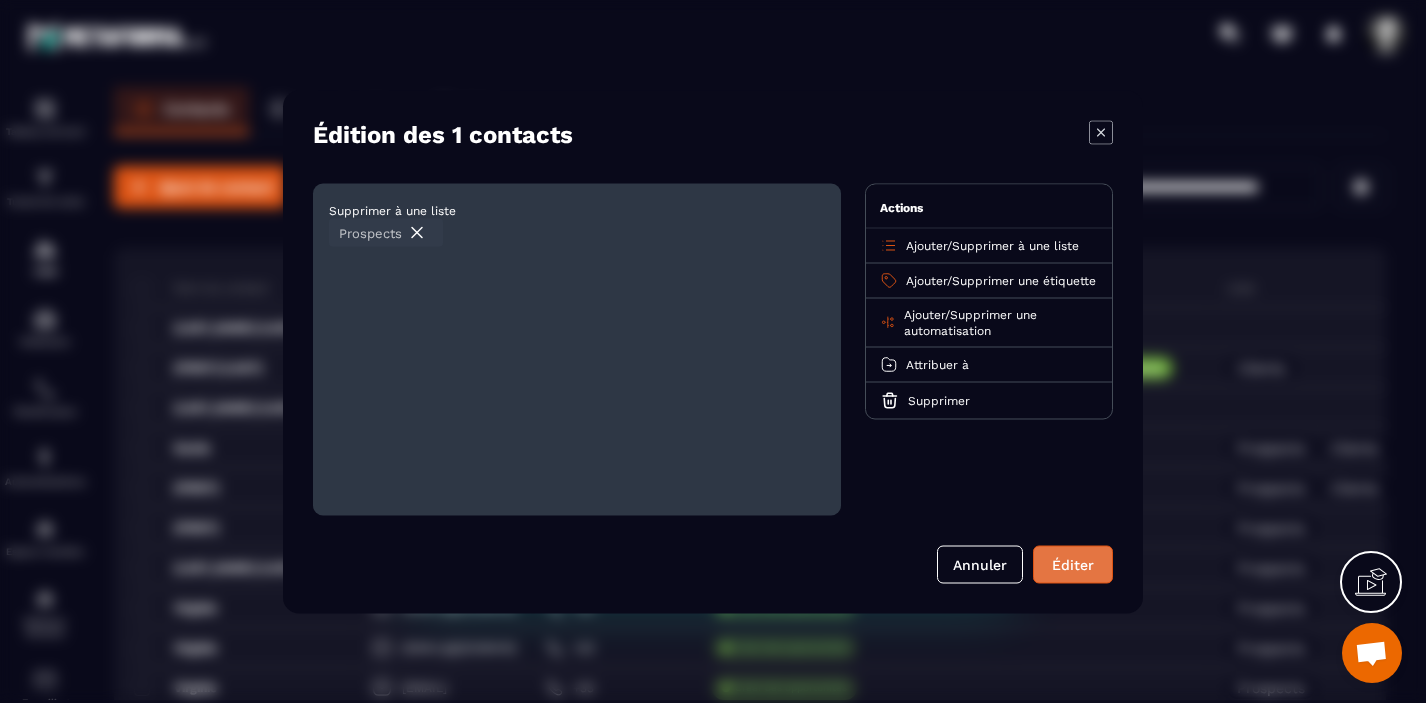 click on "Éditer" at bounding box center (1073, 564) 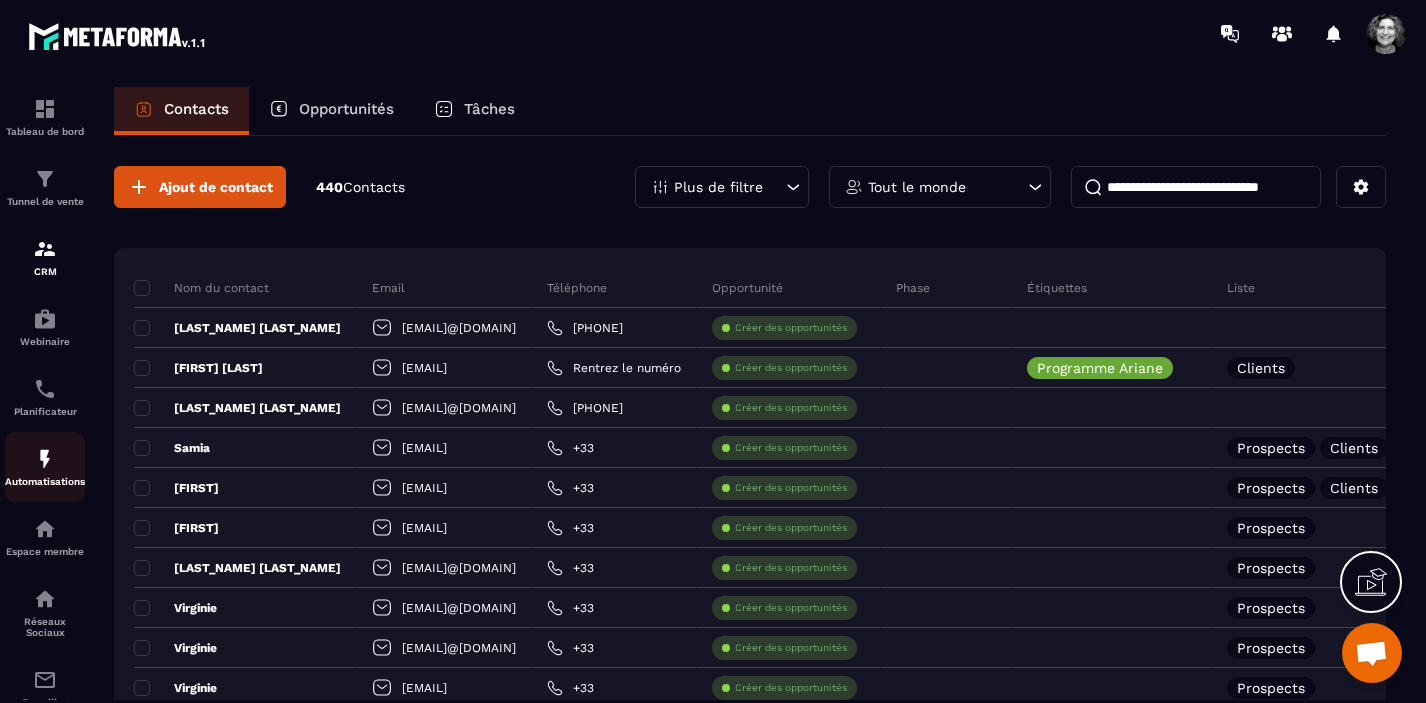 click at bounding box center [45, 459] 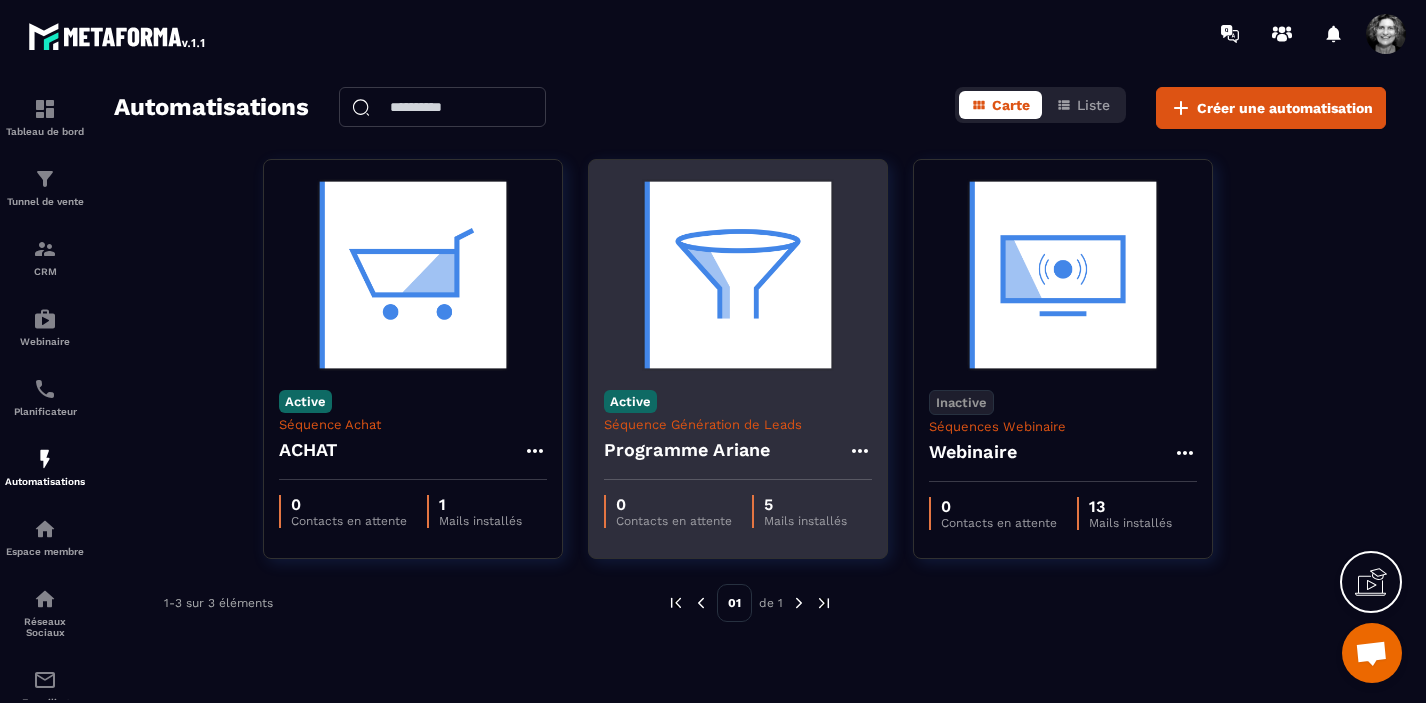 click at bounding box center [738, 275] 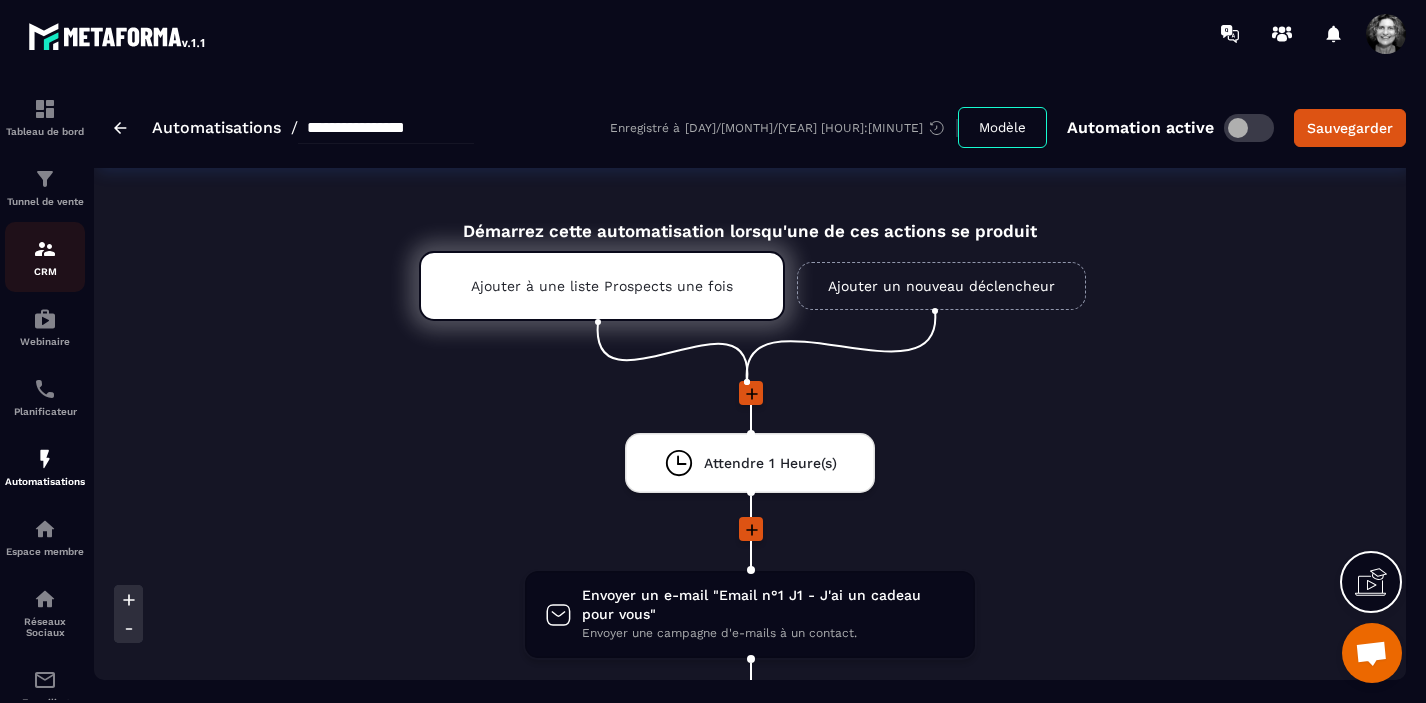 click on "CRM" at bounding box center [45, 257] 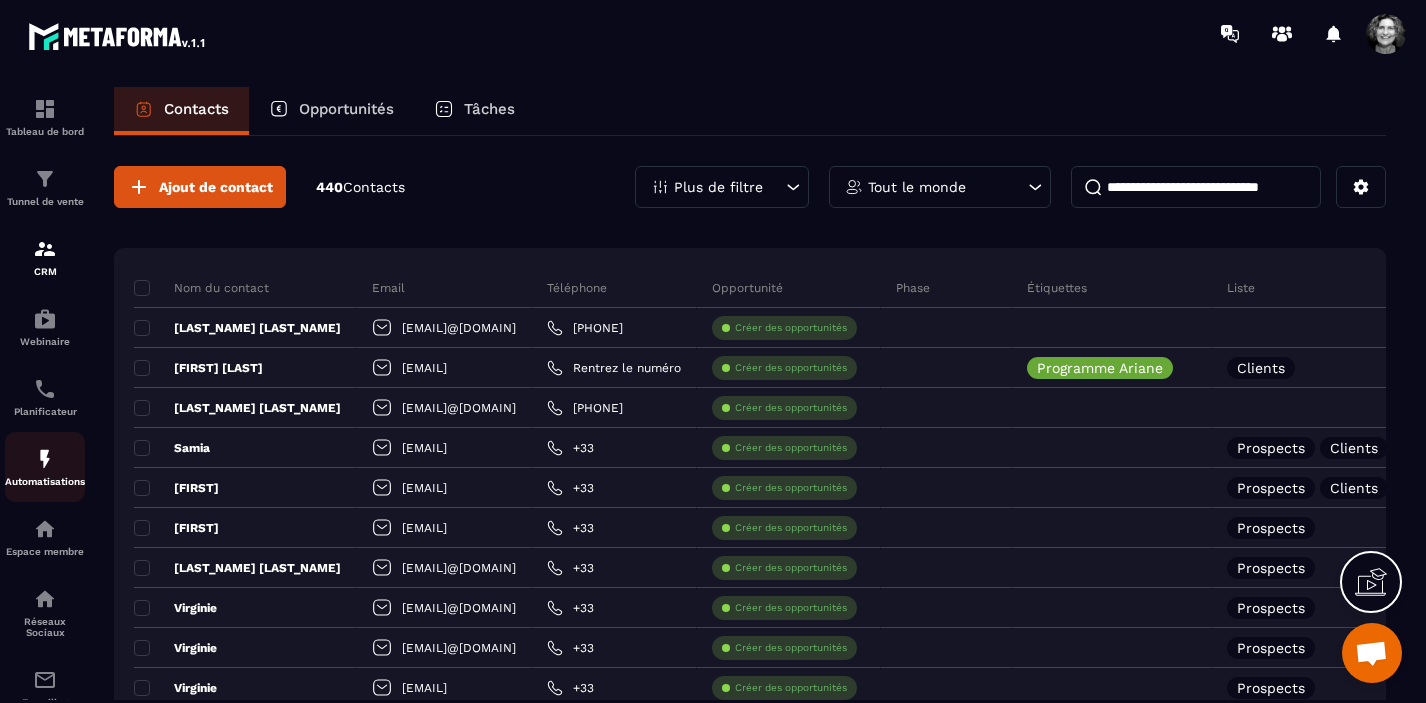 click at bounding box center (45, 459) 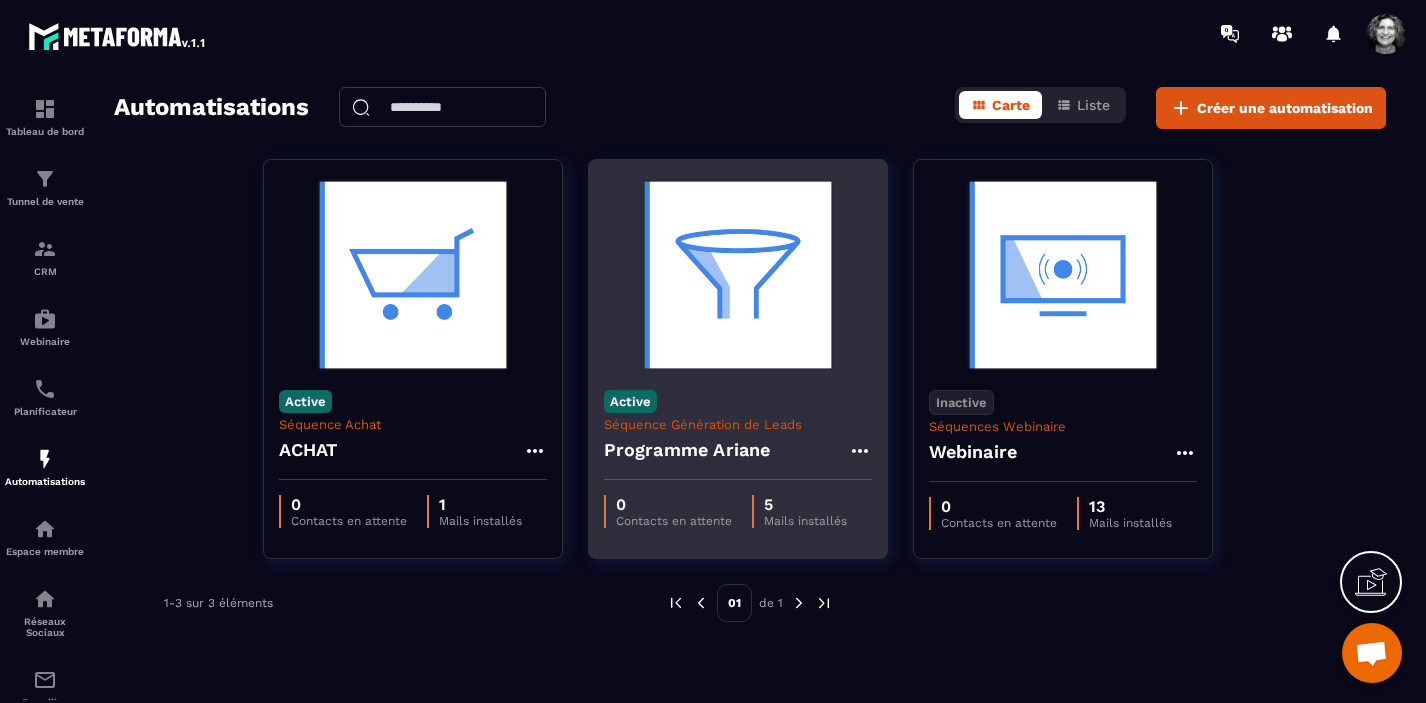 click at bounding box center (738, 275) 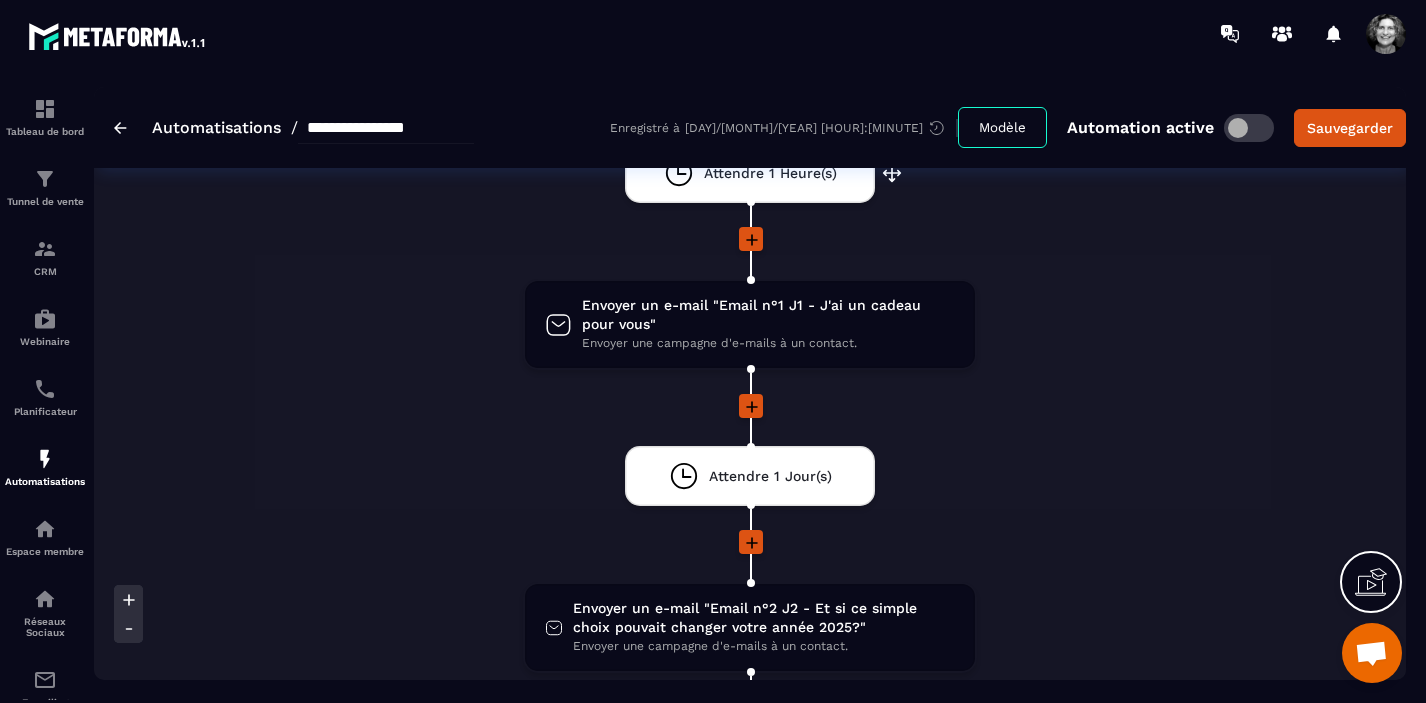 scroll, scrollTop: 316, scrollLeft: 0, axis: vertical 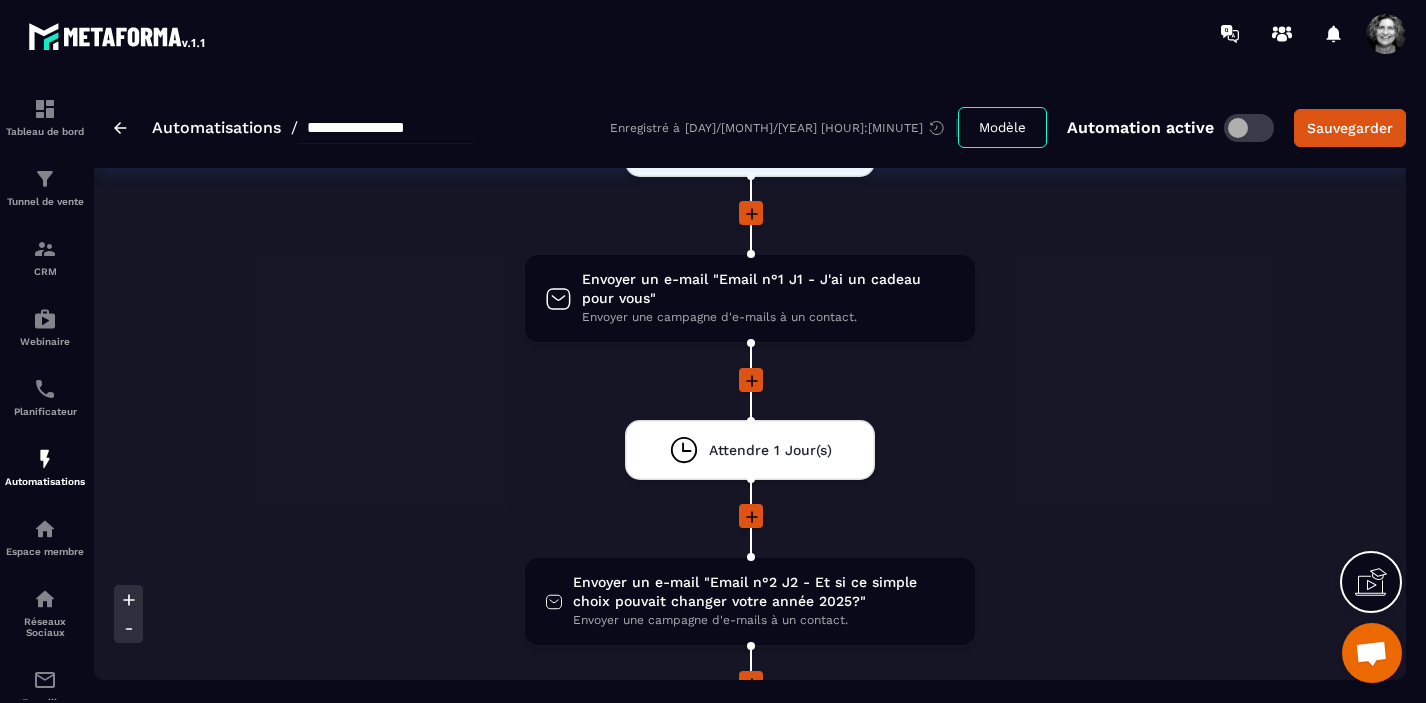 click 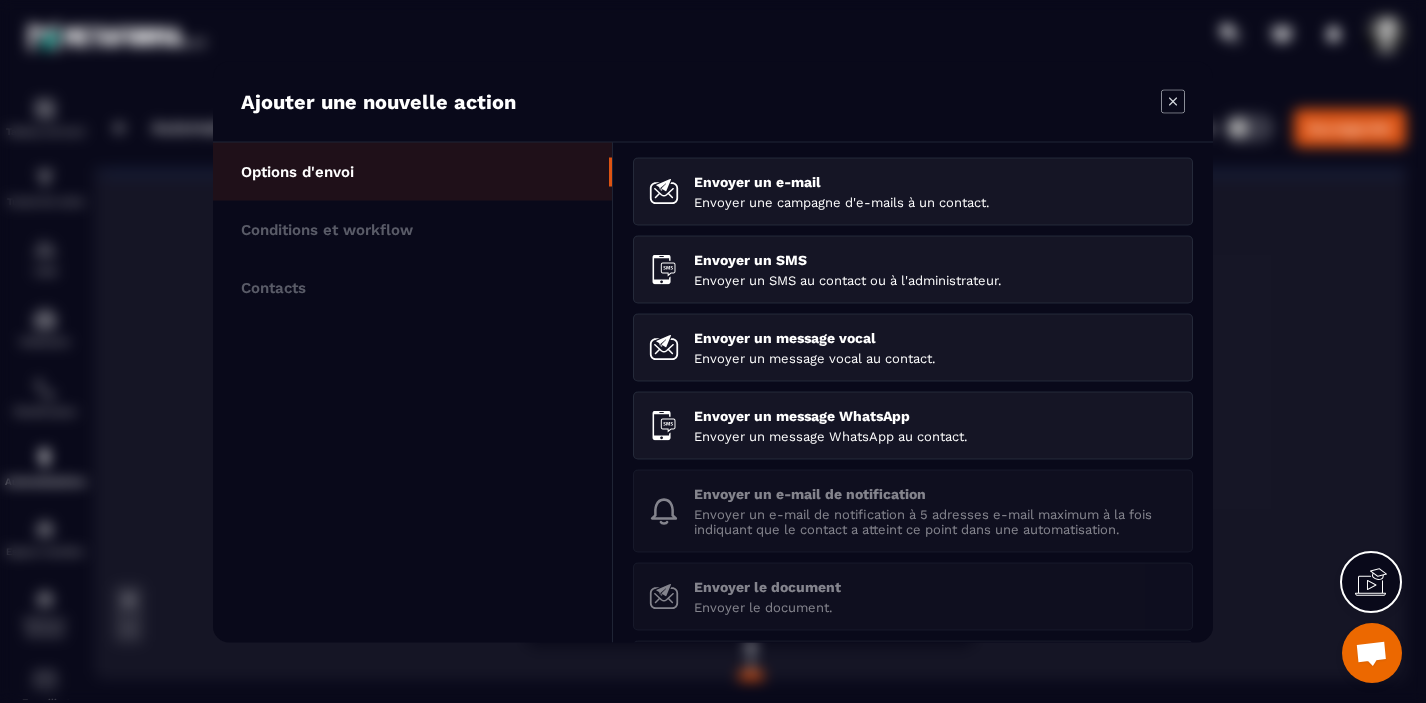 click 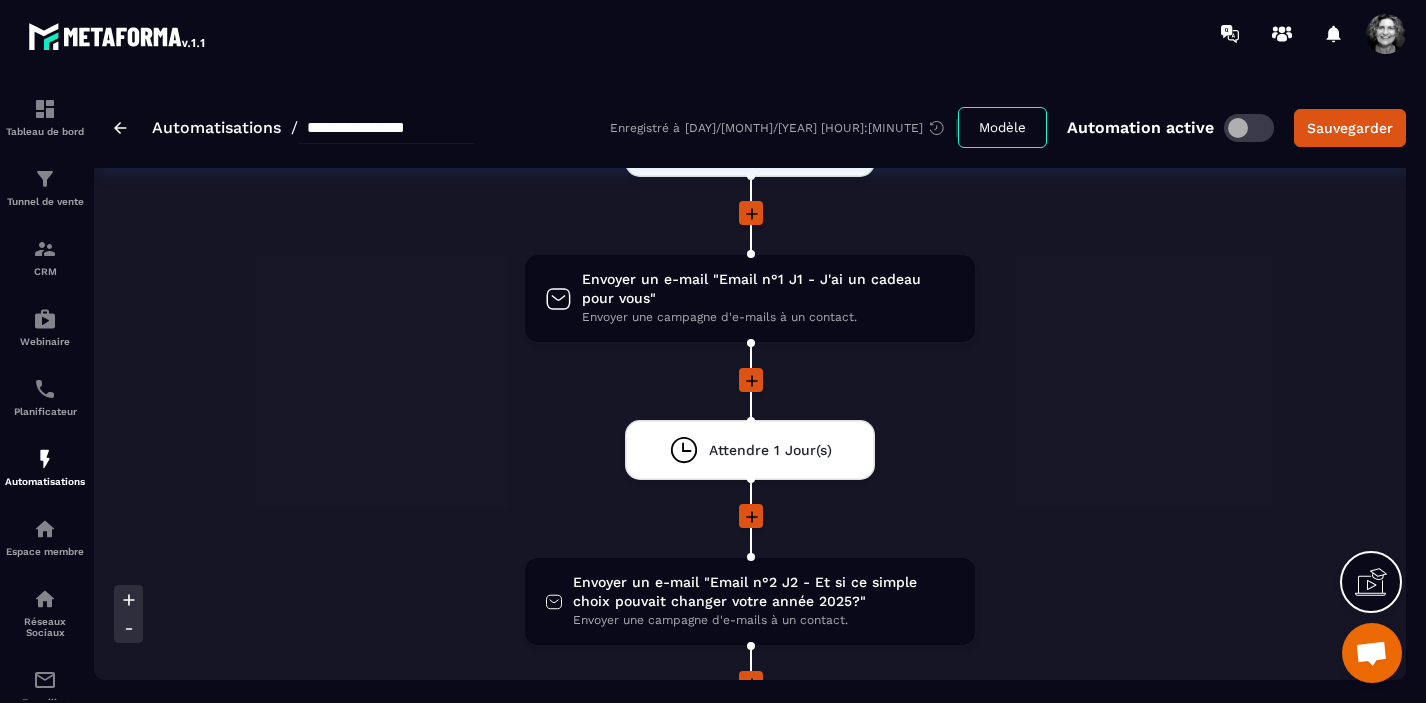 click 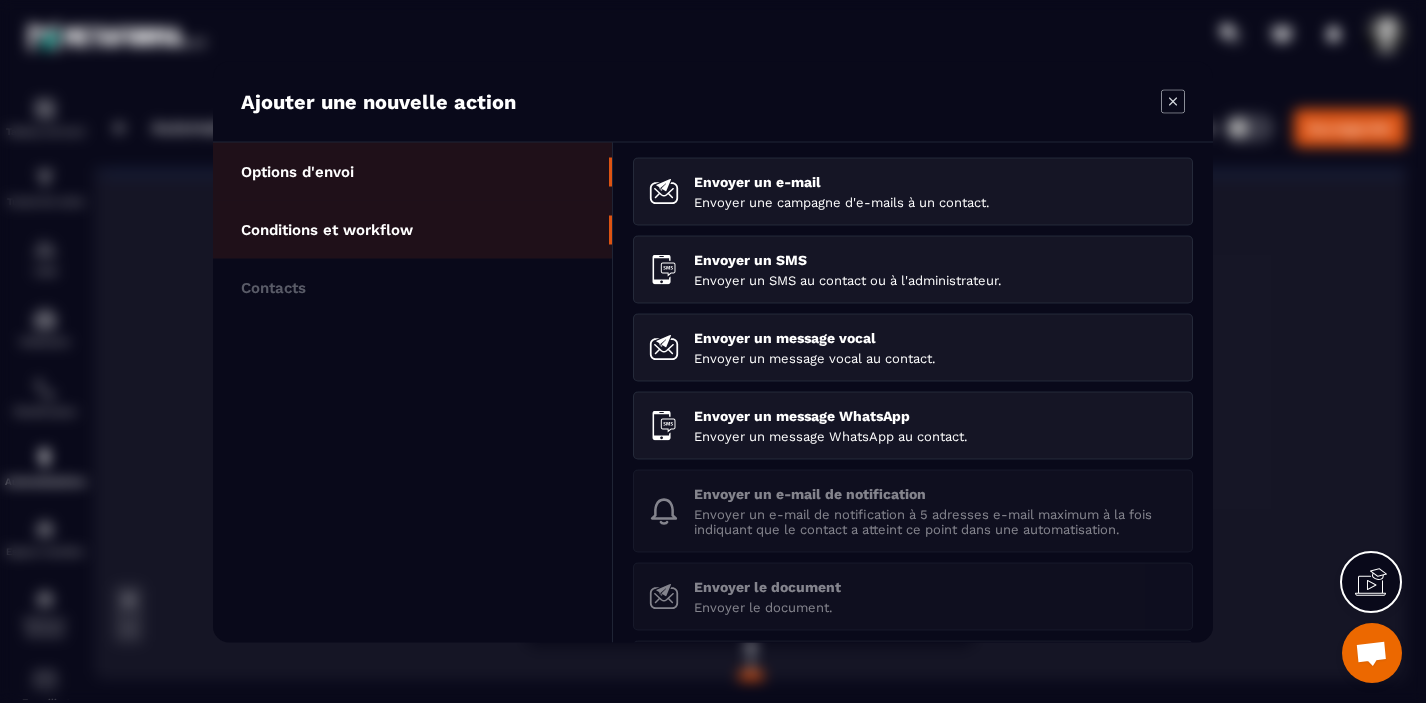 click on "Conditions et workflow" 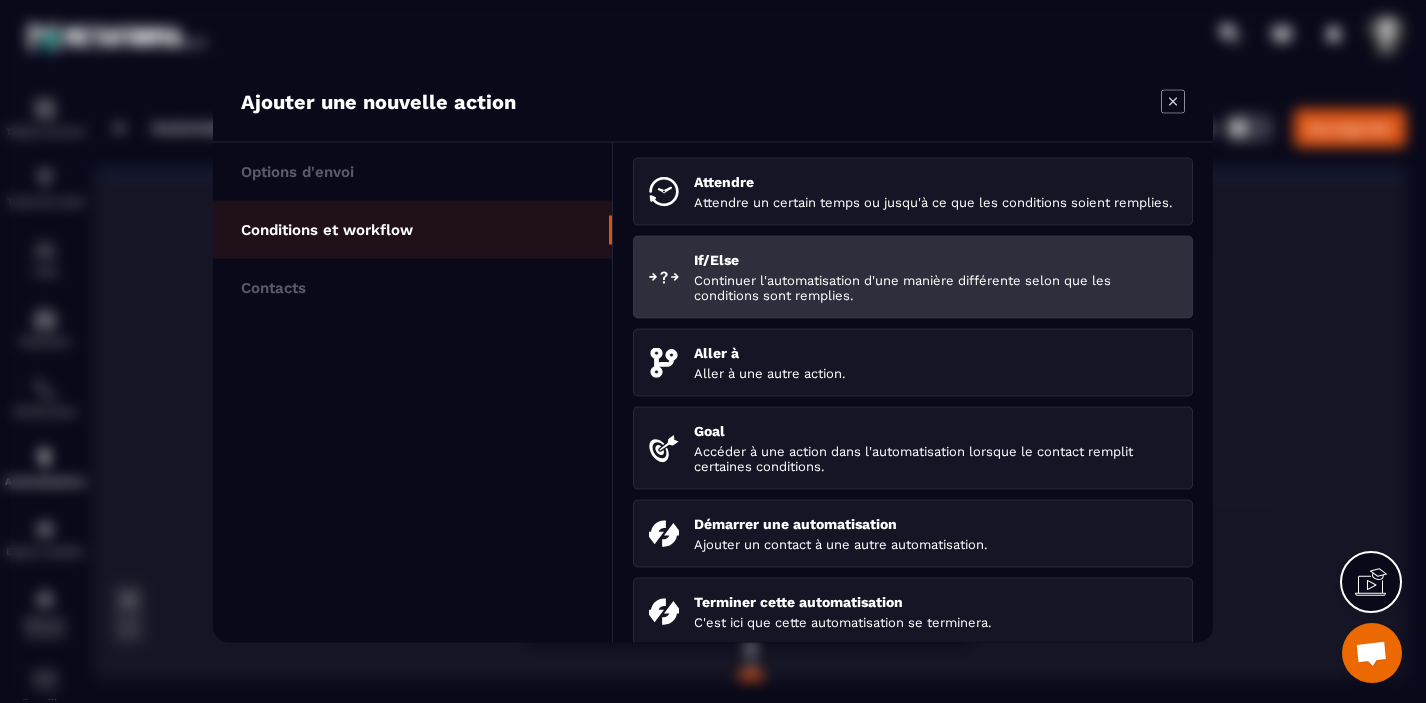click on "Continuer l'automatisation d'une manière différente selon que les conditions sont remplies." at bounding box center (935, 287) 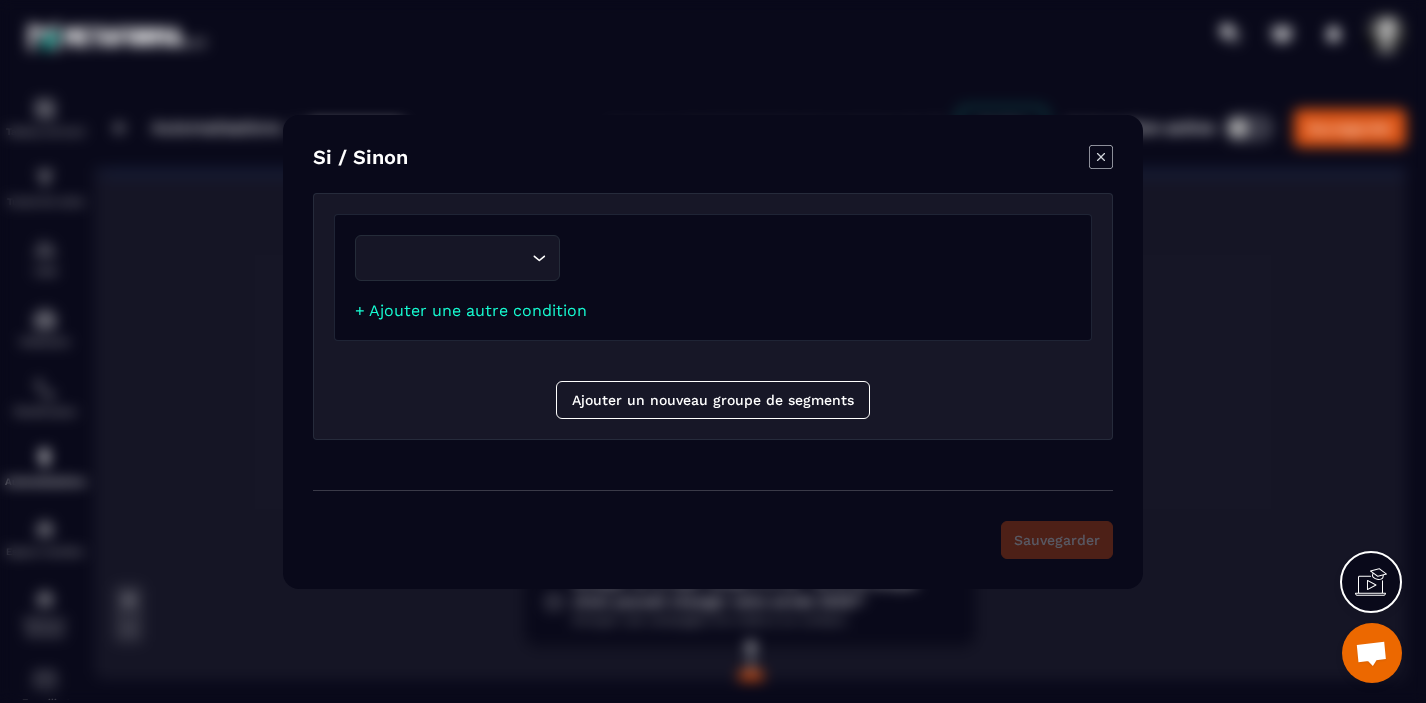 click 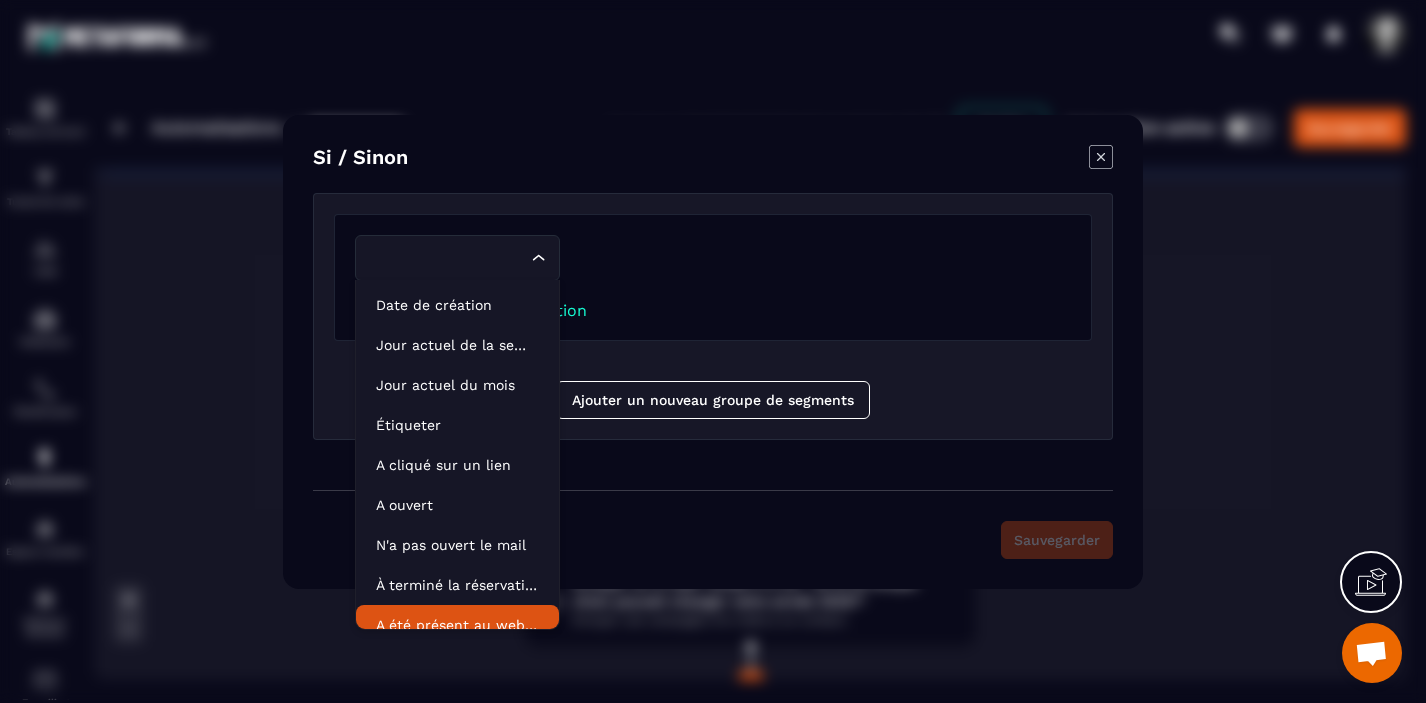 scroll, scrollTop: 15, scrollLeft: 0, axis: vertical 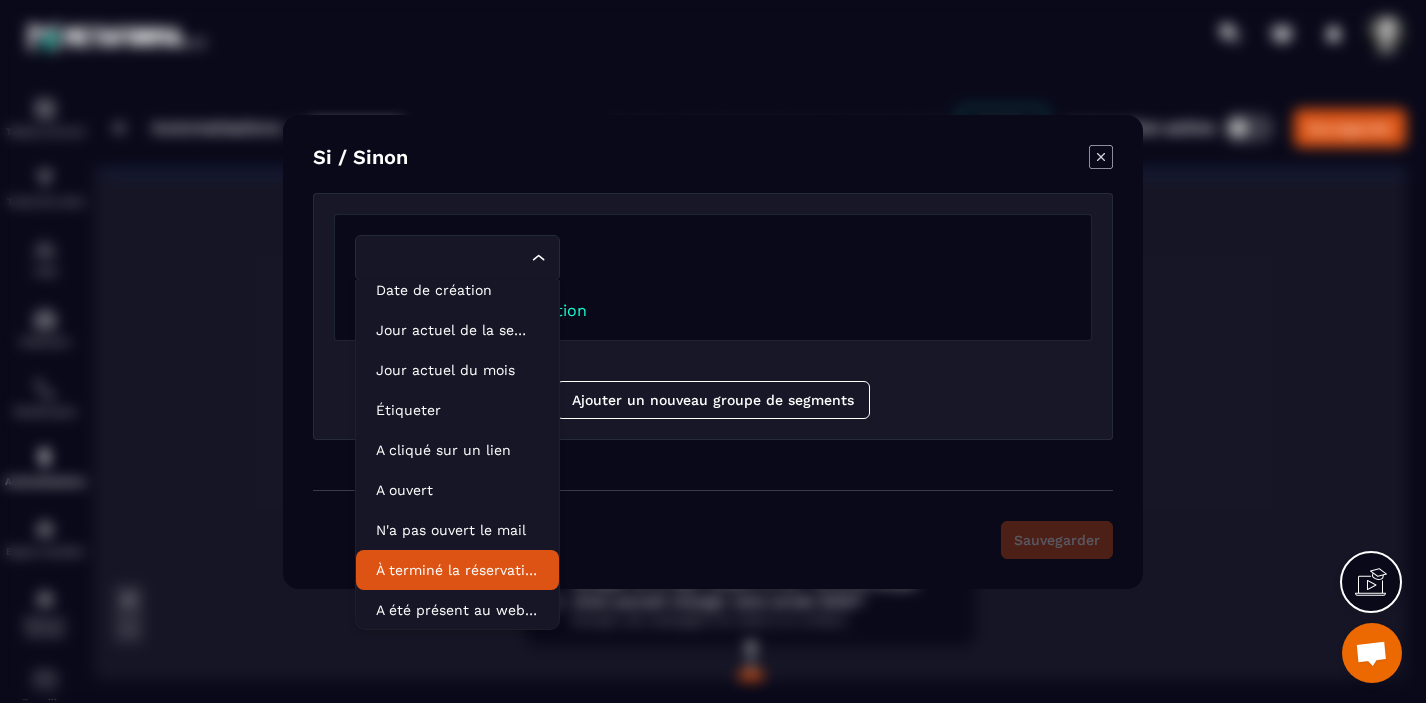 click on "À terminé la réservation d'événement" 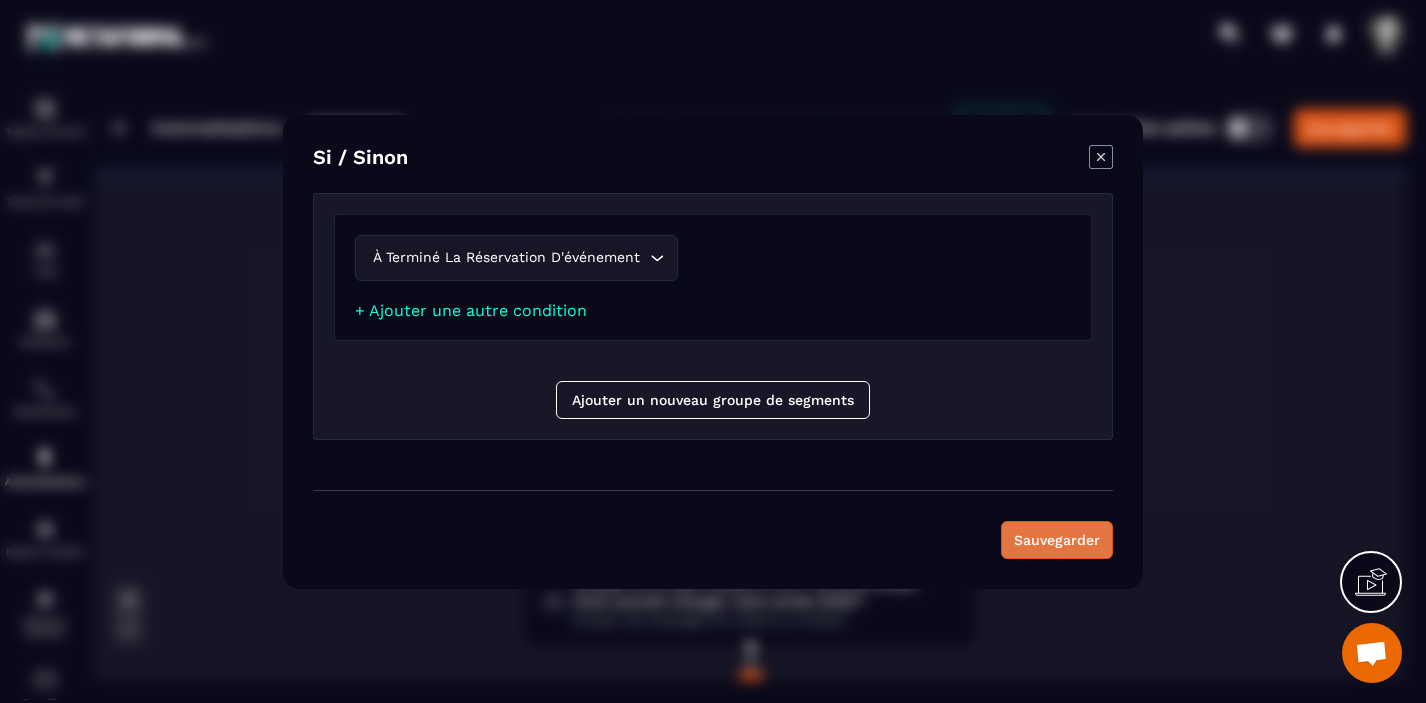 click on "Sauvegarder" at bounding box center [1057, 540] 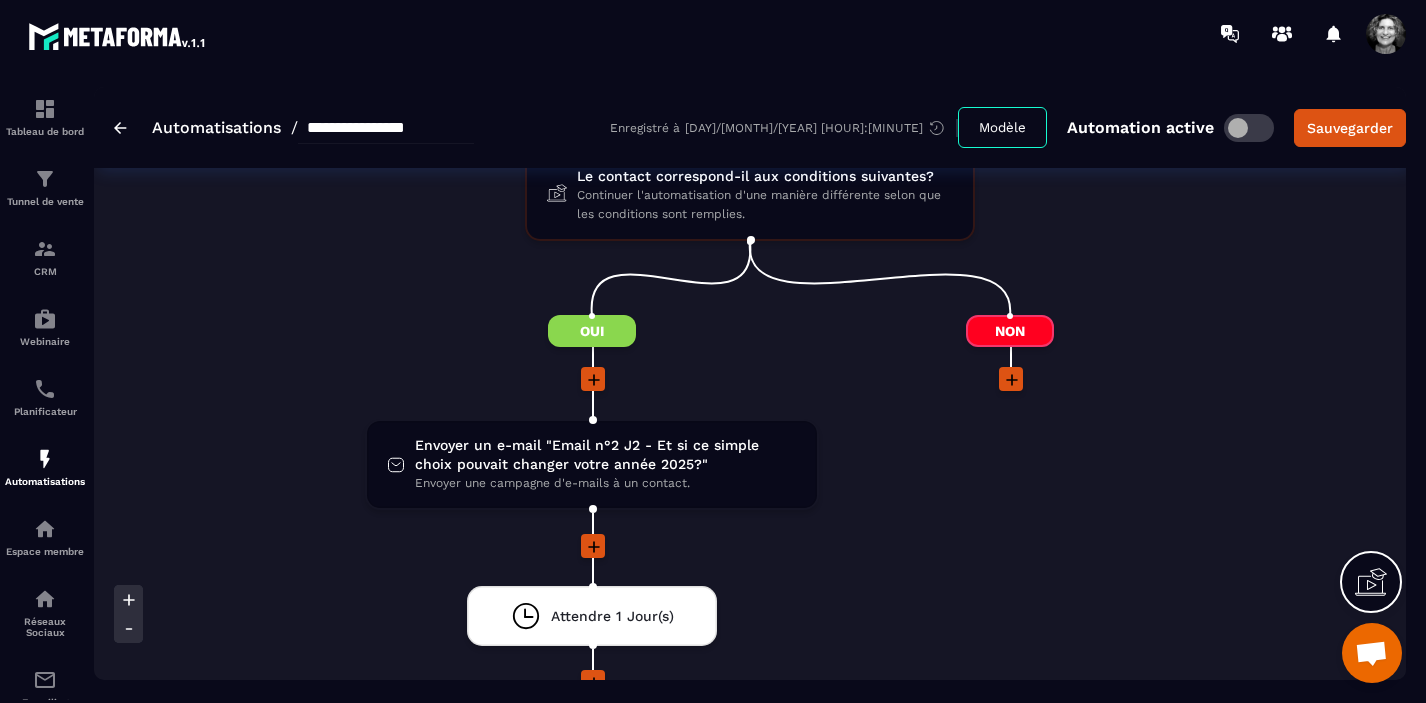 scroll, scrollTop: 760, scrollLeft: 0, axis: vertical 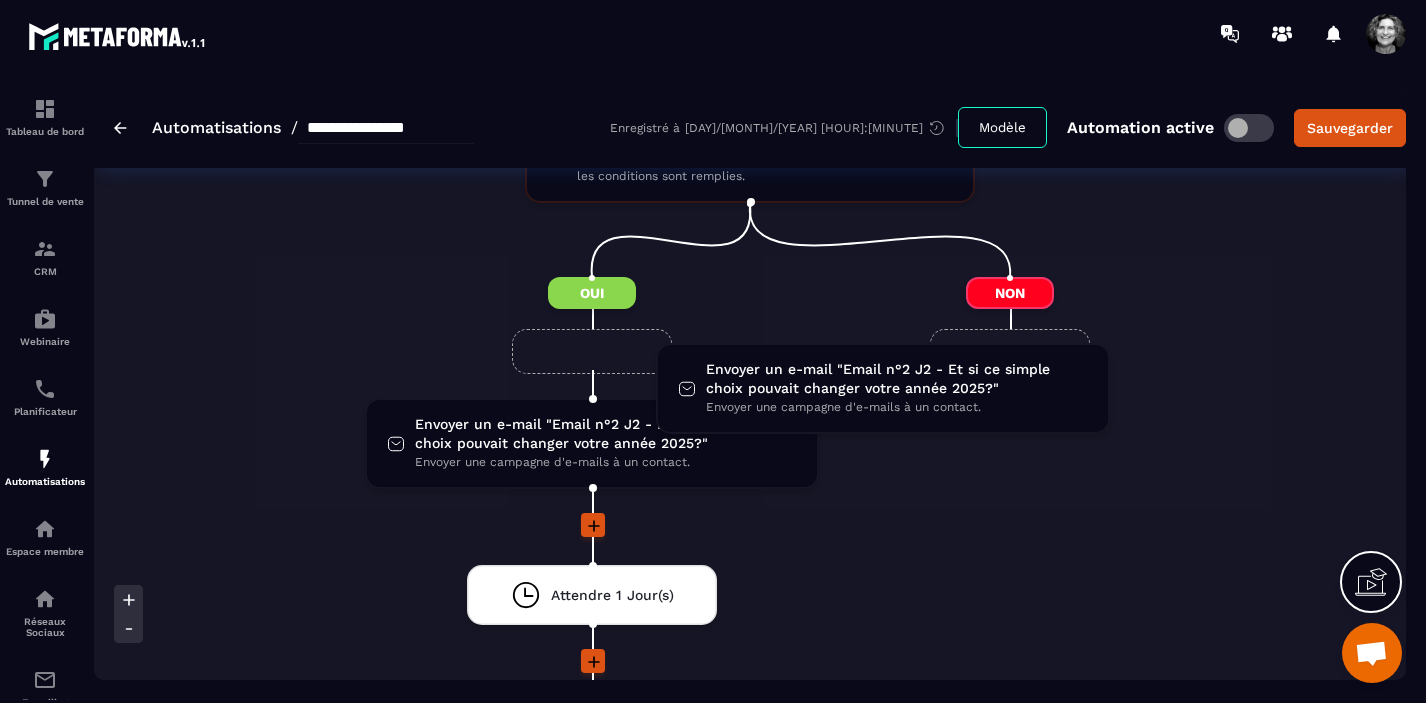 drag, startPoint x: 835, startPoint y: 433, endPoint x: 1124, endPoint y: 391, distance: 292.03595 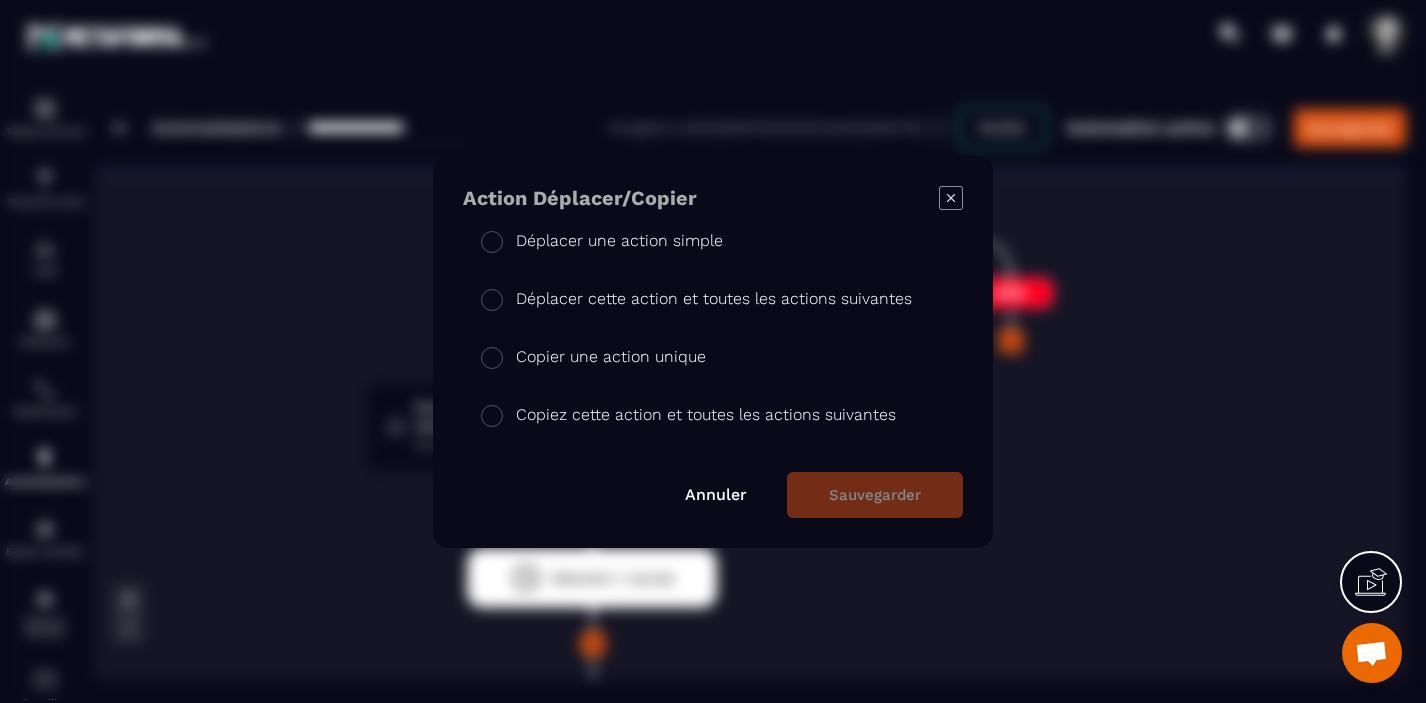 click at bounding box center [492, 299] 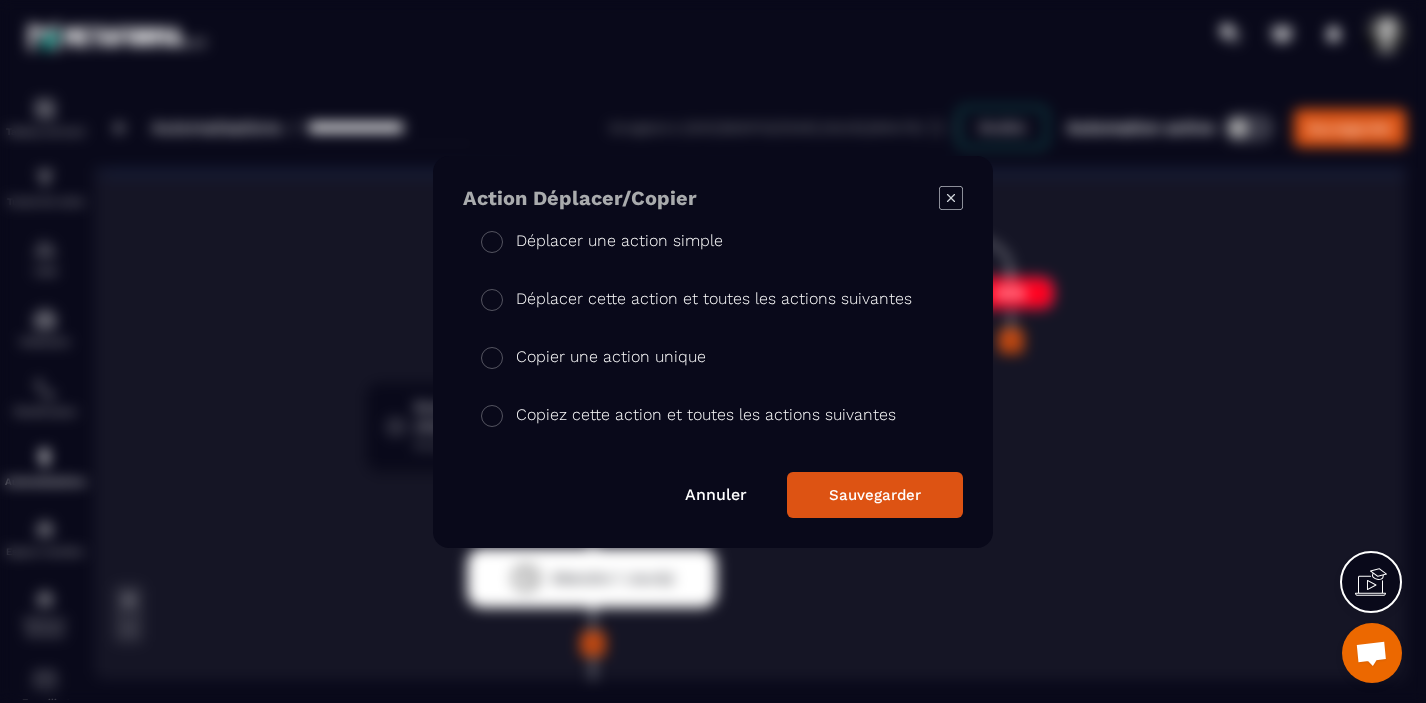 click on "Sauvegarder" at bounding box center (875, 495) 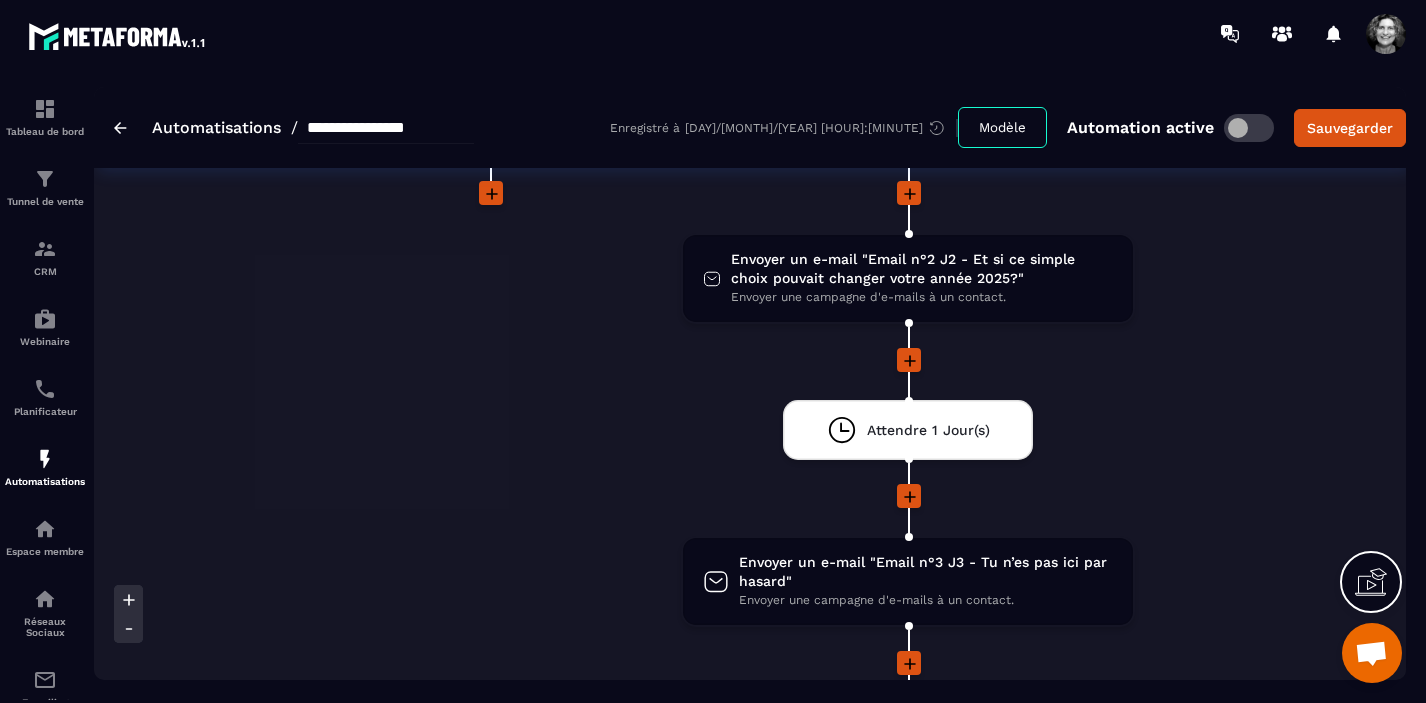 scroll, scrollTop: 909, scrollLeft: 0, axis: vertical 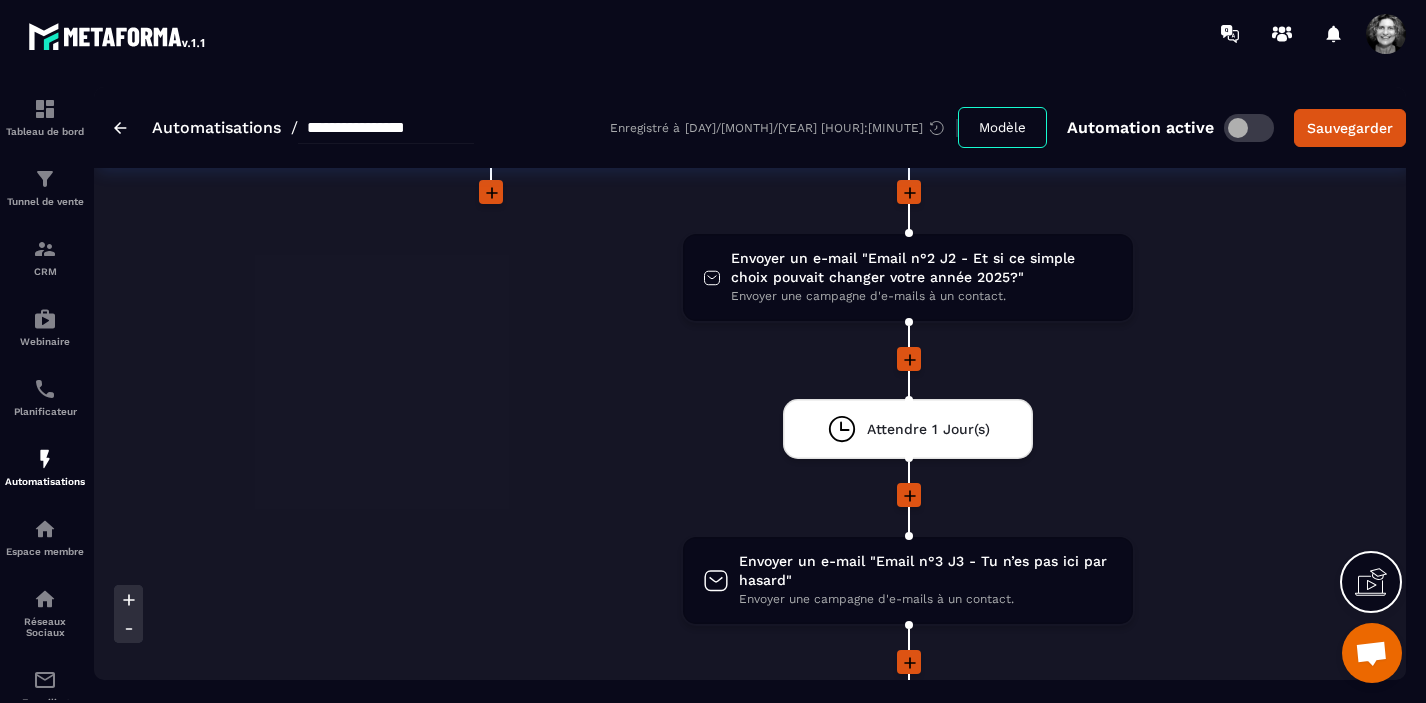 click 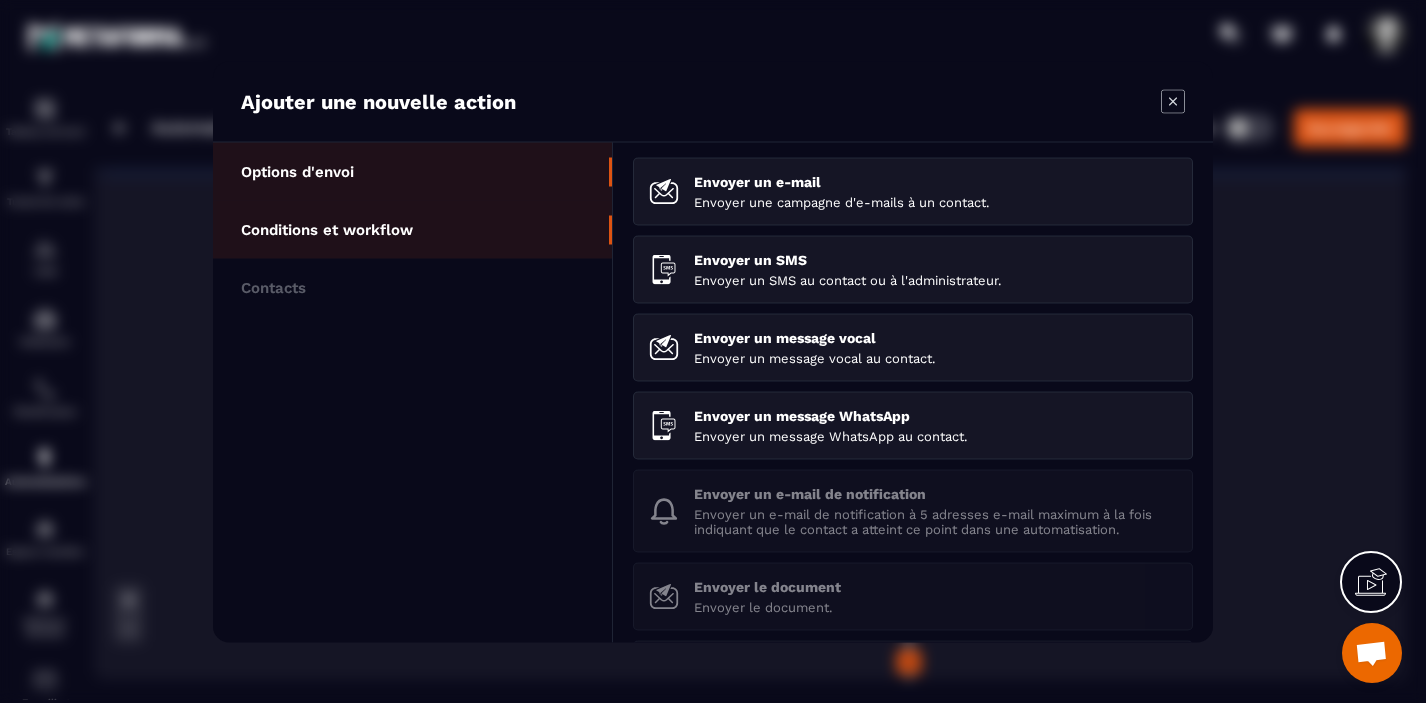 click on "Conditions et workflow" at bounding box center [327, 229] 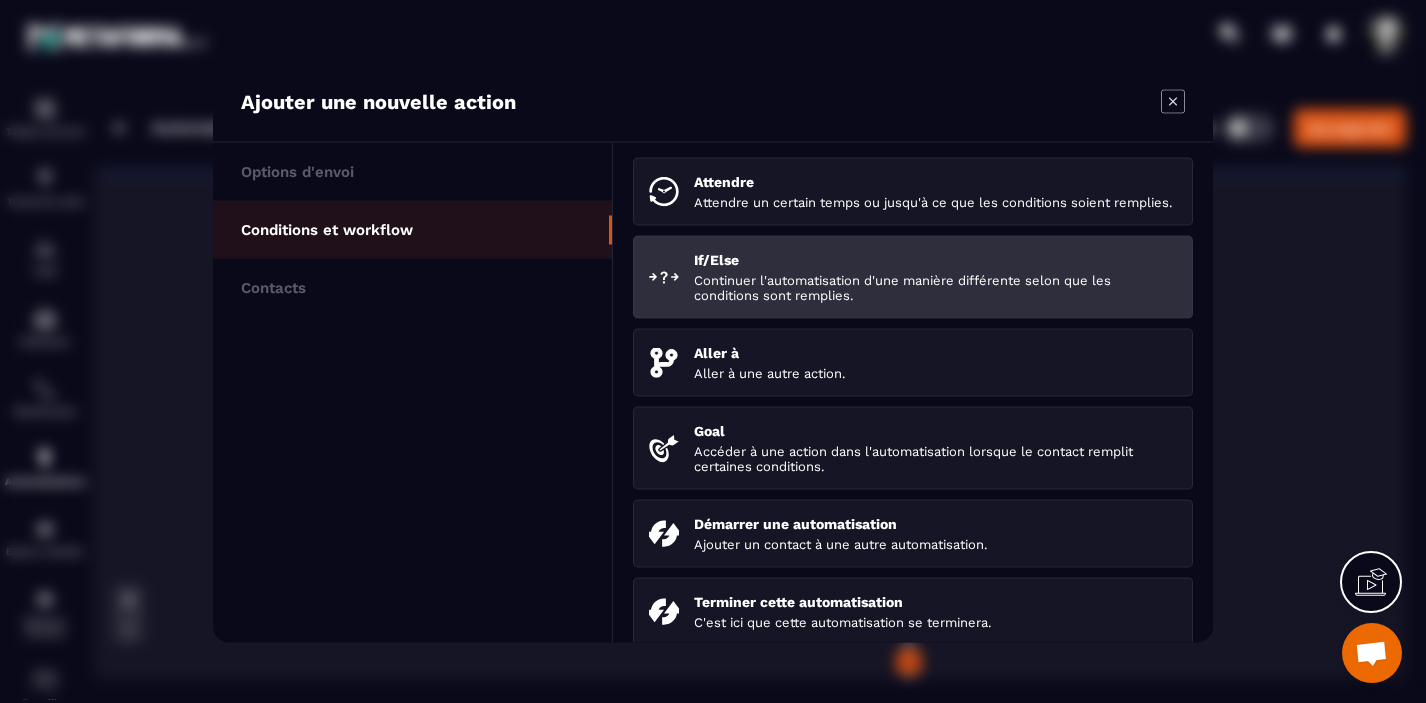 click on "If/Else" at bounding box center (935, 259) 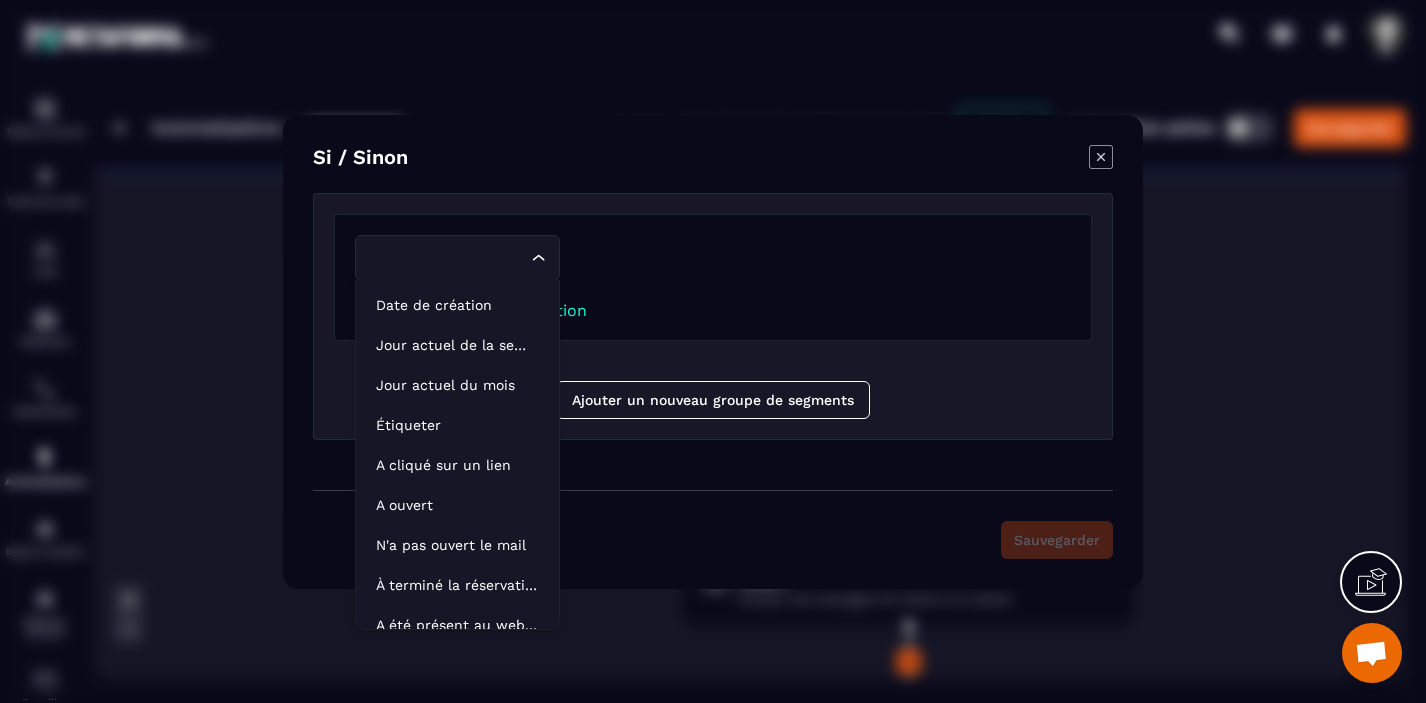 click 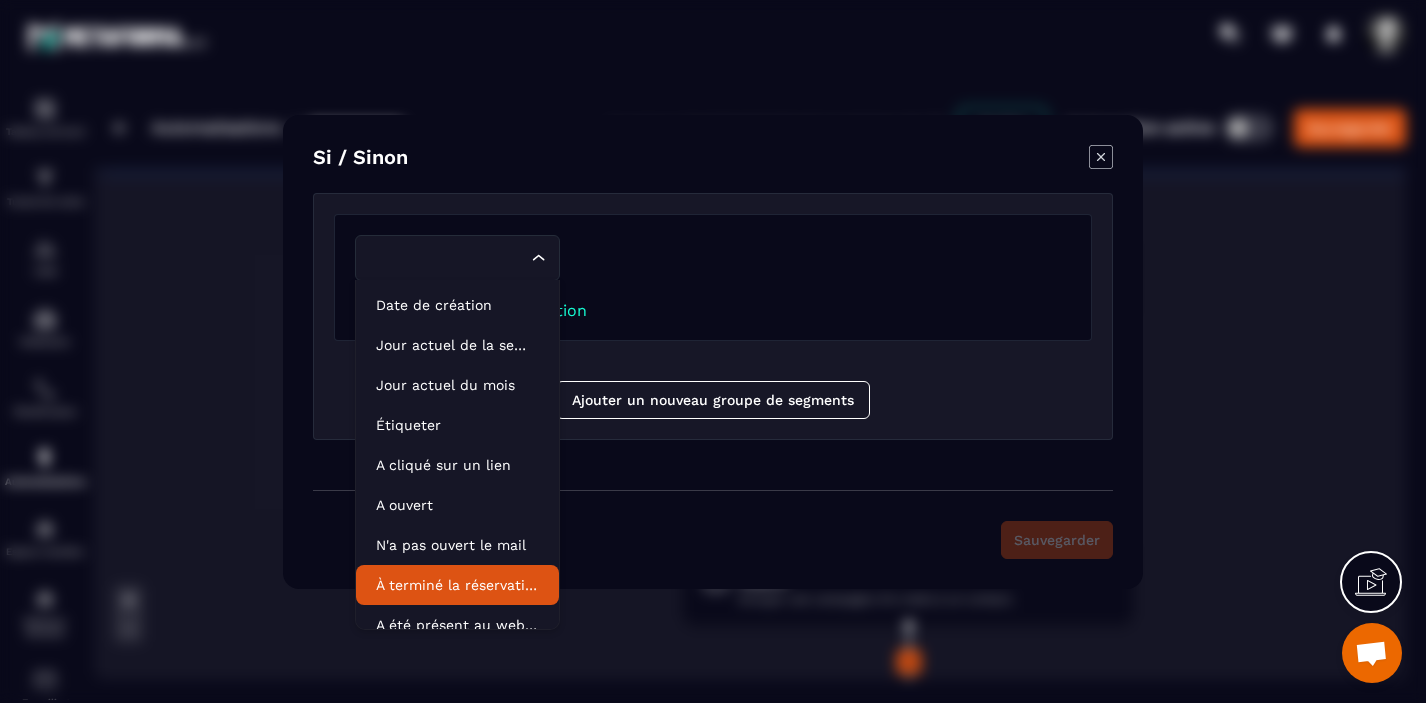 click on "À terminé la réservation d'événement" 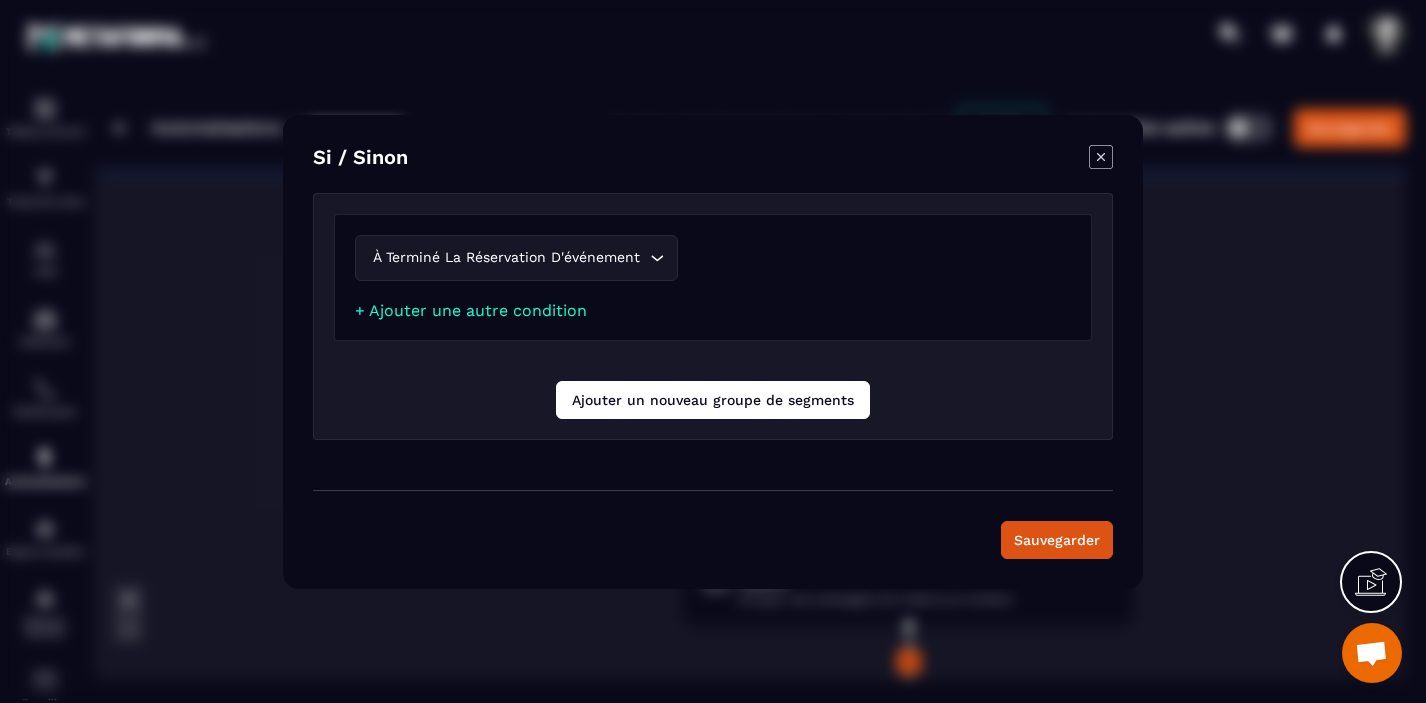 click on "Ajouter un nouveau groupe de segments" 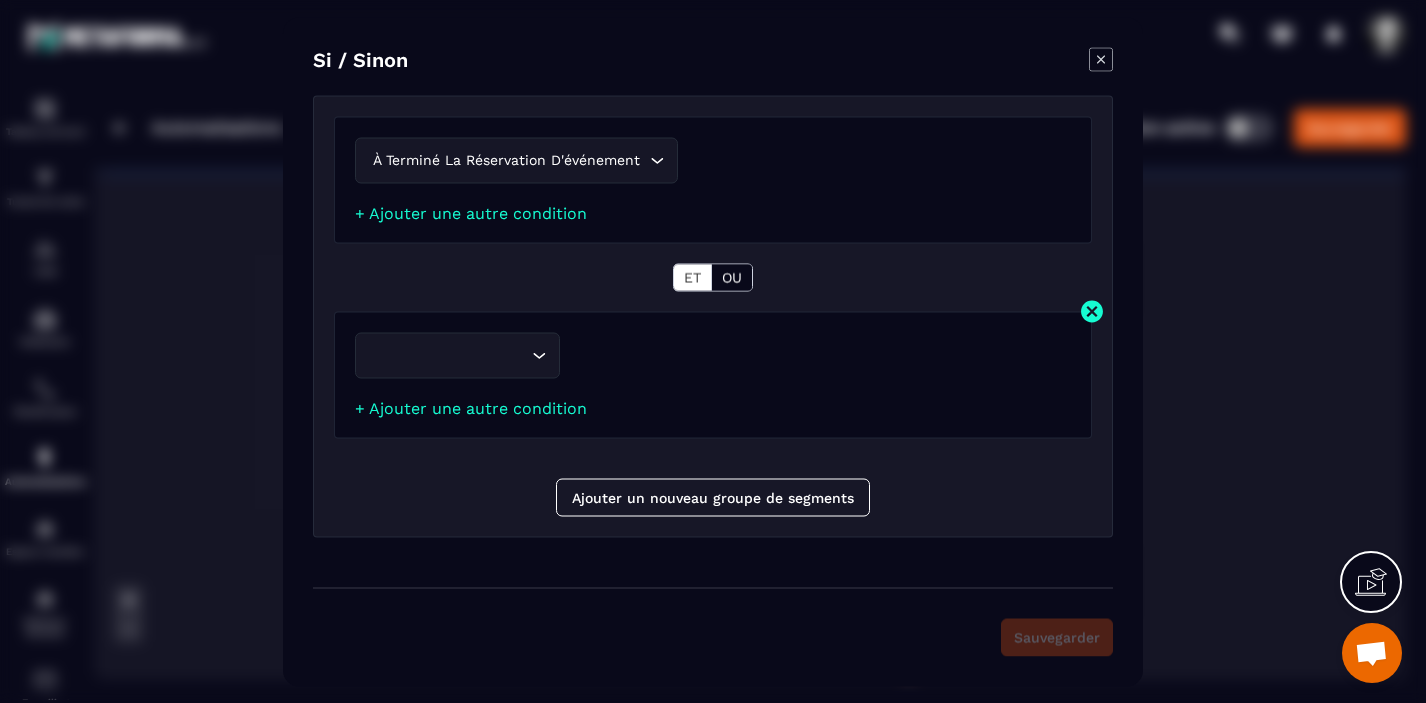 click at bounding box center (1092, 311) 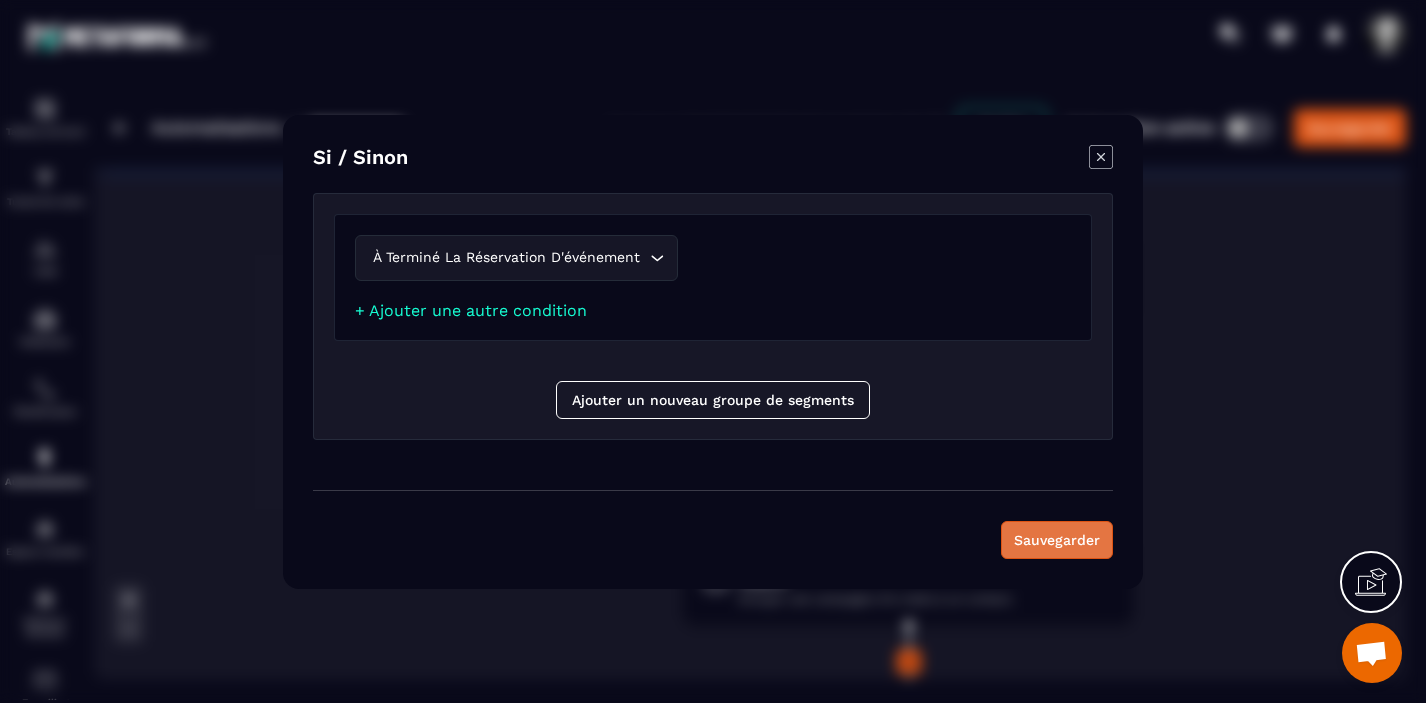 click on "Sauvegarder" at bounding box center [1057, 540] 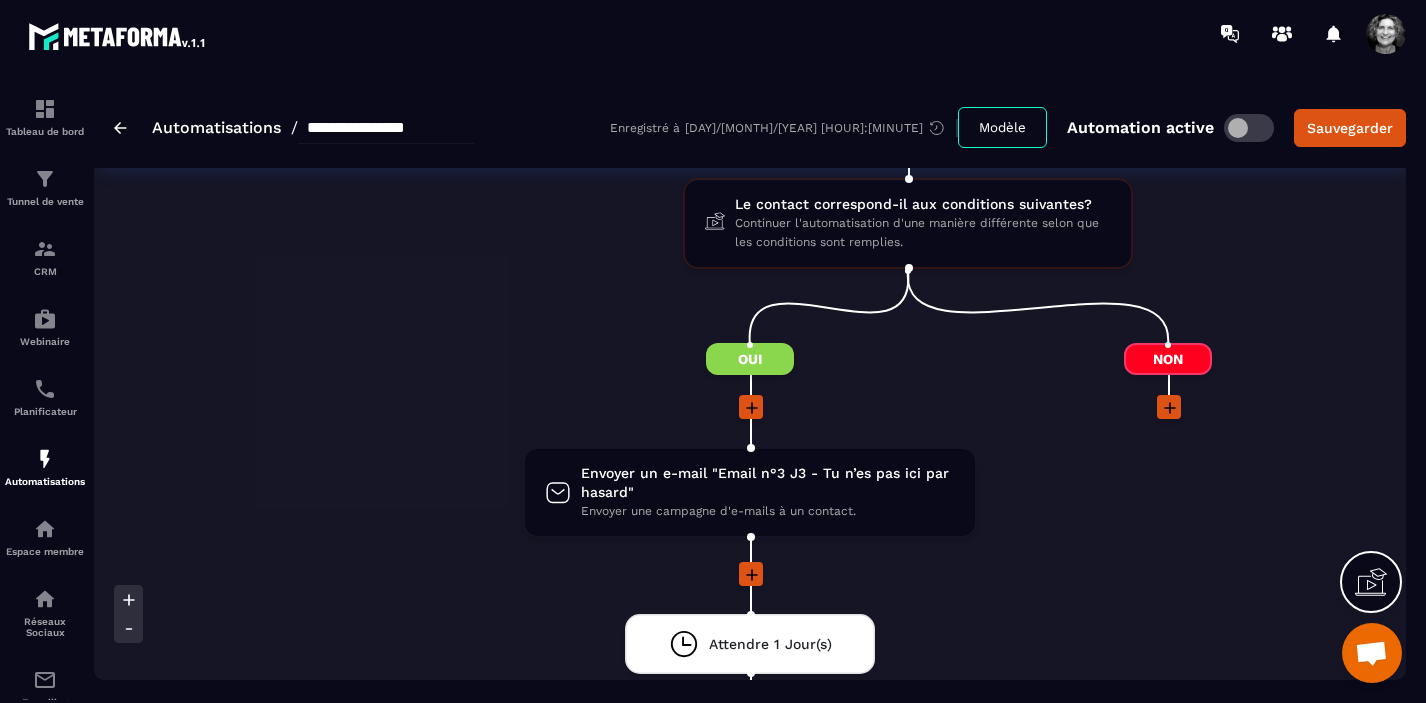 scroll, scrollTop: 1273, scrollLeft: 0, axis: vertical 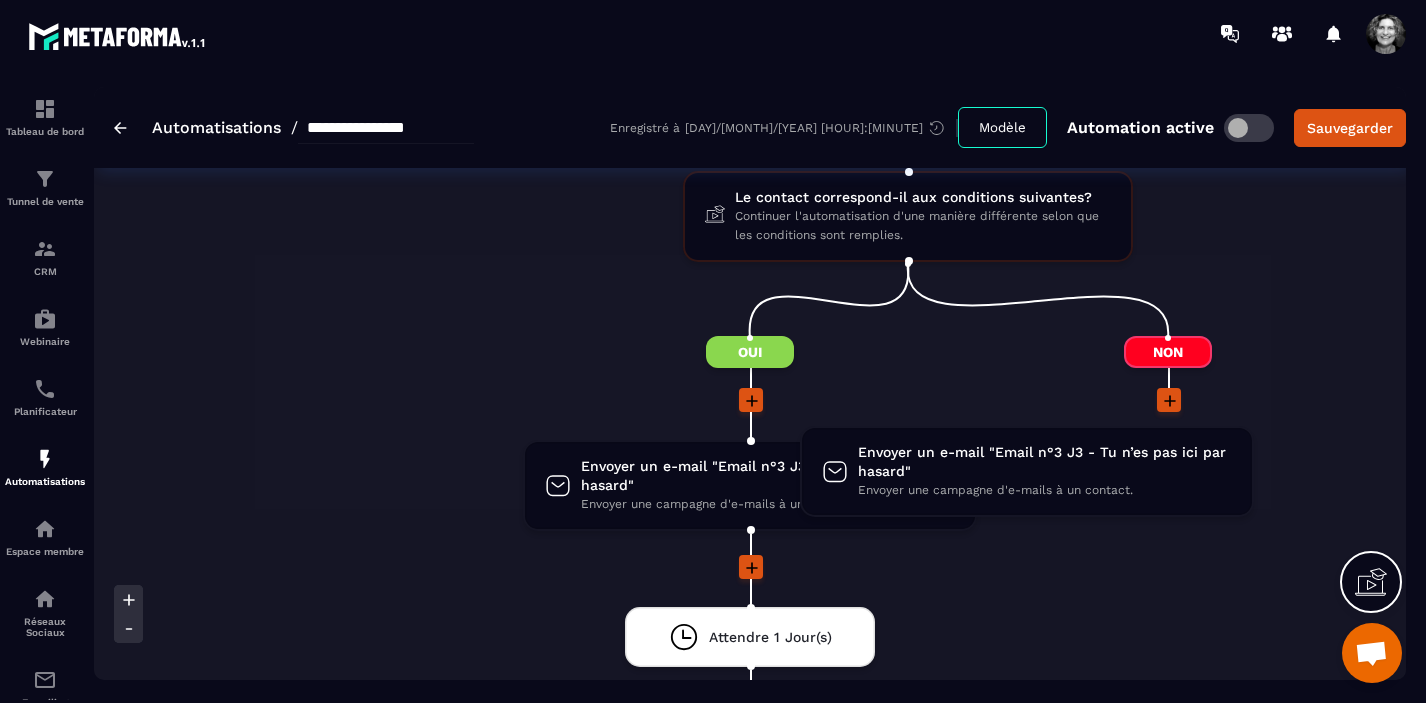 drag, startPoint x: 991, startPoint y: 489, endPoint x: 1266, endPoint y: 471, distance: 275.58847 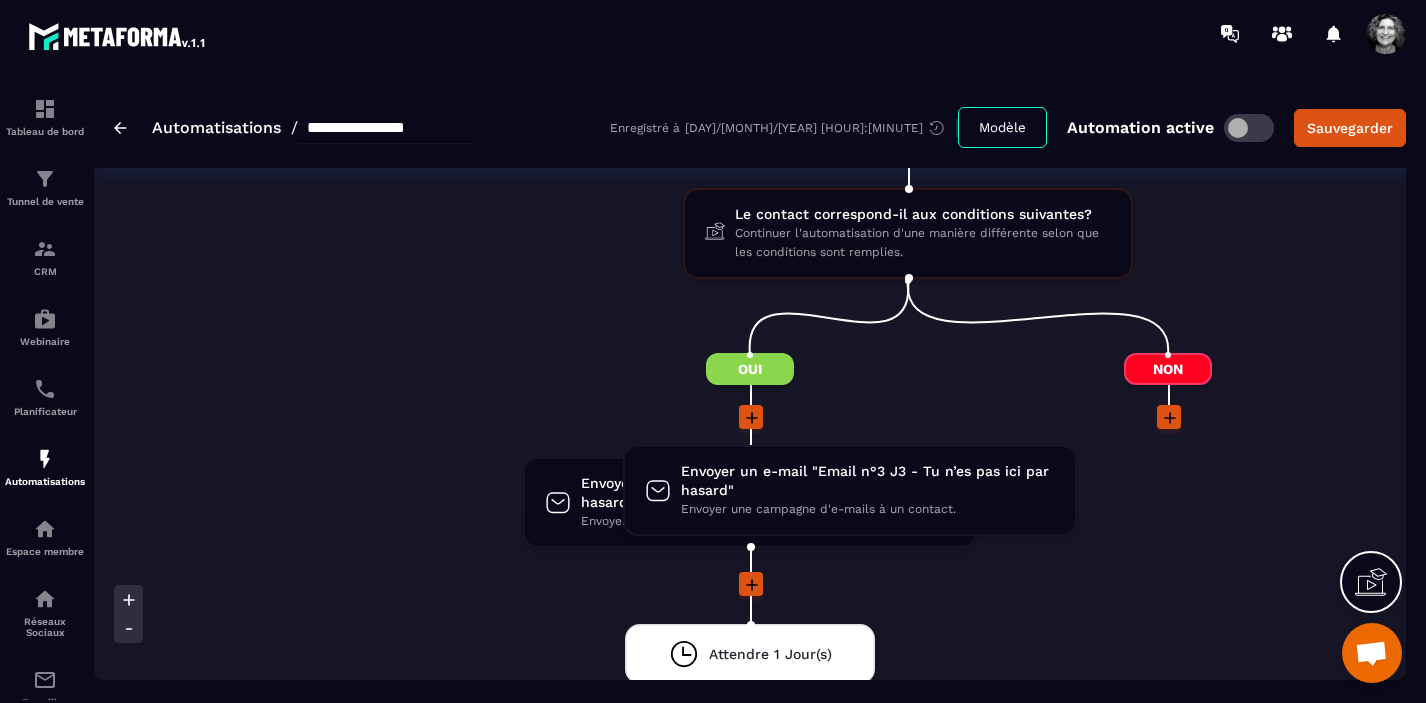 scroll, scrollTop: 1290, scrollLeft: 0, axis: vertical 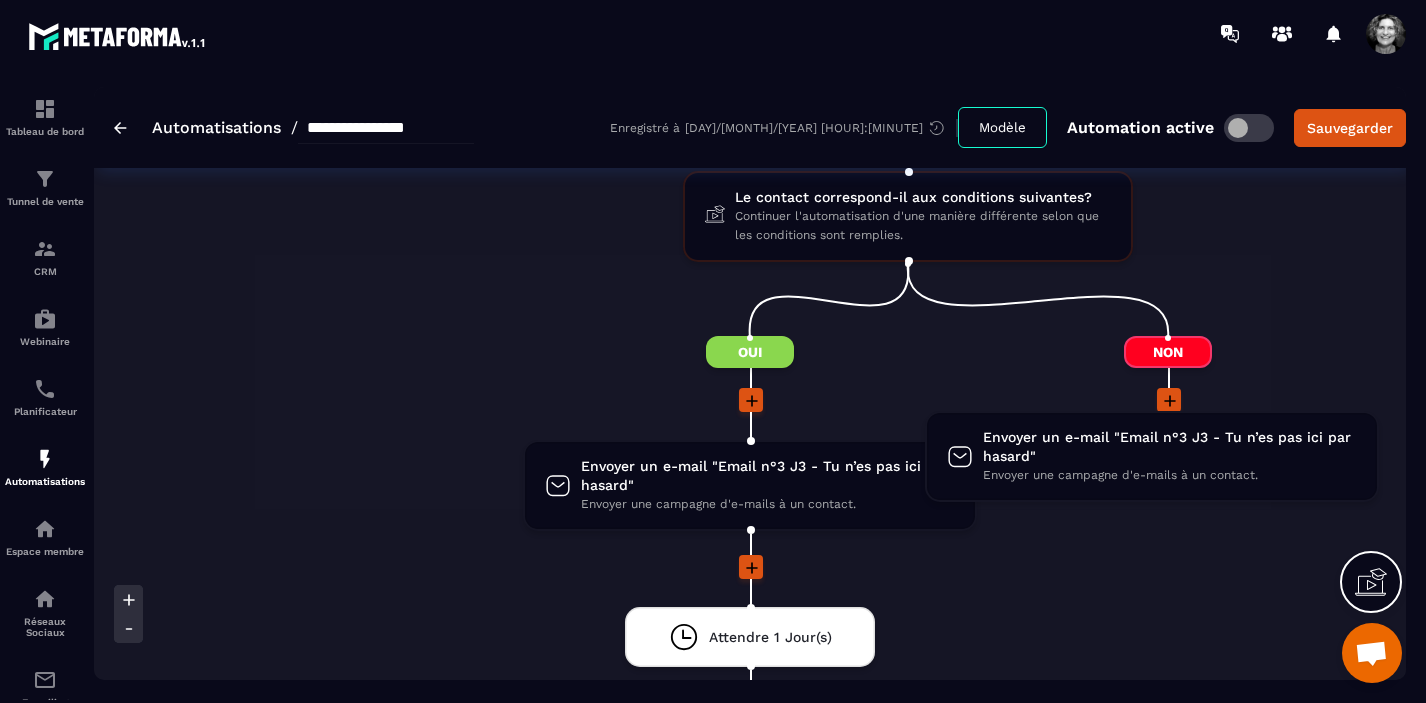 drag, startPoint x: 995, startPoint y: 489, endPoint x: 1394, endPoint y: 456, distance: 400.36234 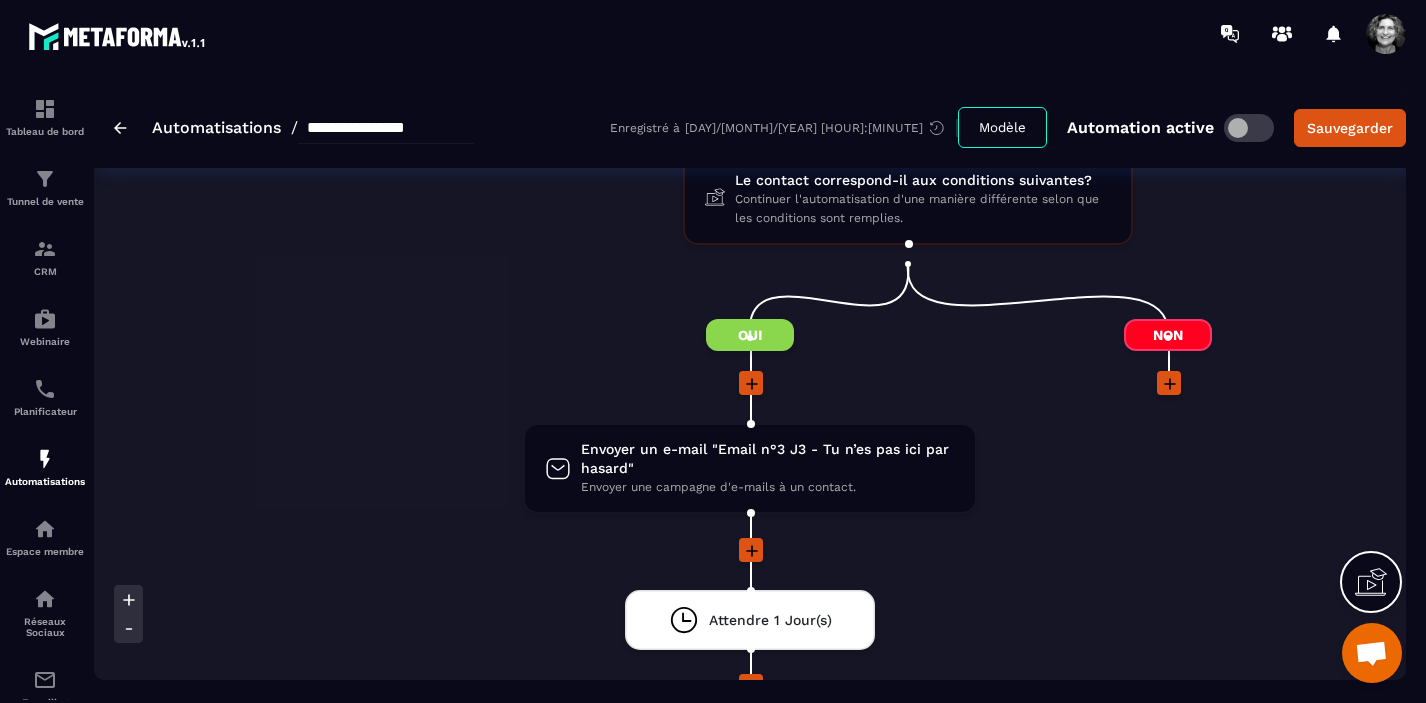 scroll, scrollTop: 1273, scrollLeft: 0, axis: vertical 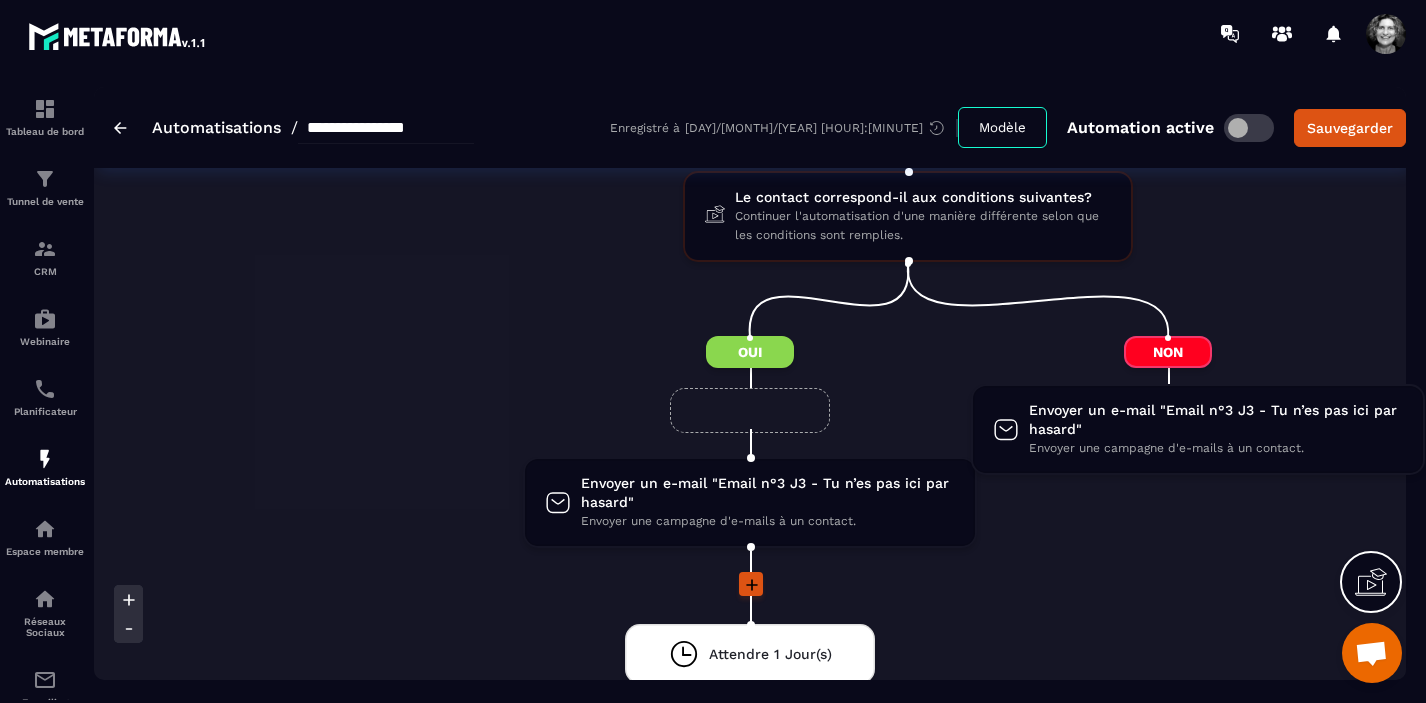 drag, startPoint x: 732, startPoint y: 486, endPoint x: 1178, endPoint y: 426, distance: 450.0178 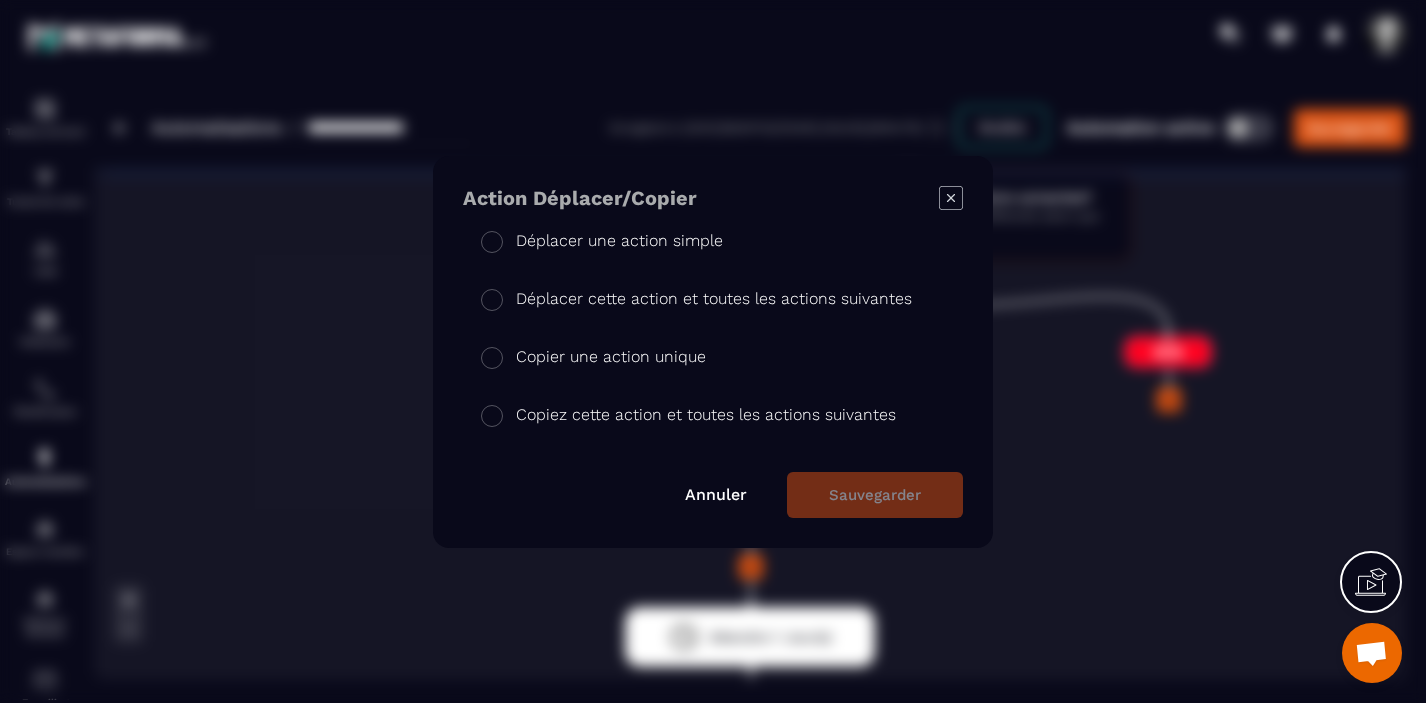 click at bounding box center [492, 299] 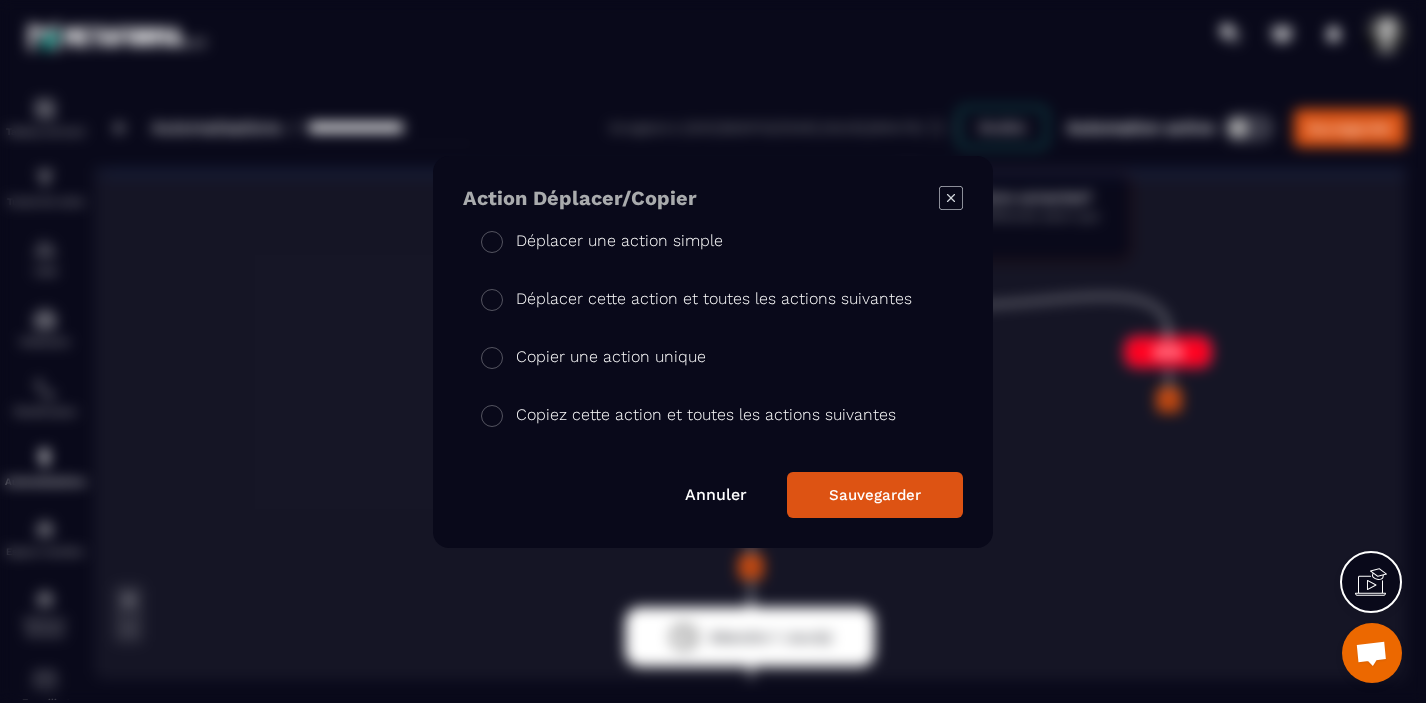 click on "Sauvegarder" at bounding box center (875, 495) 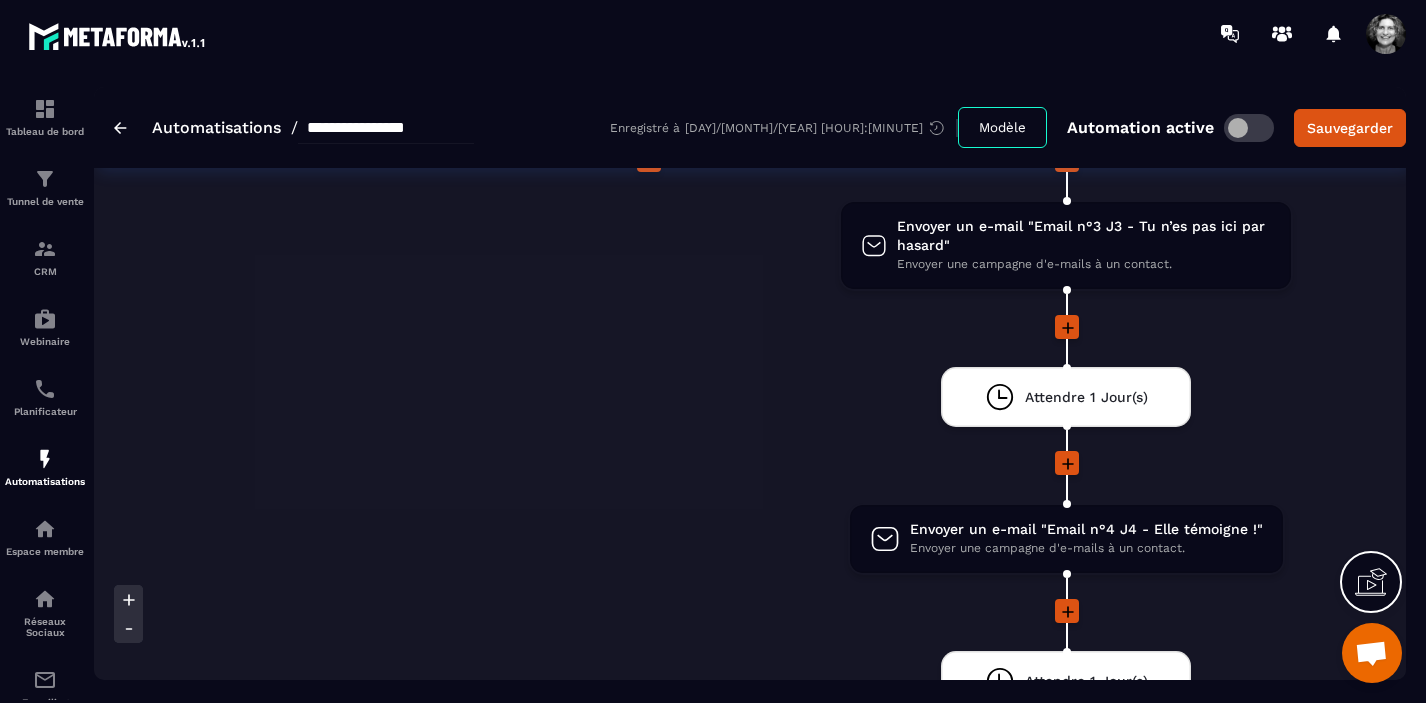 scroll, scrollTop: 1517, scrollLeft: 0, axis: vertical 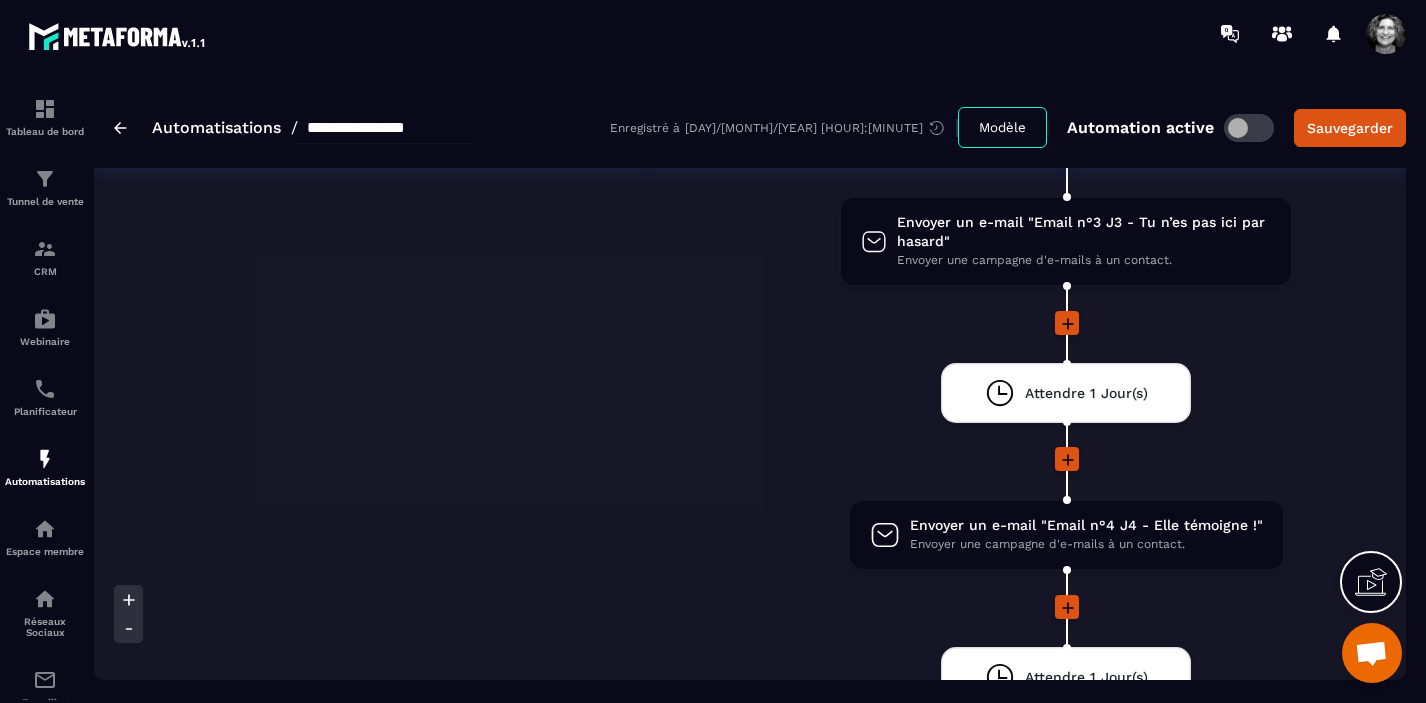 click 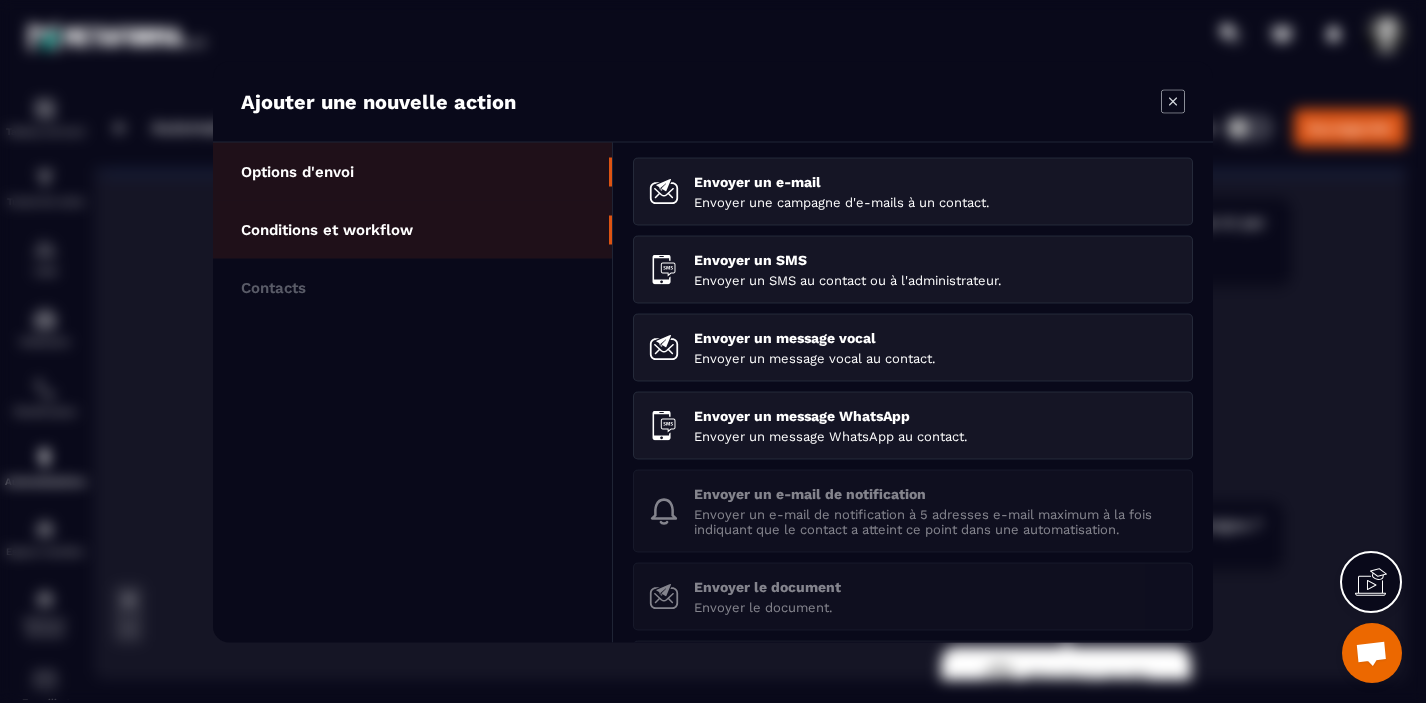 click on "Conditions et workflow" at bounding box center [327, 229] 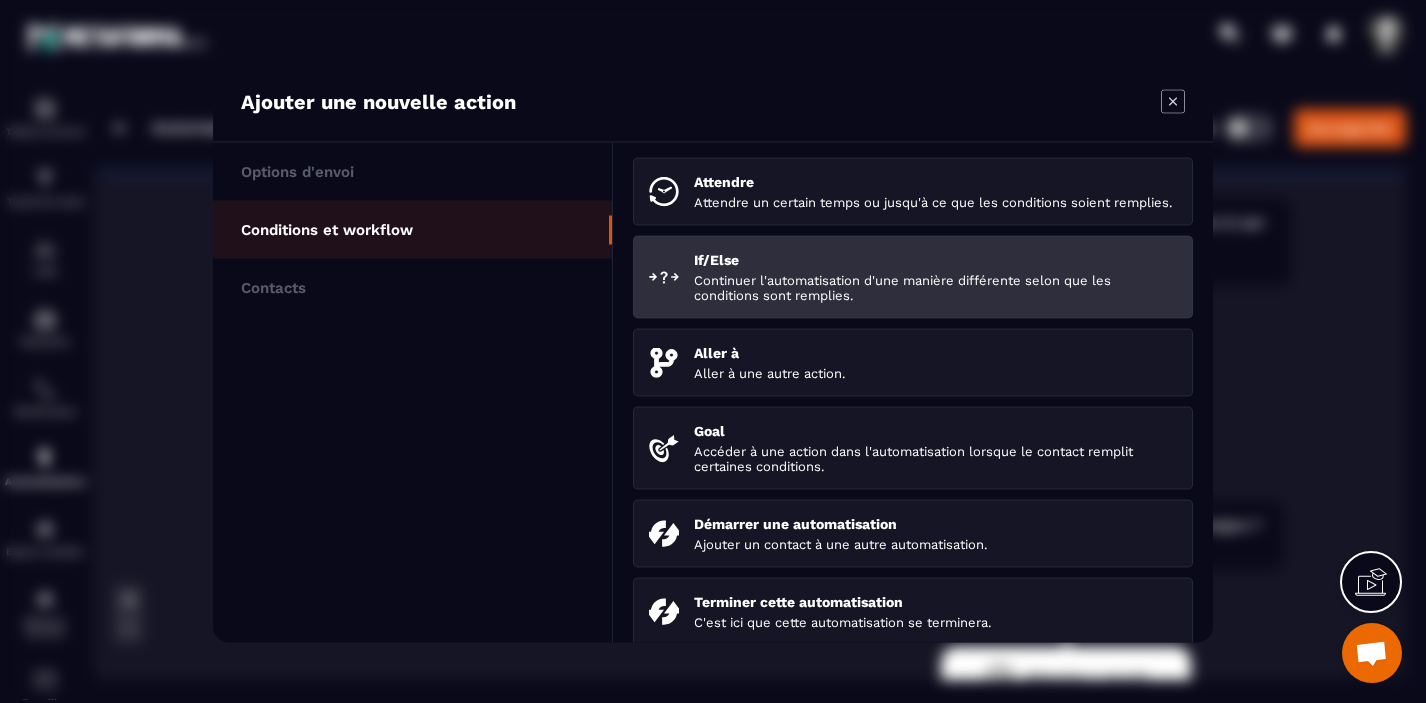 click on "Continuer l'automatisation d'une manière différente selon que les conditions sont remplies." at bounding box center (935, 287) 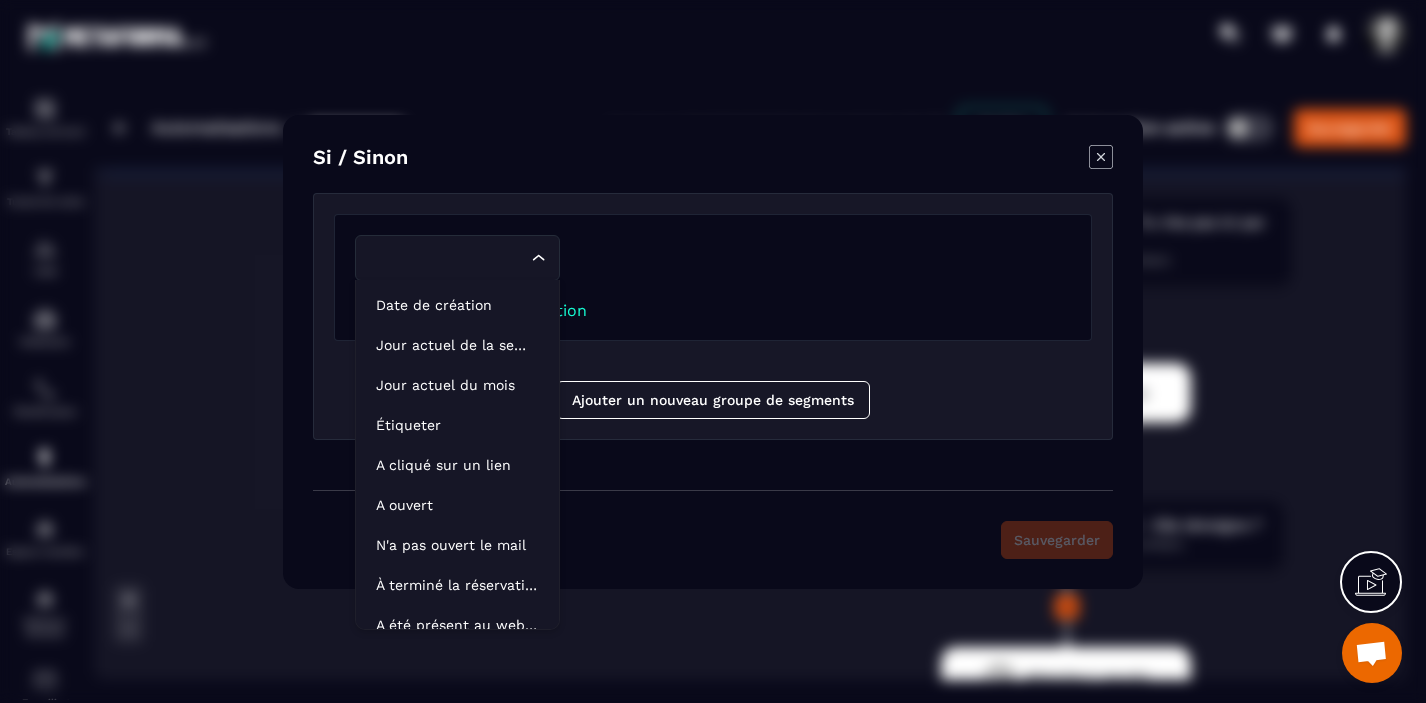 click 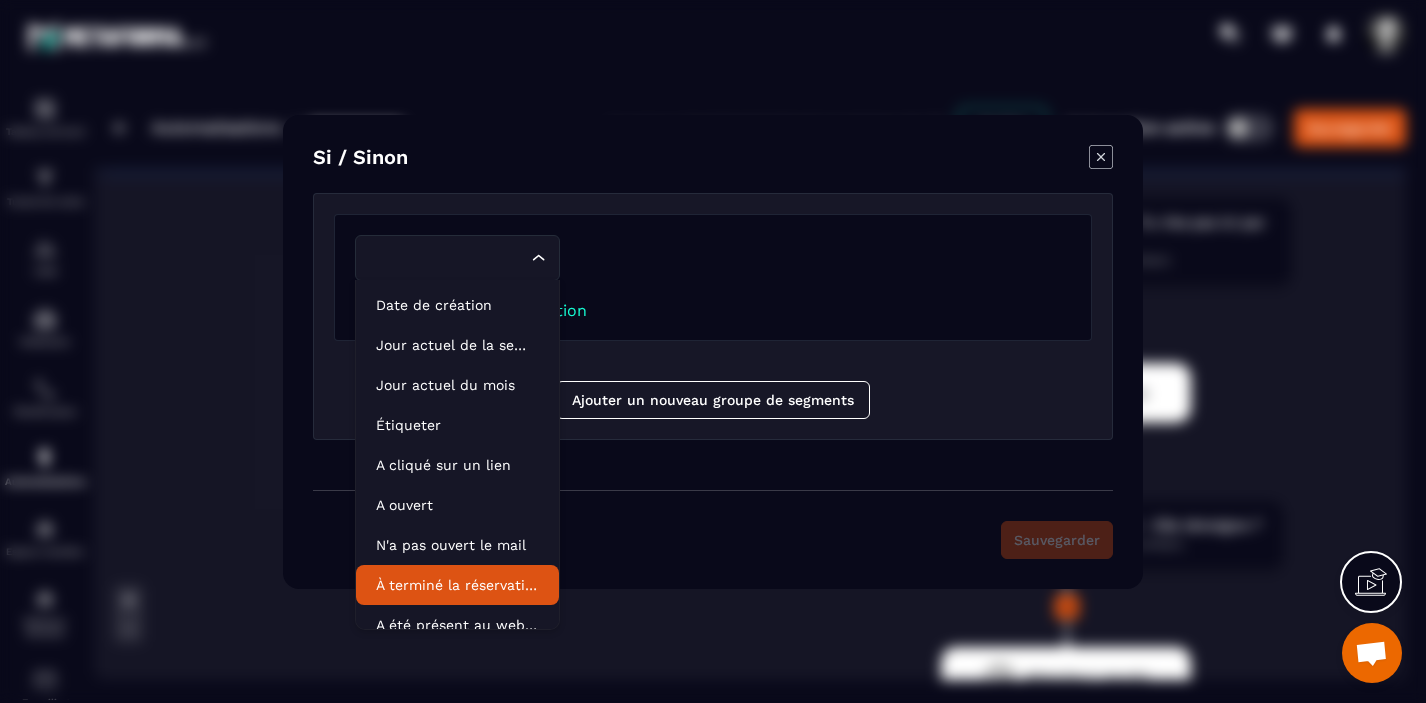 click on "À terminé la réservation d'événement" 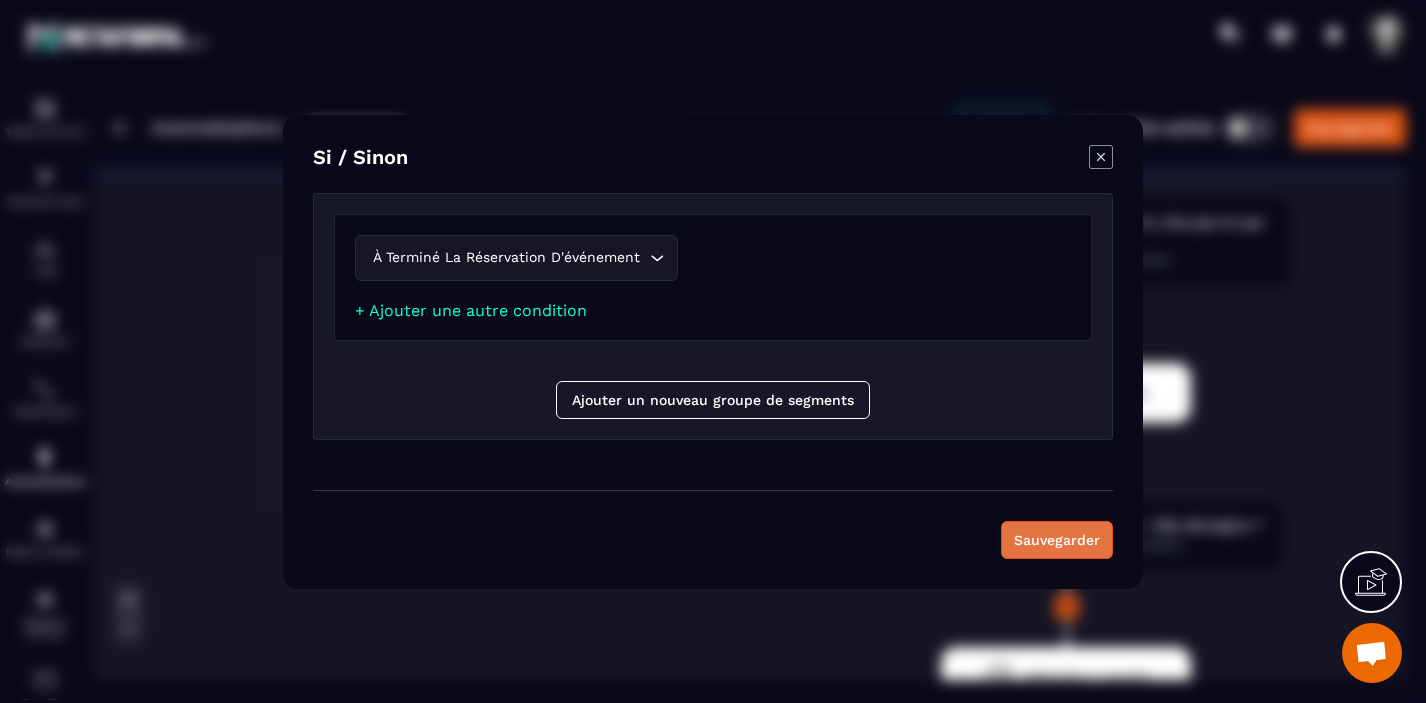 click on "Sauvegarder" at bounding box center [1057, 540] 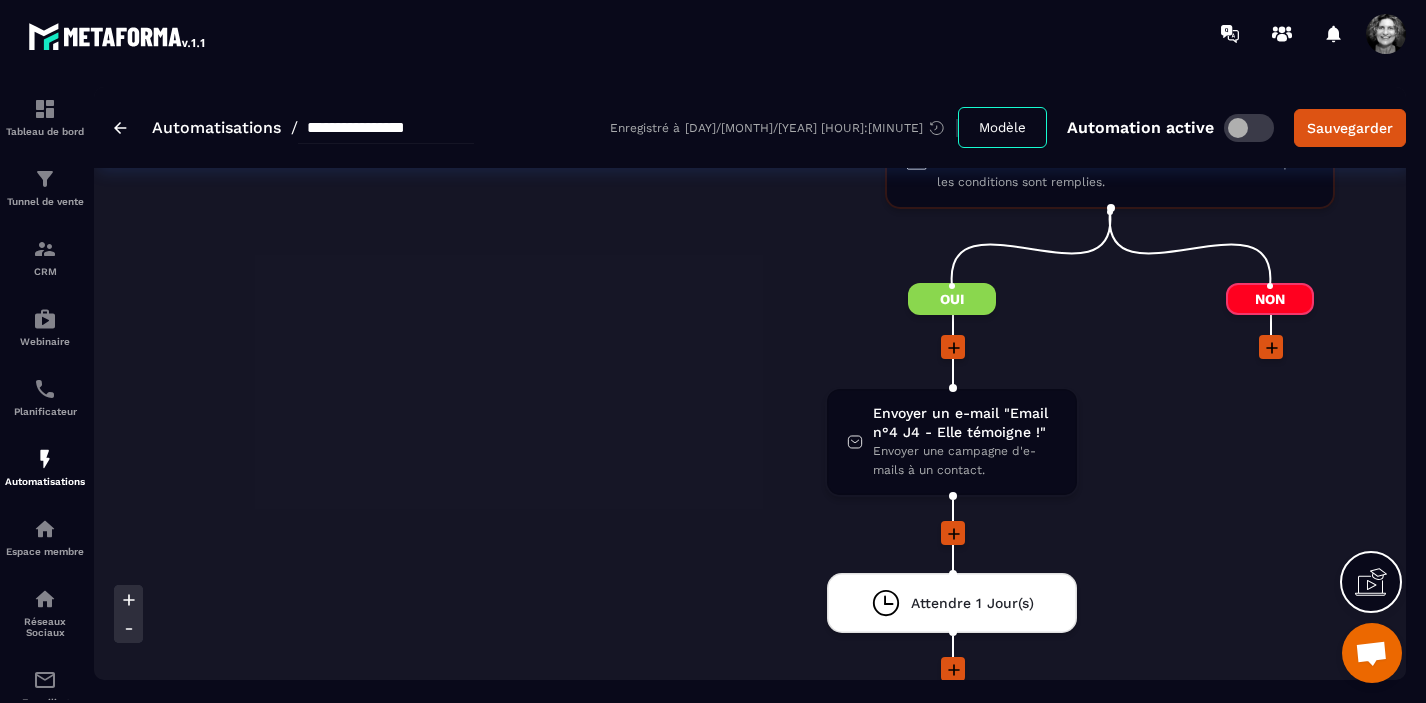 scroll, scrollTop: 1910, scrollLeft: 0, axis: vertical 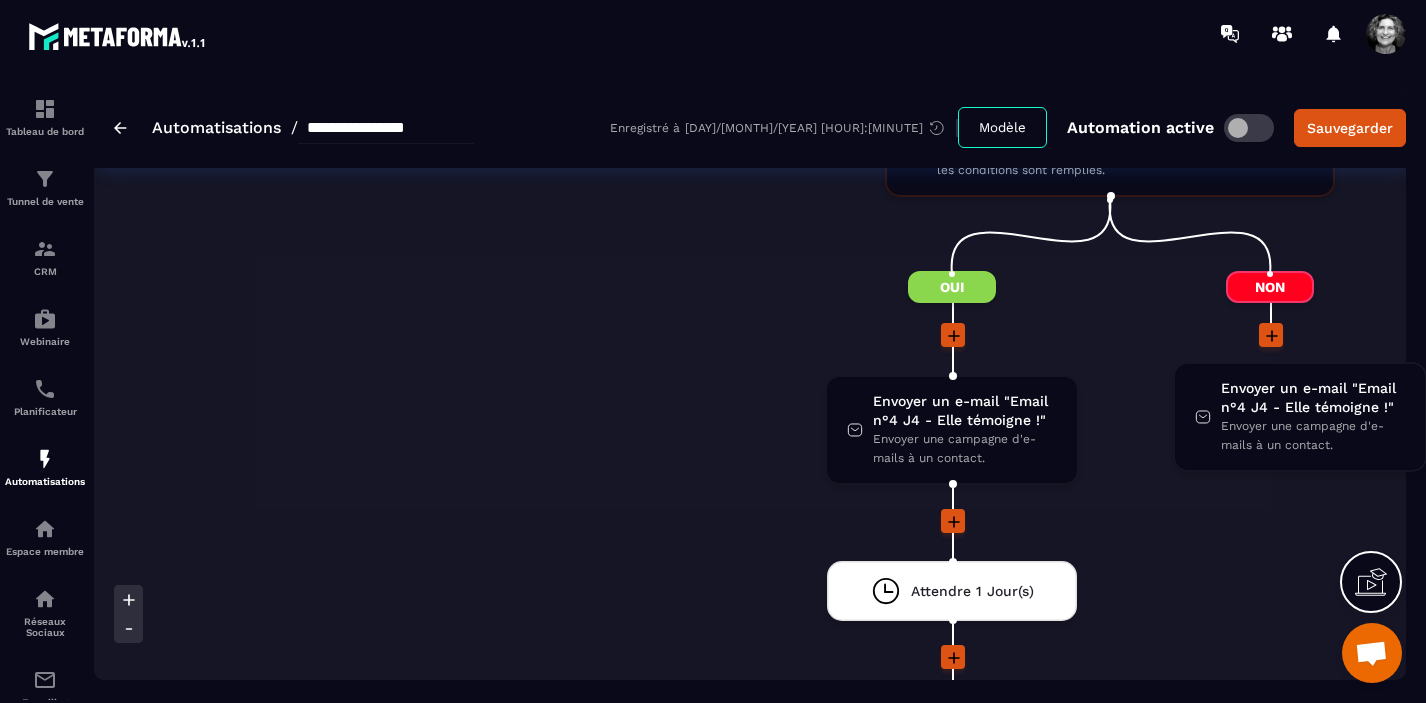 drag, startPoint x: 931, startPoint y: 419, endPoint x: 1273, endPoint y: 396, distance: 342.77252 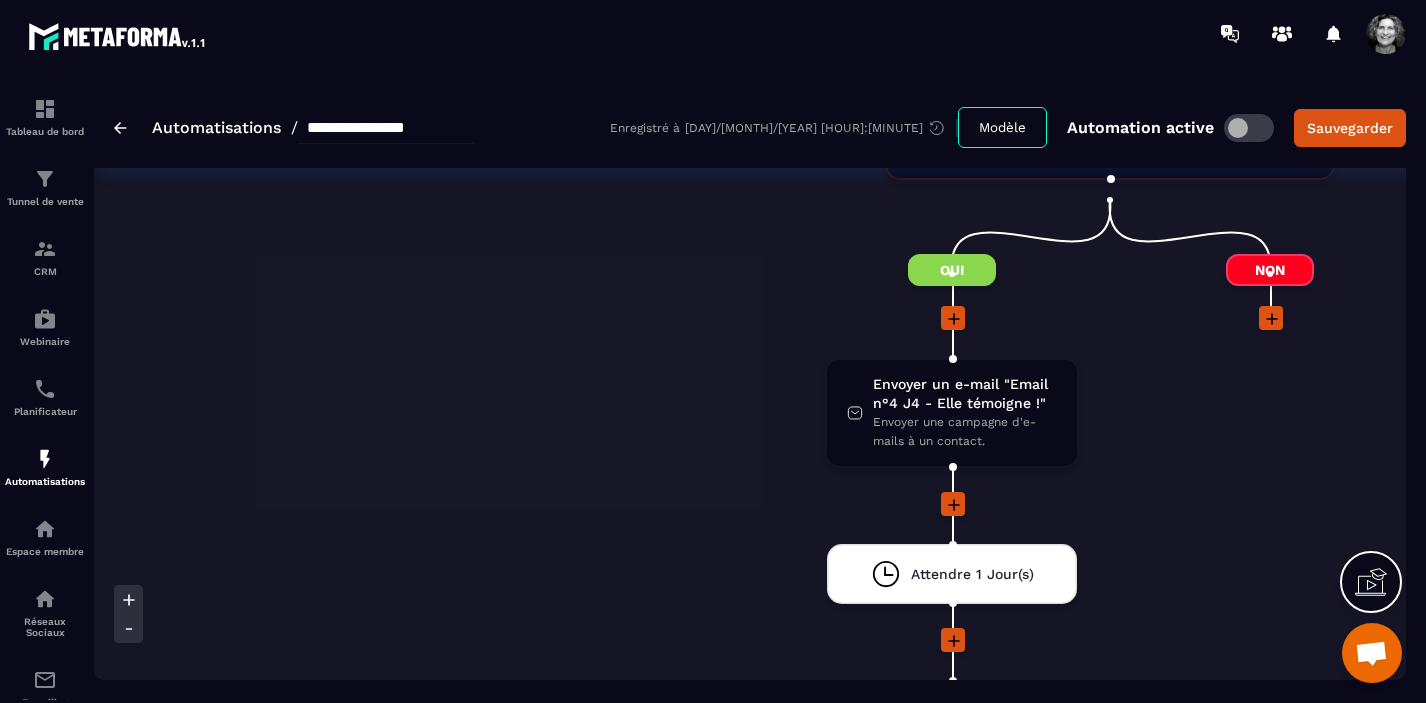 scroll, scrollTop: 1910, scrollLeft: 0, axis: vertical 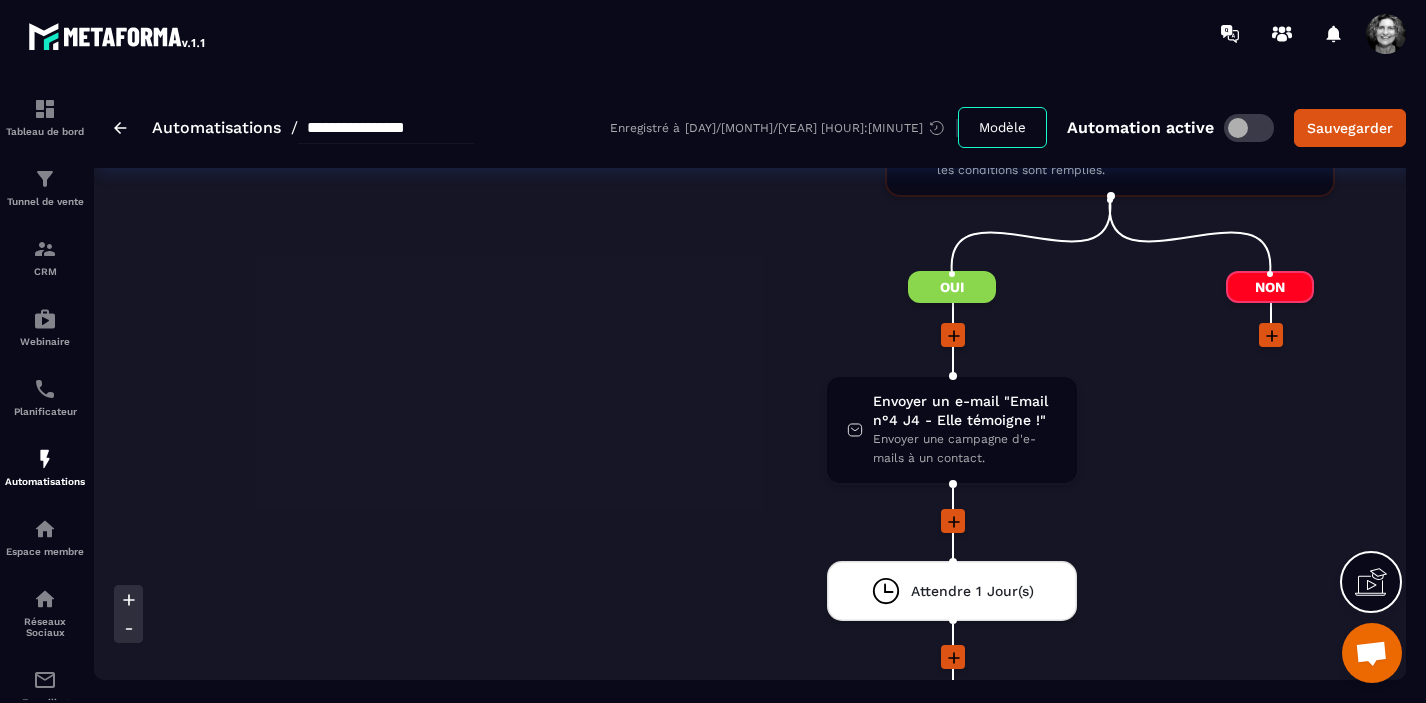 click on "Envoyer un e-mail "Email n°4 J4 - Elle témoigne !" Envoyer une campagne d'e-mails à un contact. drag-arrow" 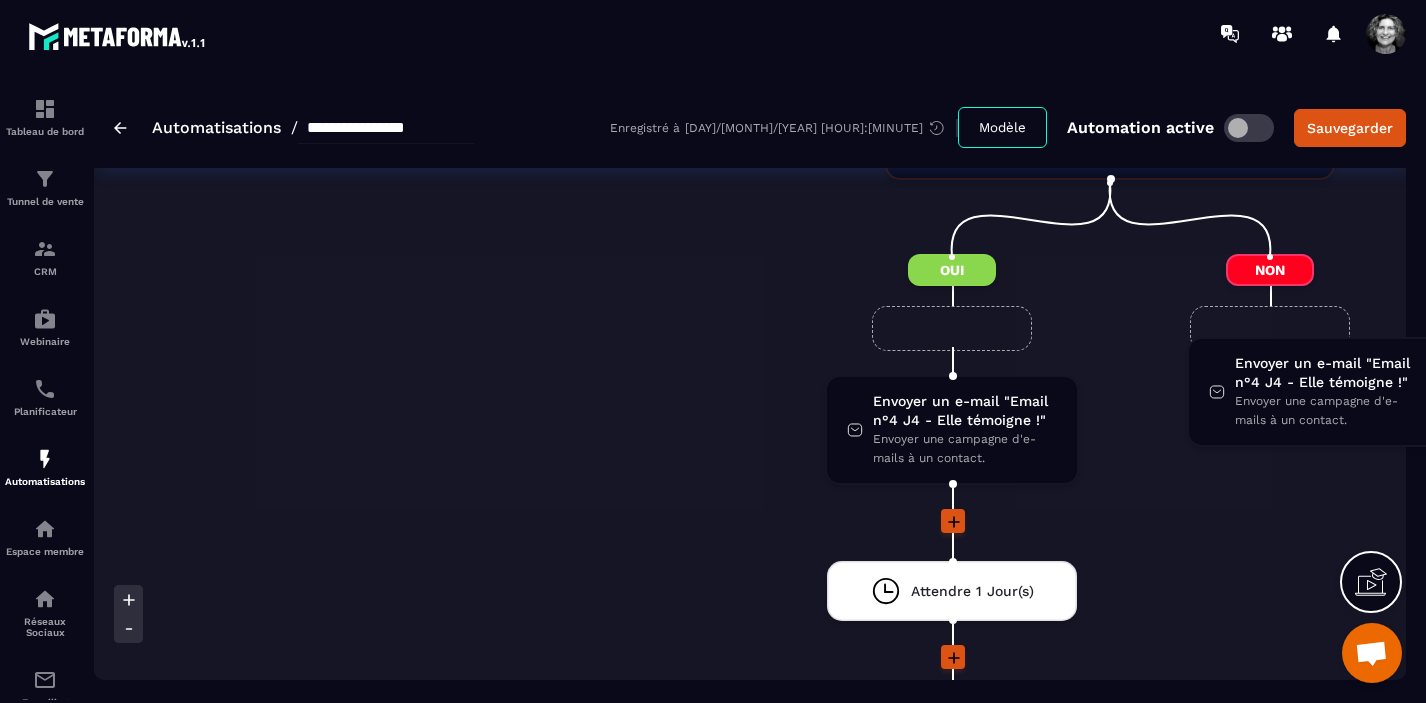 scroll, scrollTop: 1910, scrollLeft: 0, axis: vertical 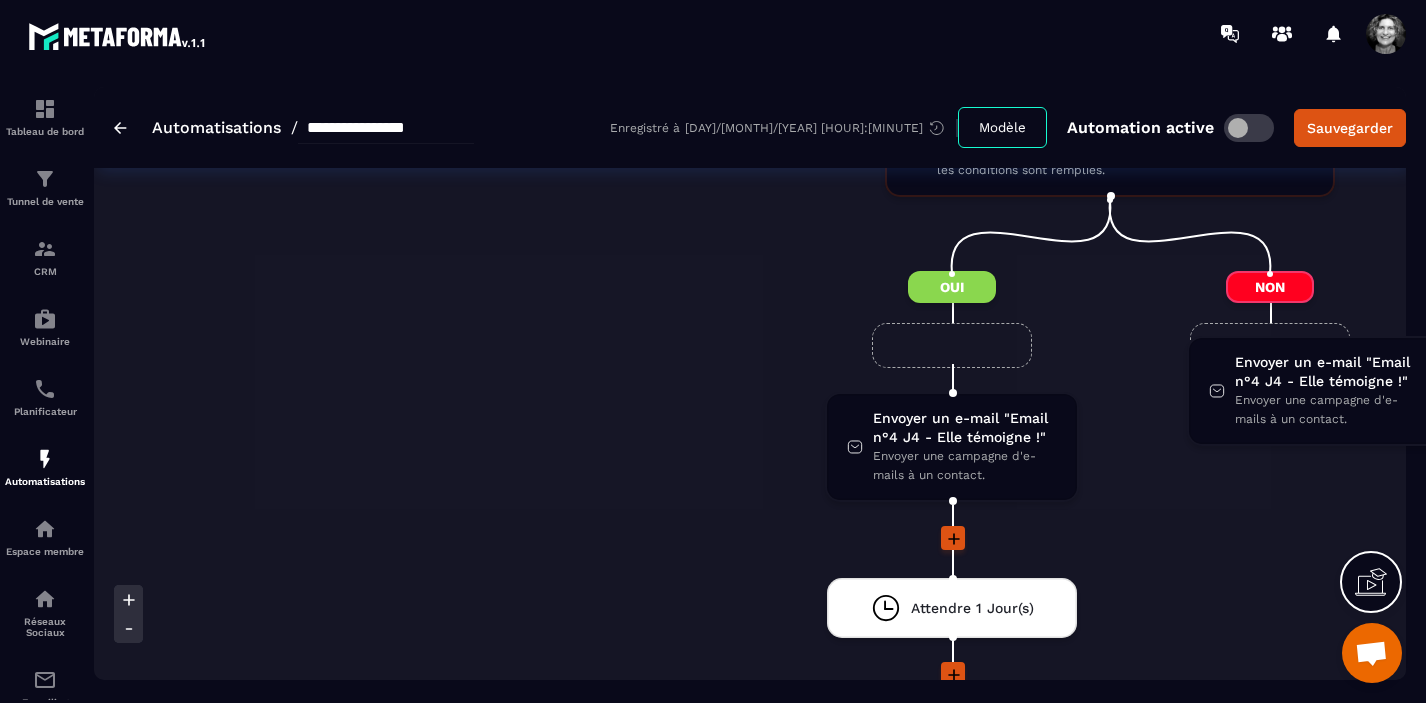 drag, startPoint x: 952, startPoint y: 412, endPoint x: 1312, endPoint y: 368, distance: 362.67892 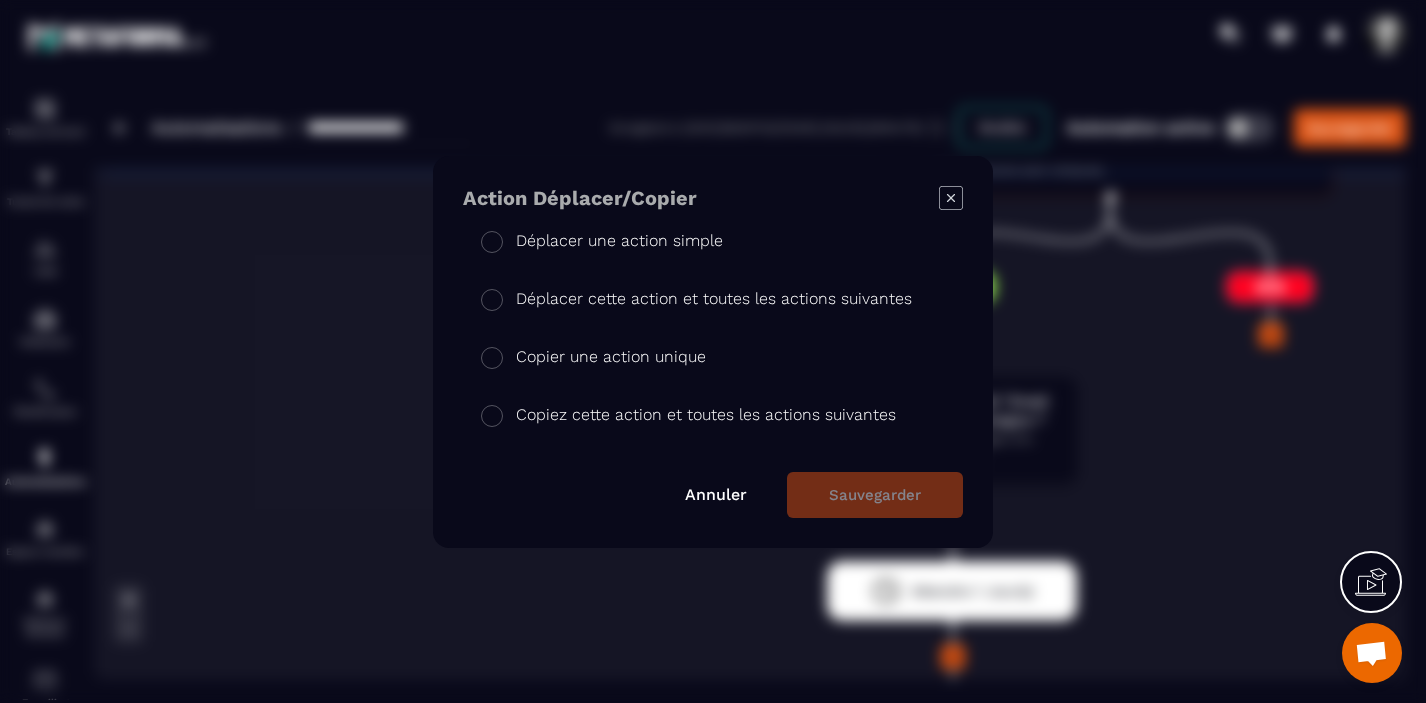 click at bounding box center [492, 241] 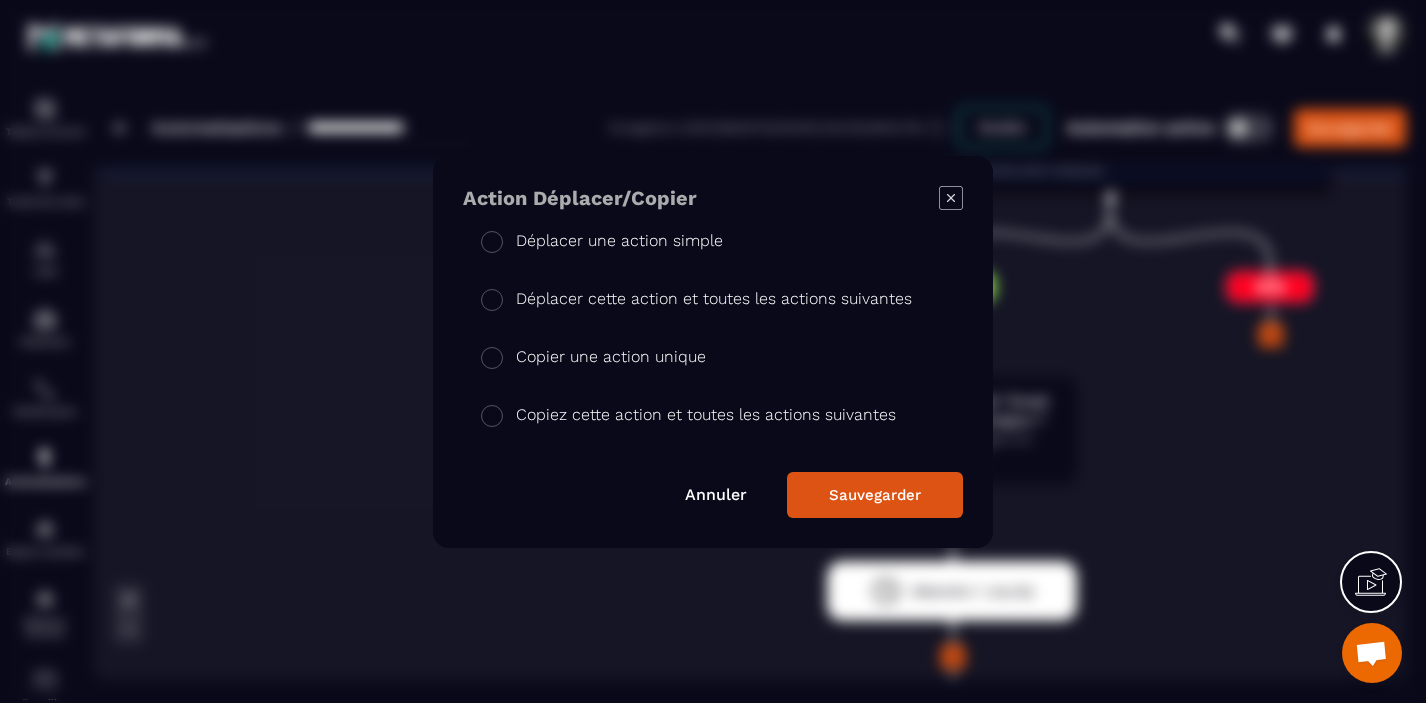 click at bounding box center [492, 299] 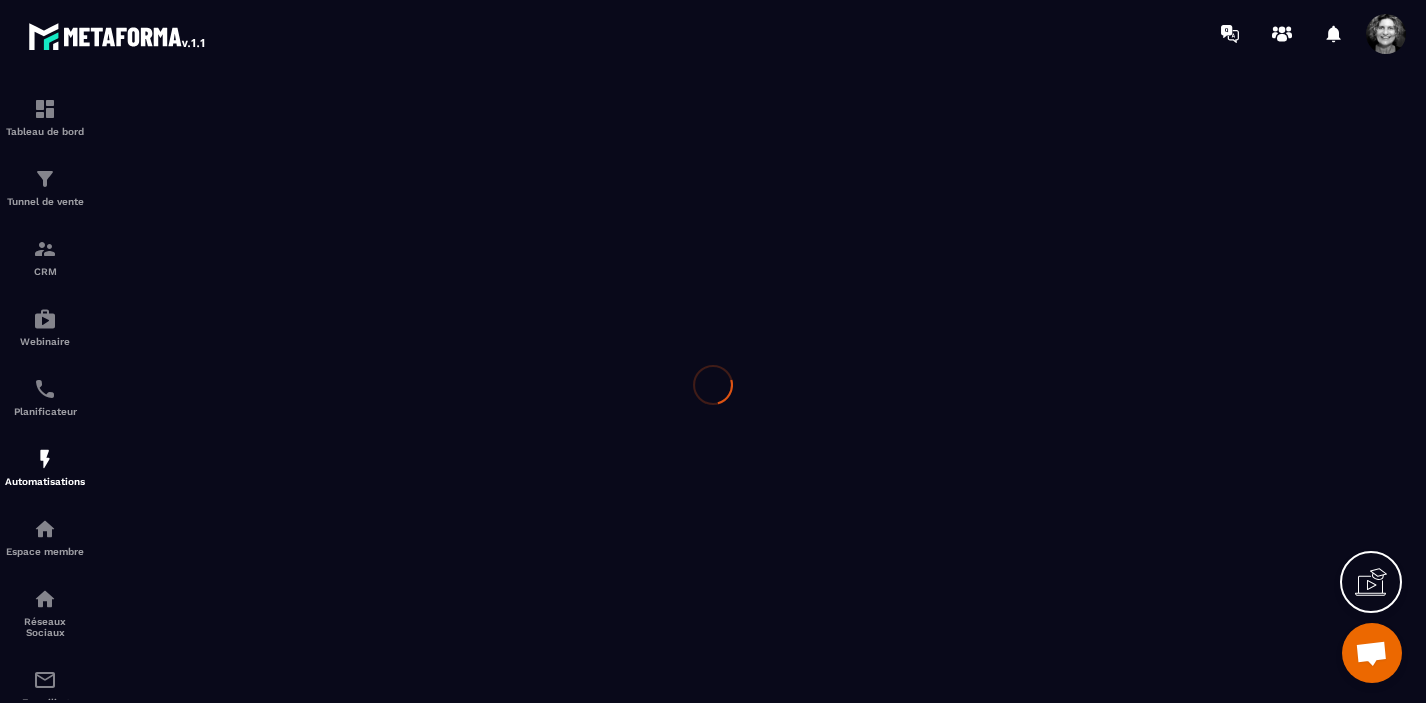 scroll, scrollTop: 1910, scrollLeft: 0, axis: vertical 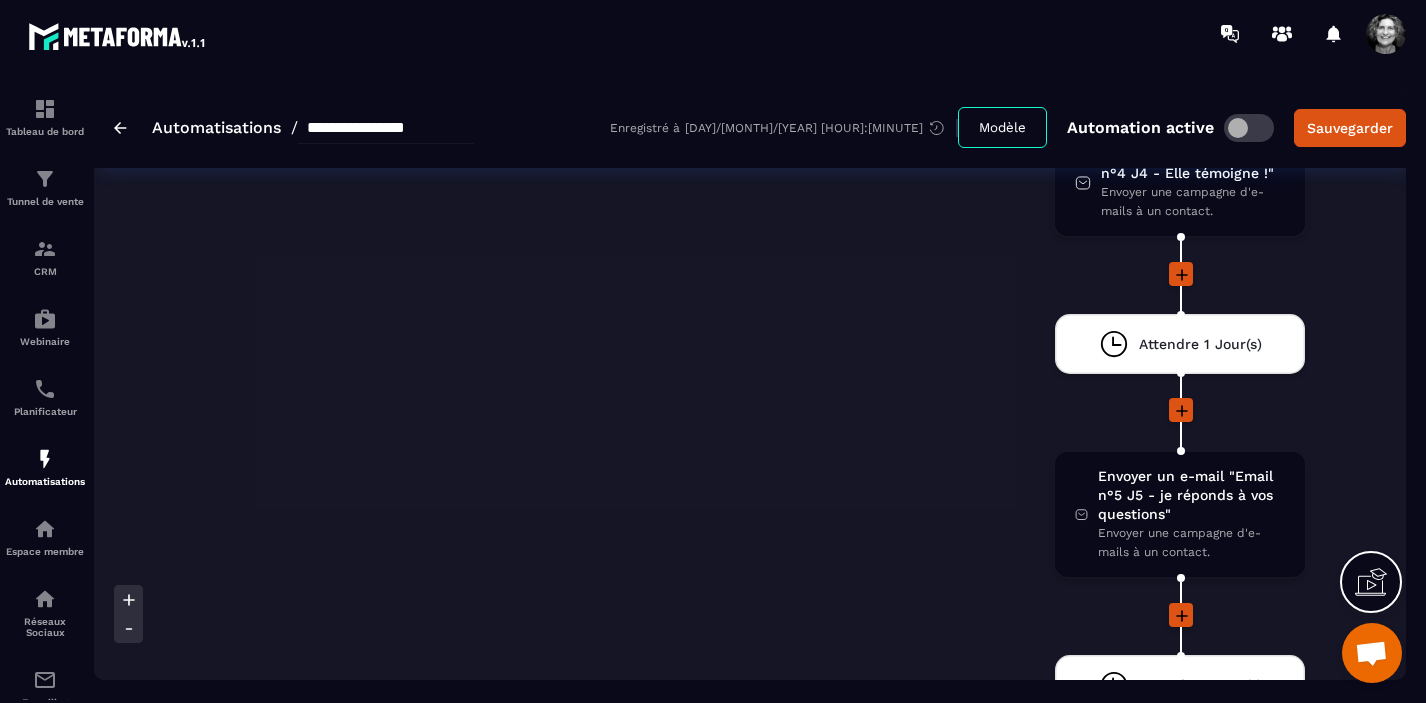 click 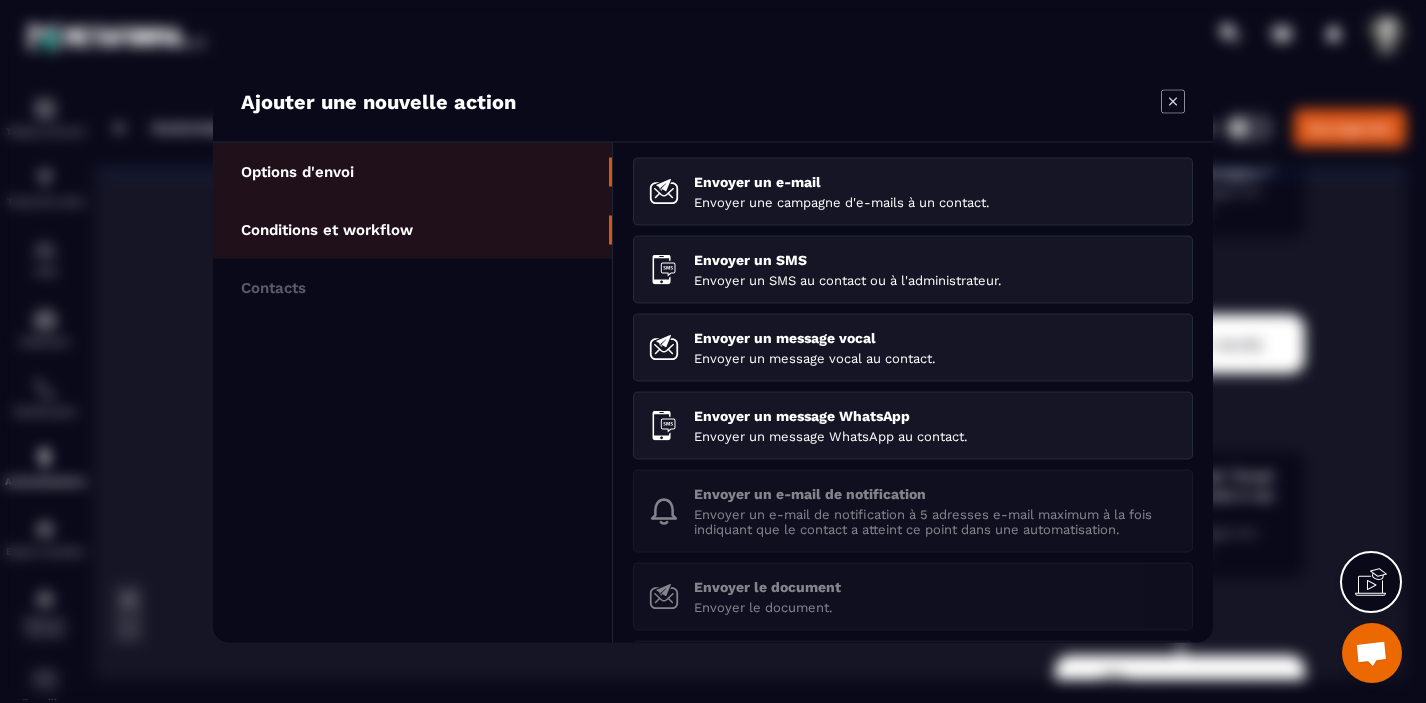 click on "Conditions et workflow" at bounding box center (327, 229) 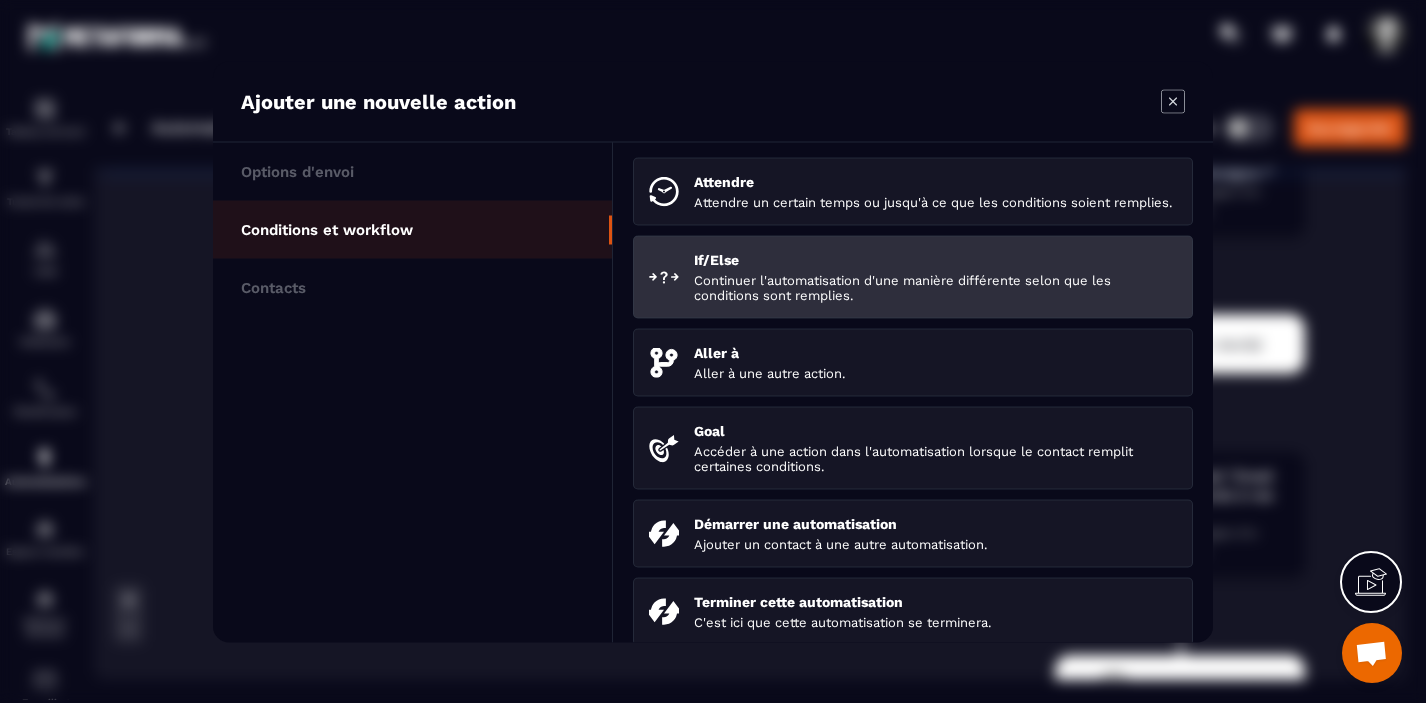 click on "If/Else" at bounding box center (935, 259) 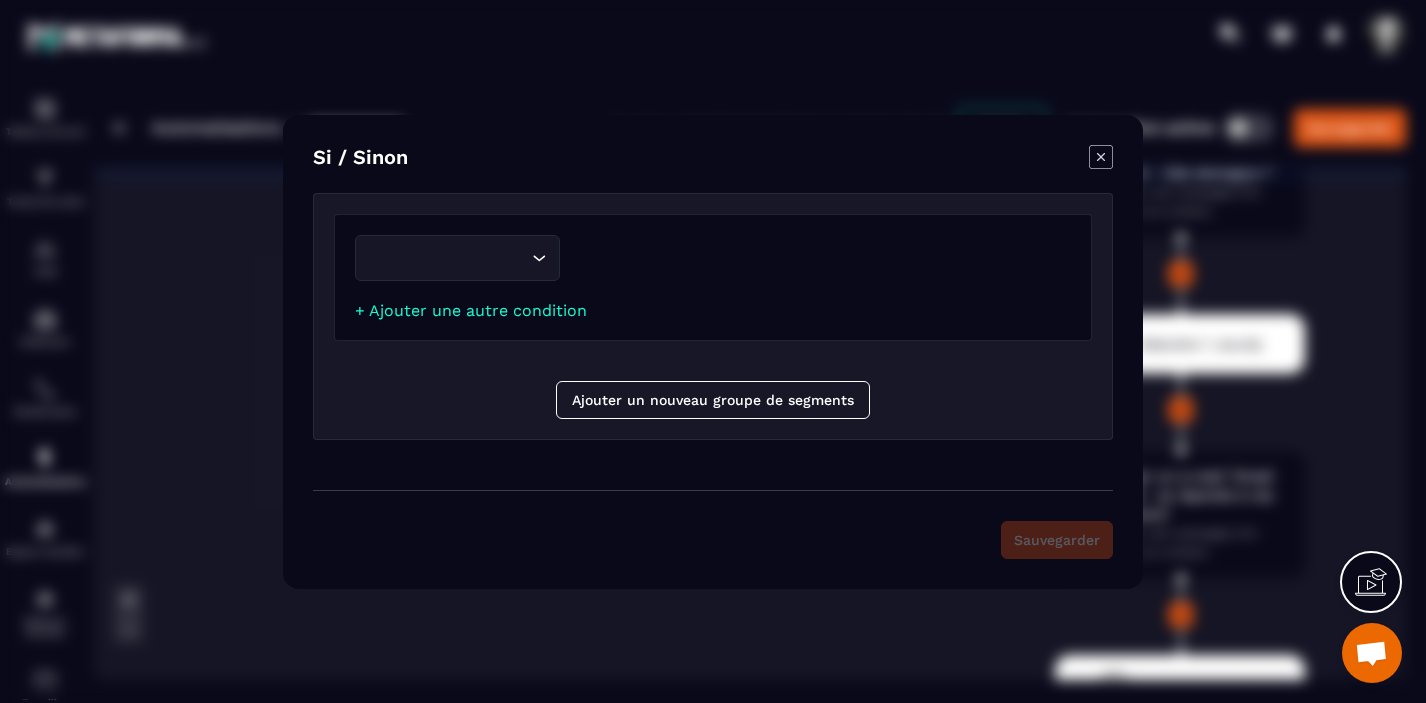 click 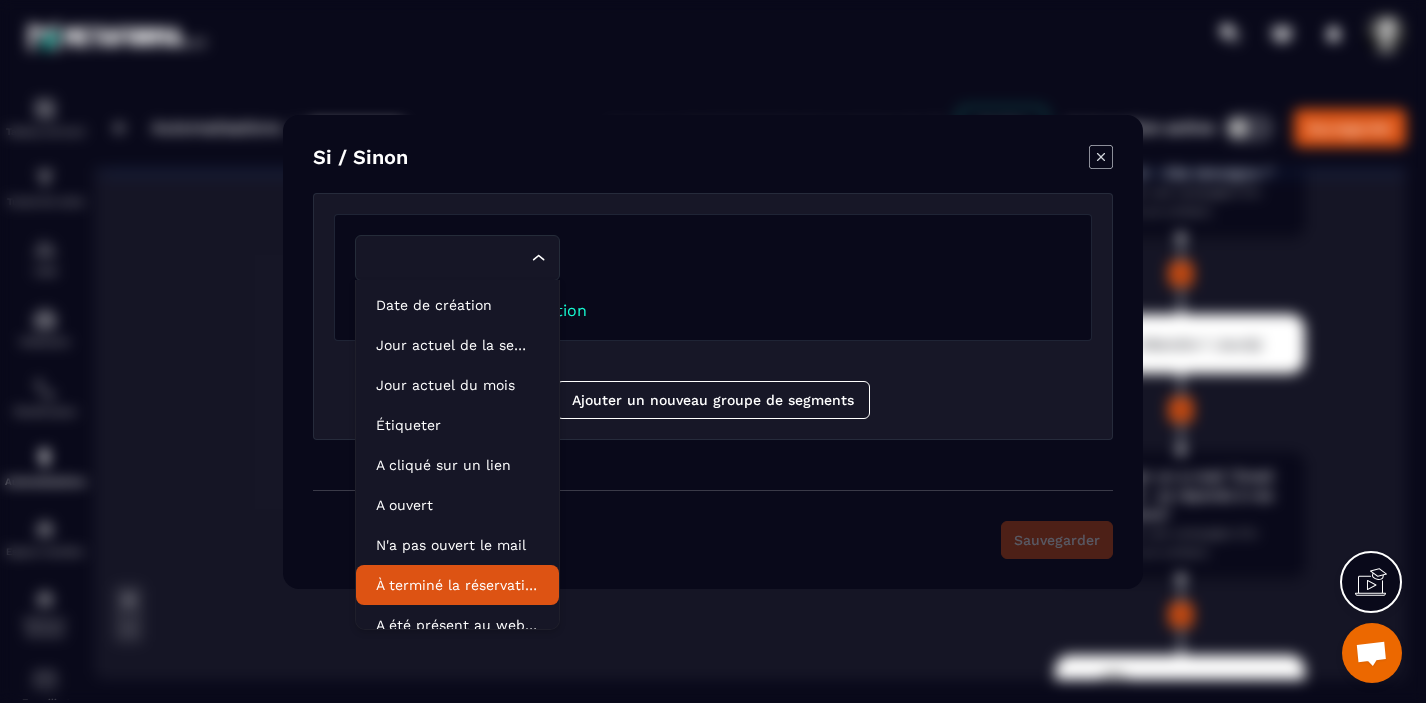 click on "À terminé la réservation d'événement" 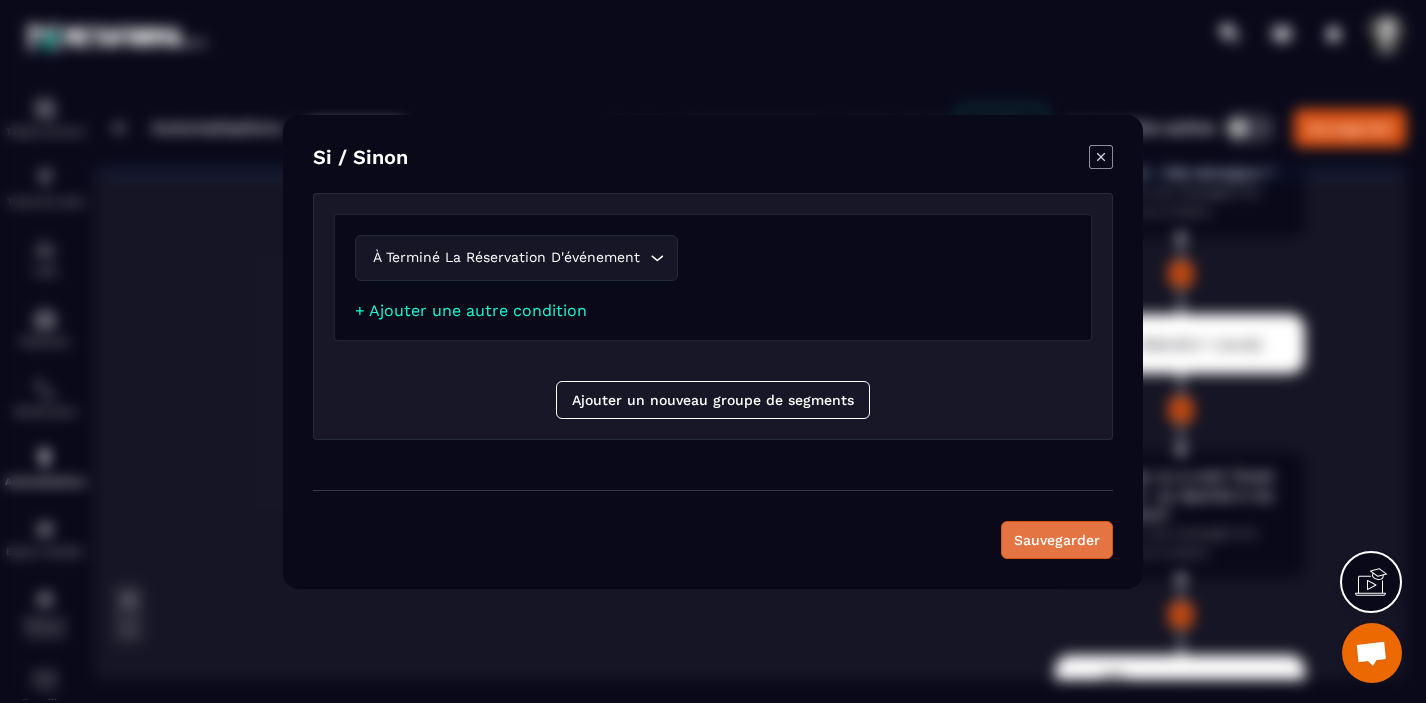 click on "Sauvegarder" at bounding box center (1057, 540) 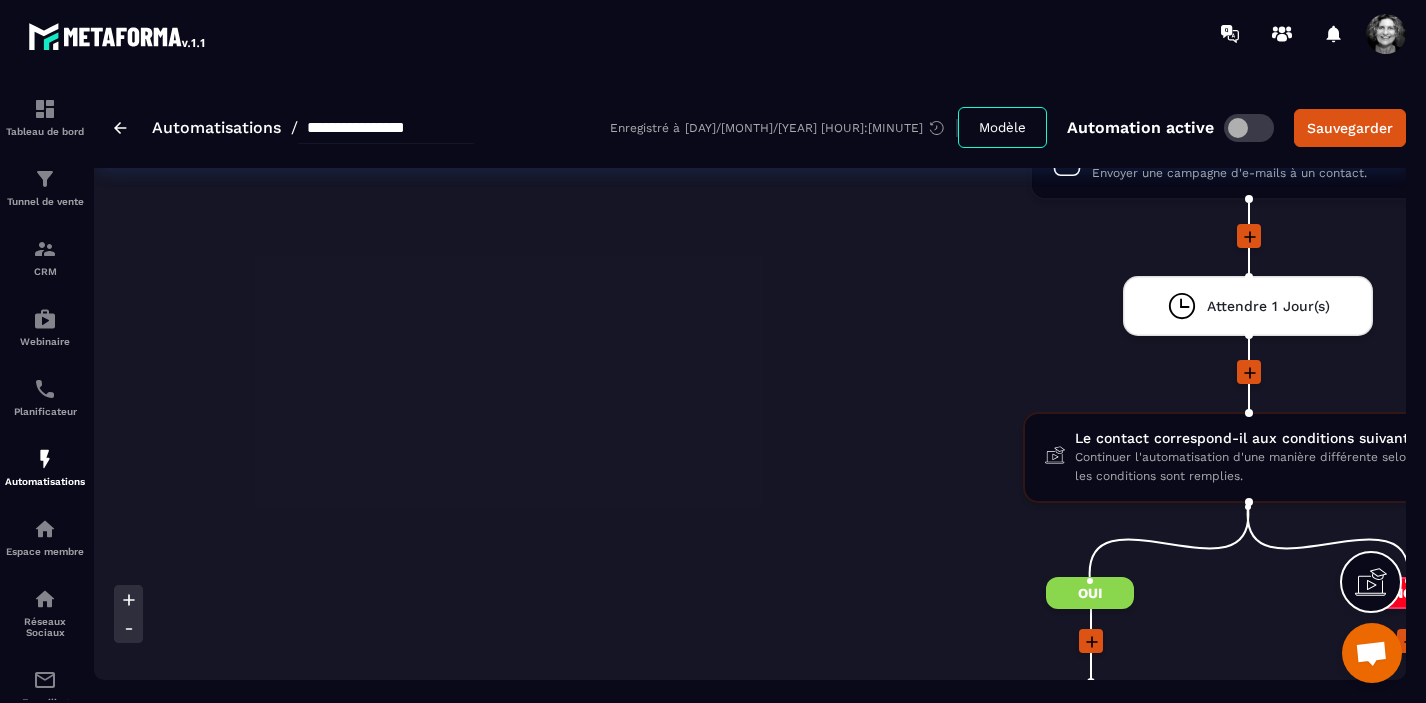 scroll, scrollTop: 0, scrollLeft: 470, axis: horizontal 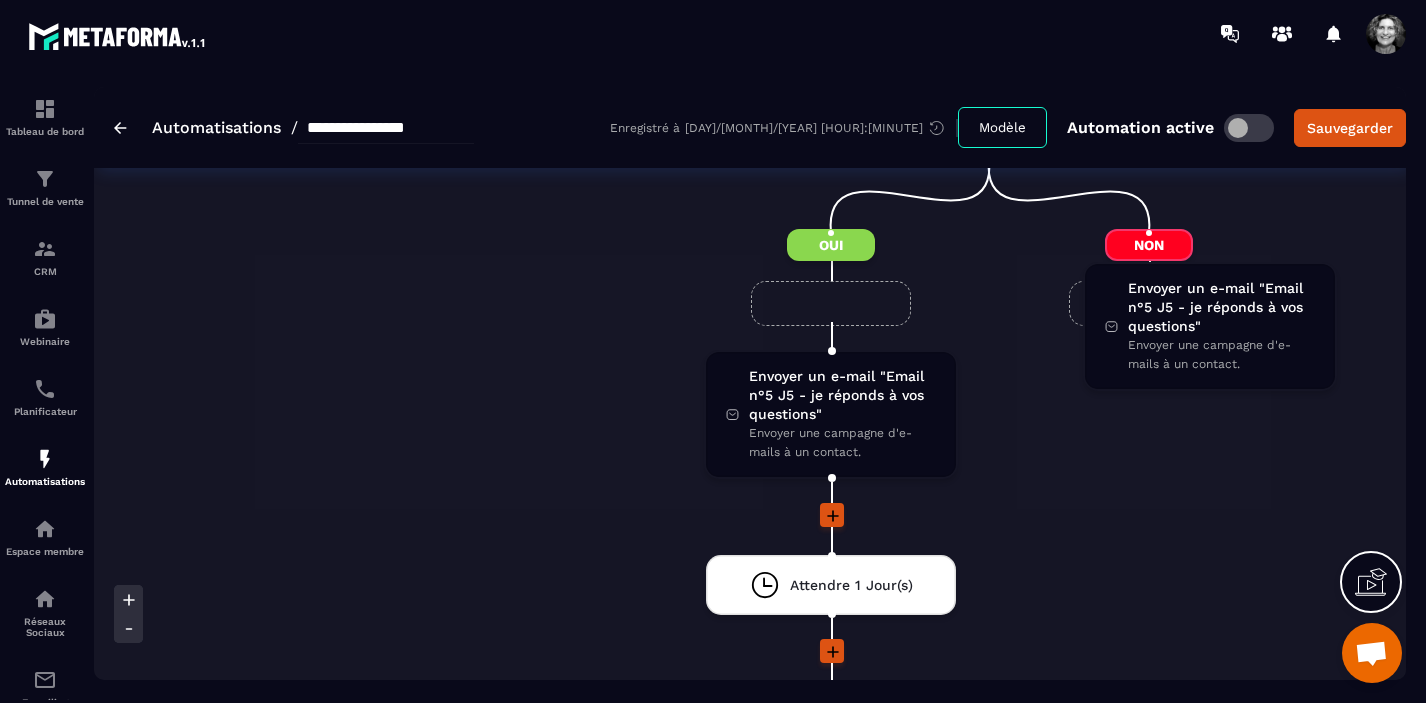 drag, startPoint x: 786, startPoint y: 386, endPoint x: 1162, endPoint y: 307, distance: 384.20956 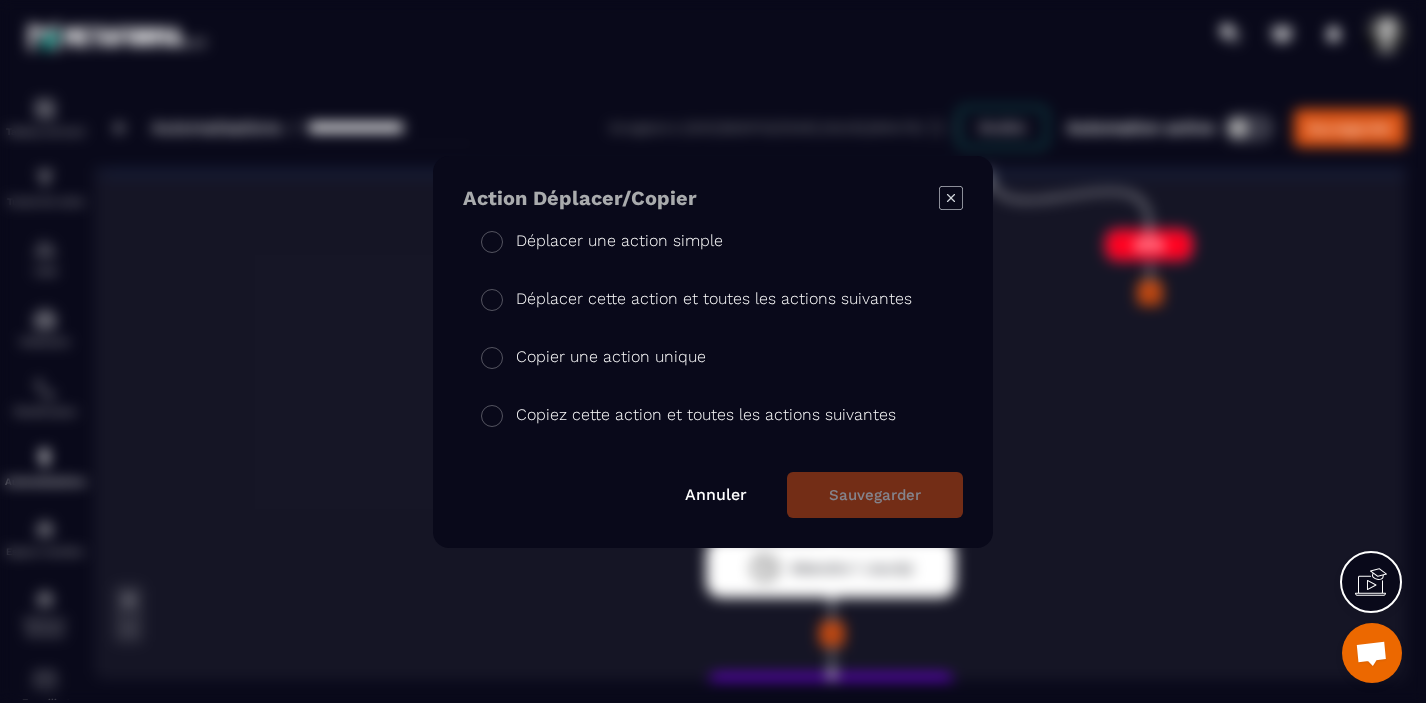 click at bounding box center (492, 299) 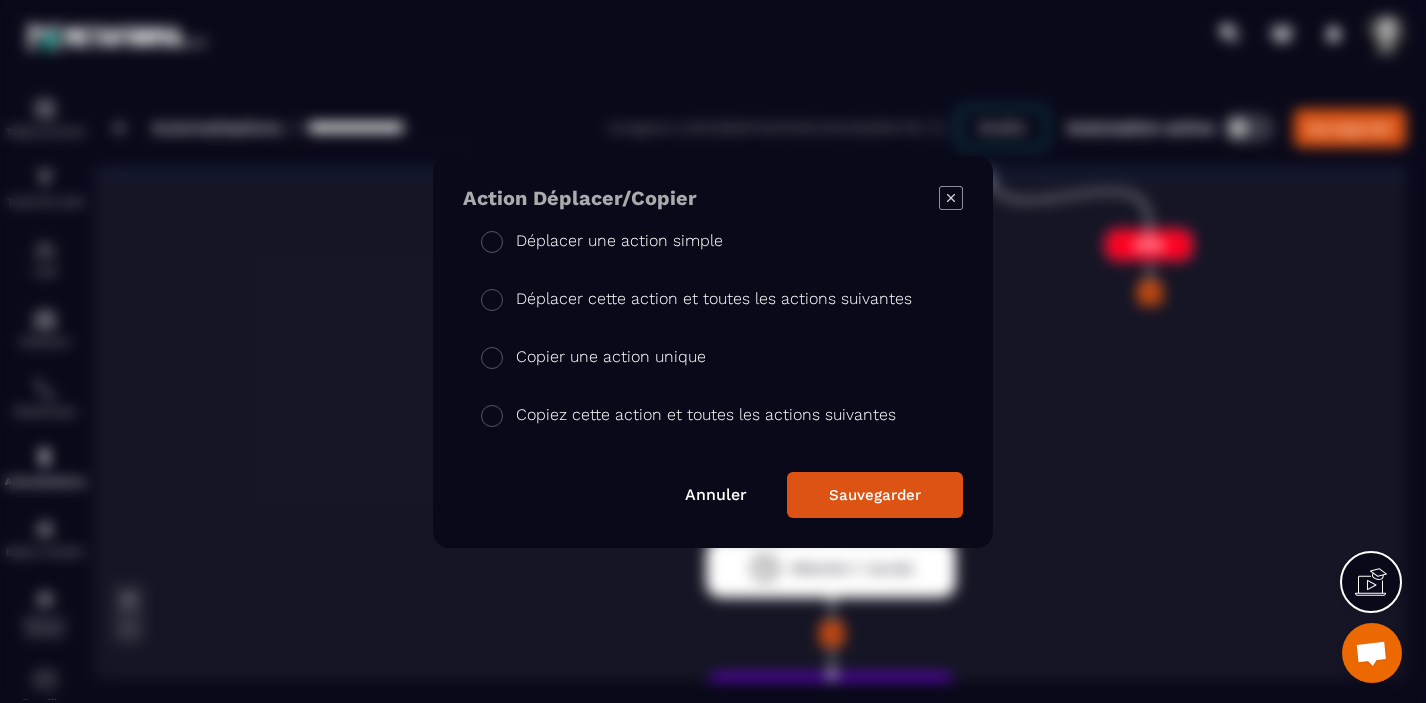 click on "Sauvegarder" at bounding box center (875, 495) 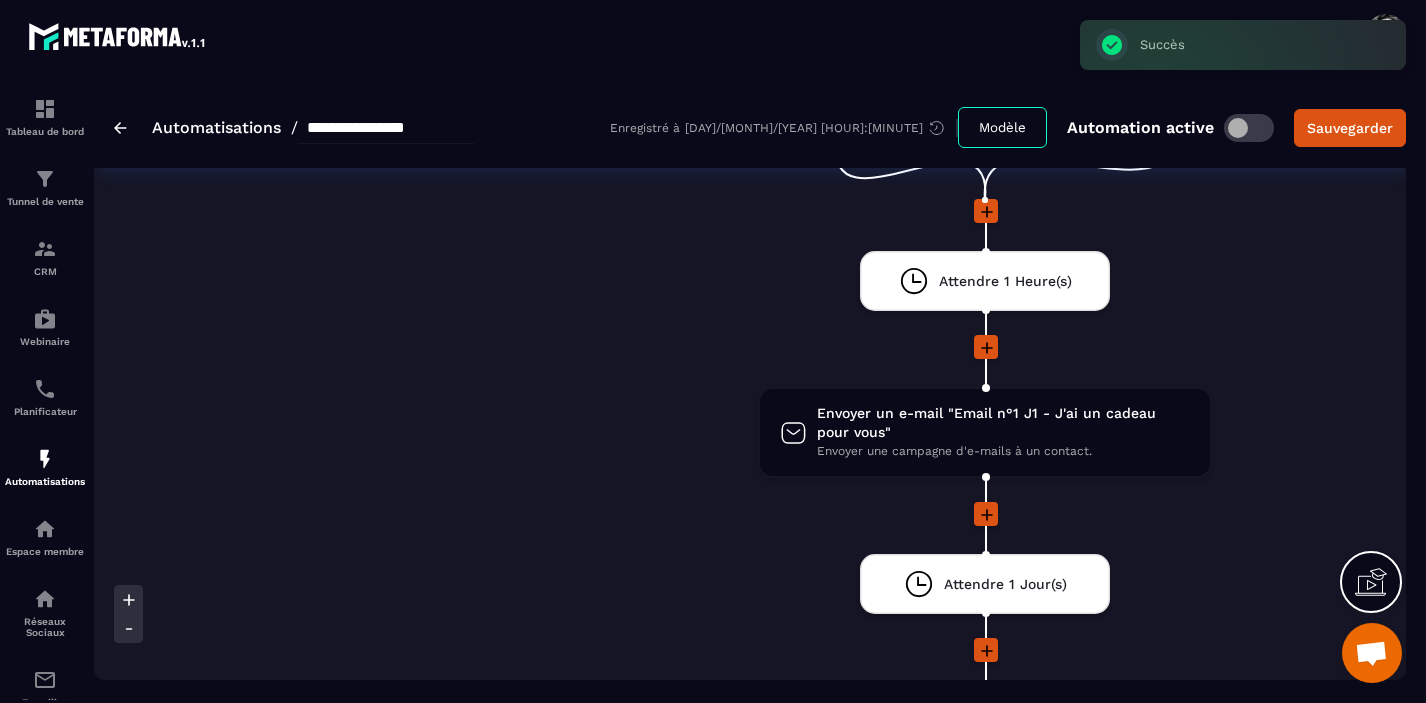 scroll, scrollTop: 0, scrollLeft: 0, axis: both 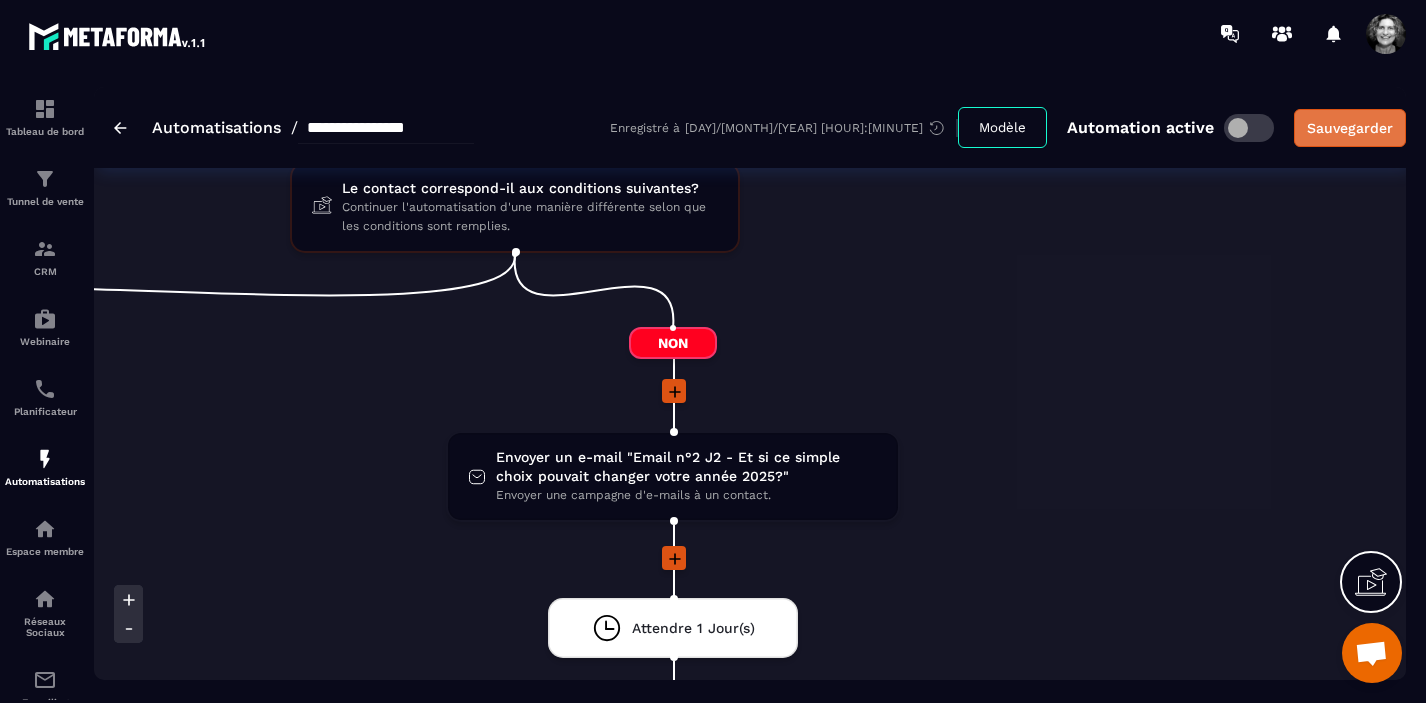 click on "Sauvegarder" 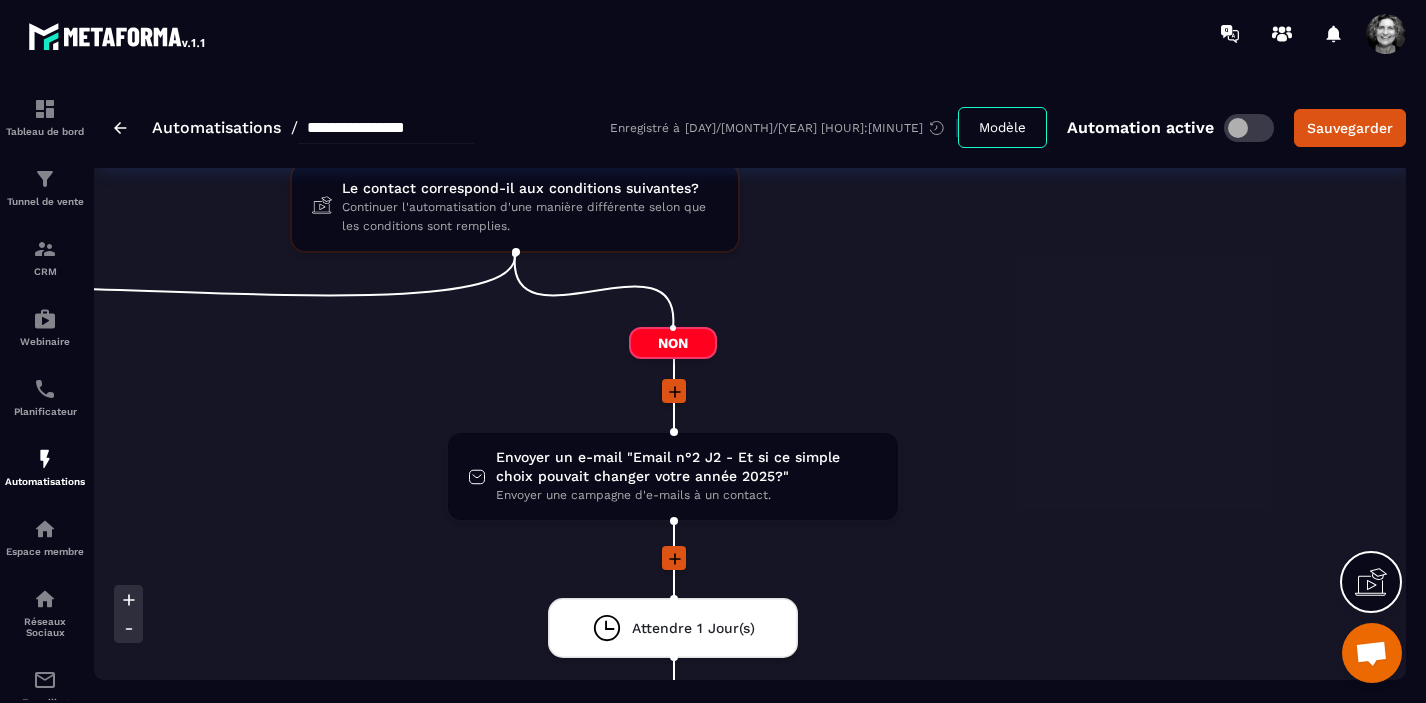 scroll, scrollTop: 0, scrollLeft: 0, axis: both 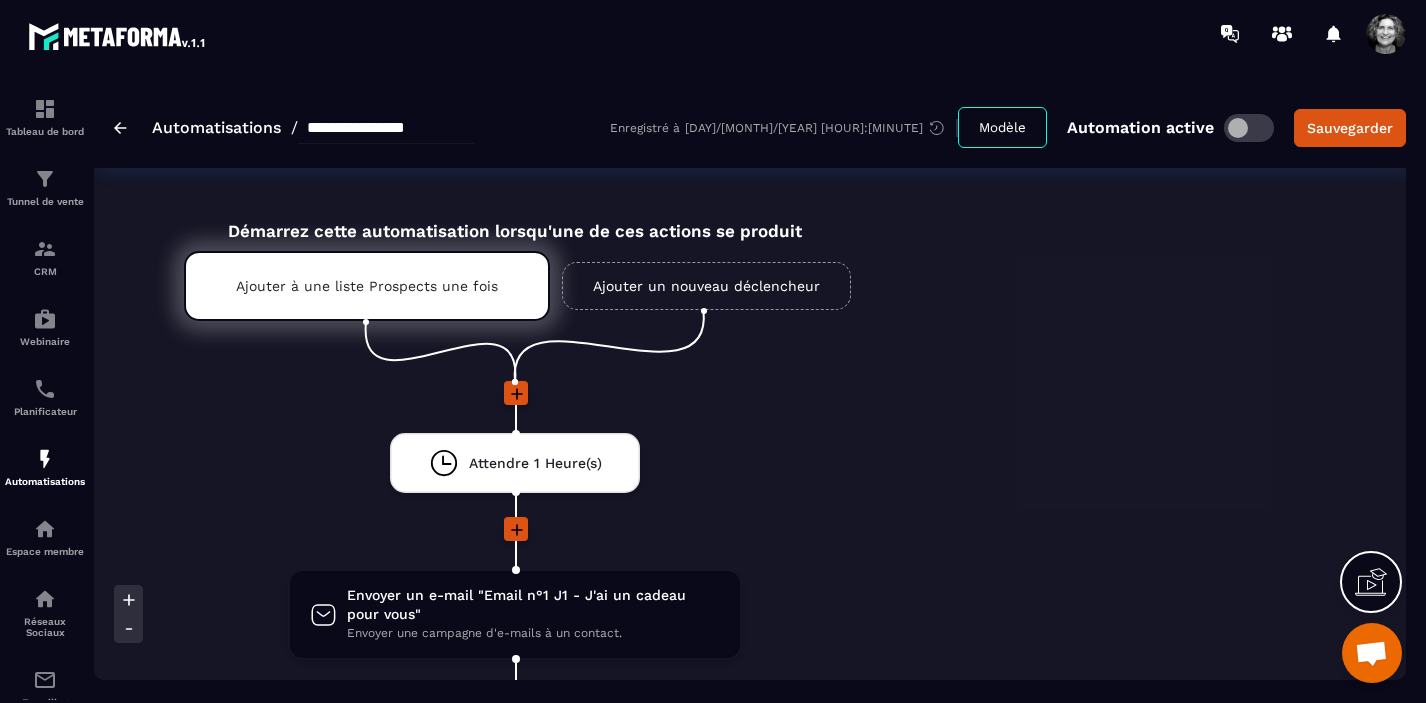 click on "Ajouter un nouveau déclencheur" at bounding box center [706, 286] 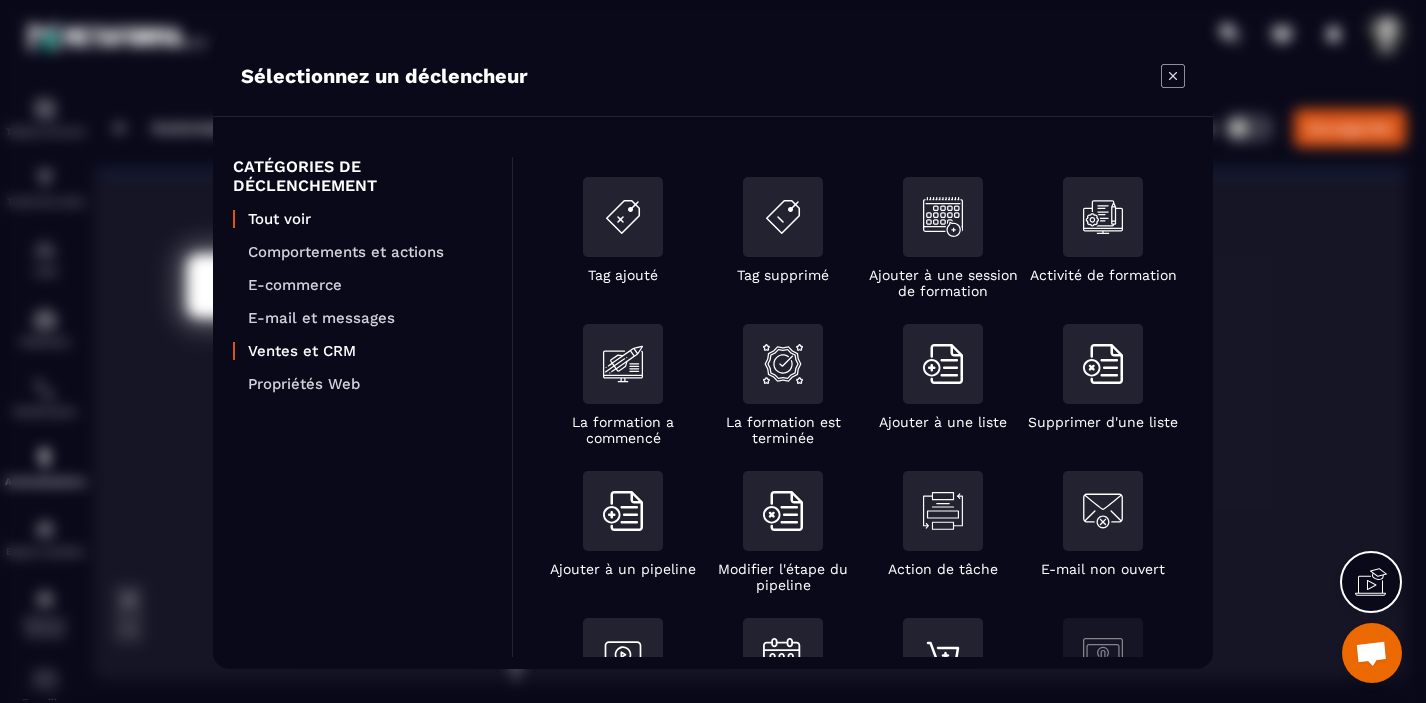 click on "Ventes et CRM" at bounding box center (370, 350) 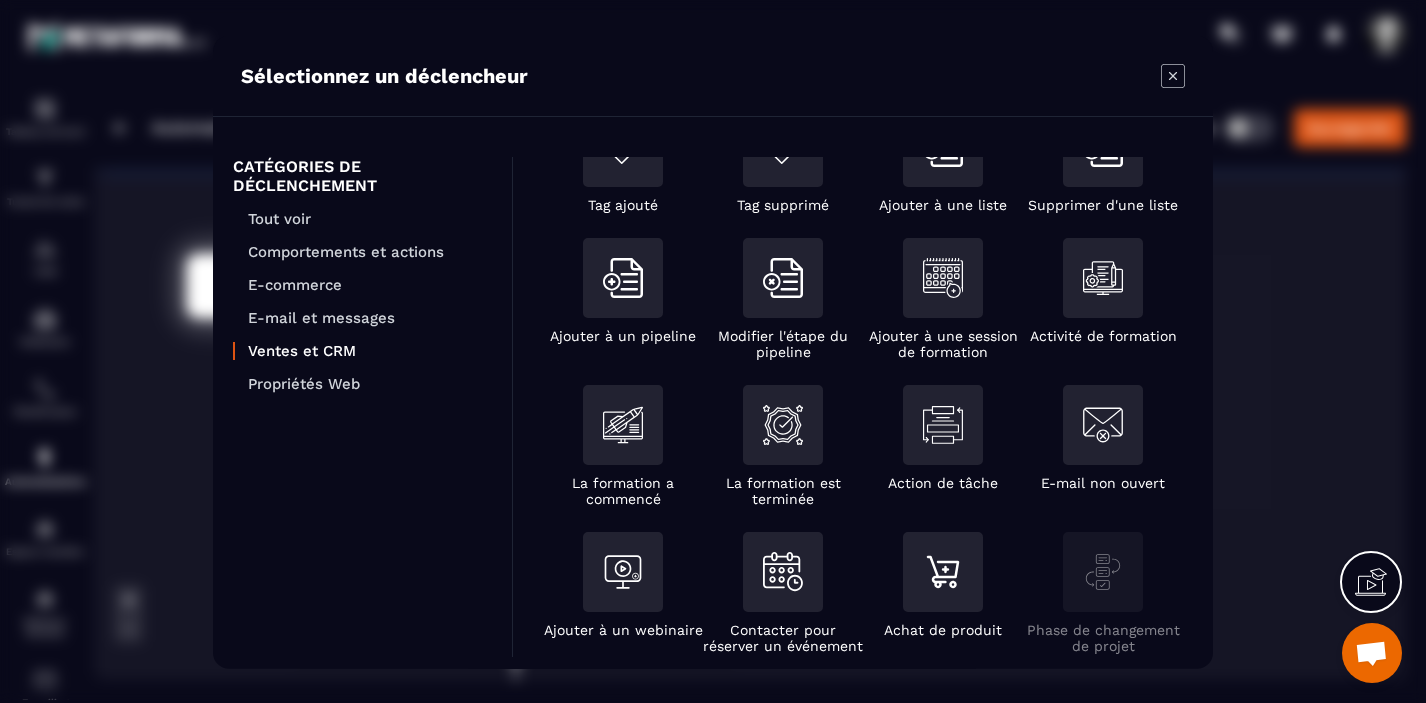 scroll, scrollTop: 94, scrollLeft: 0, axis: vertical 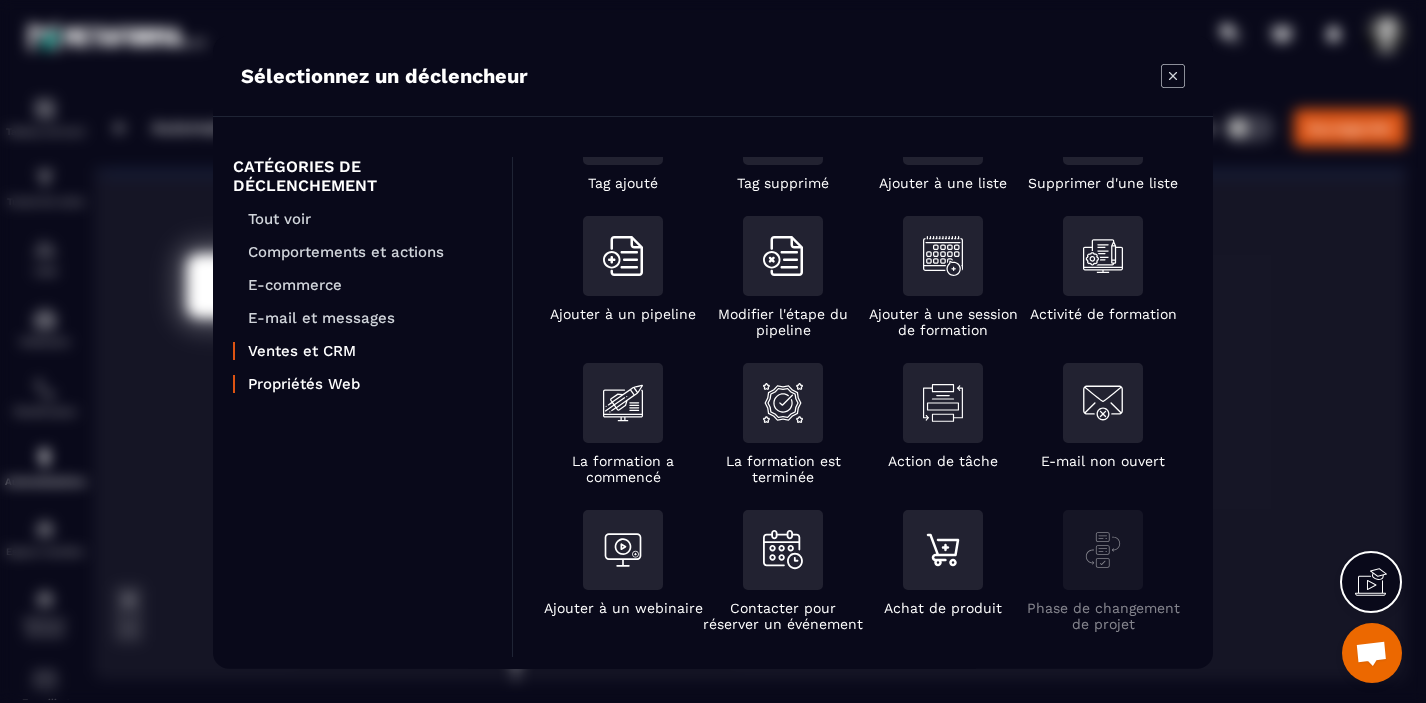 click on "Propriétés Web" at bounding box center [370, 383] 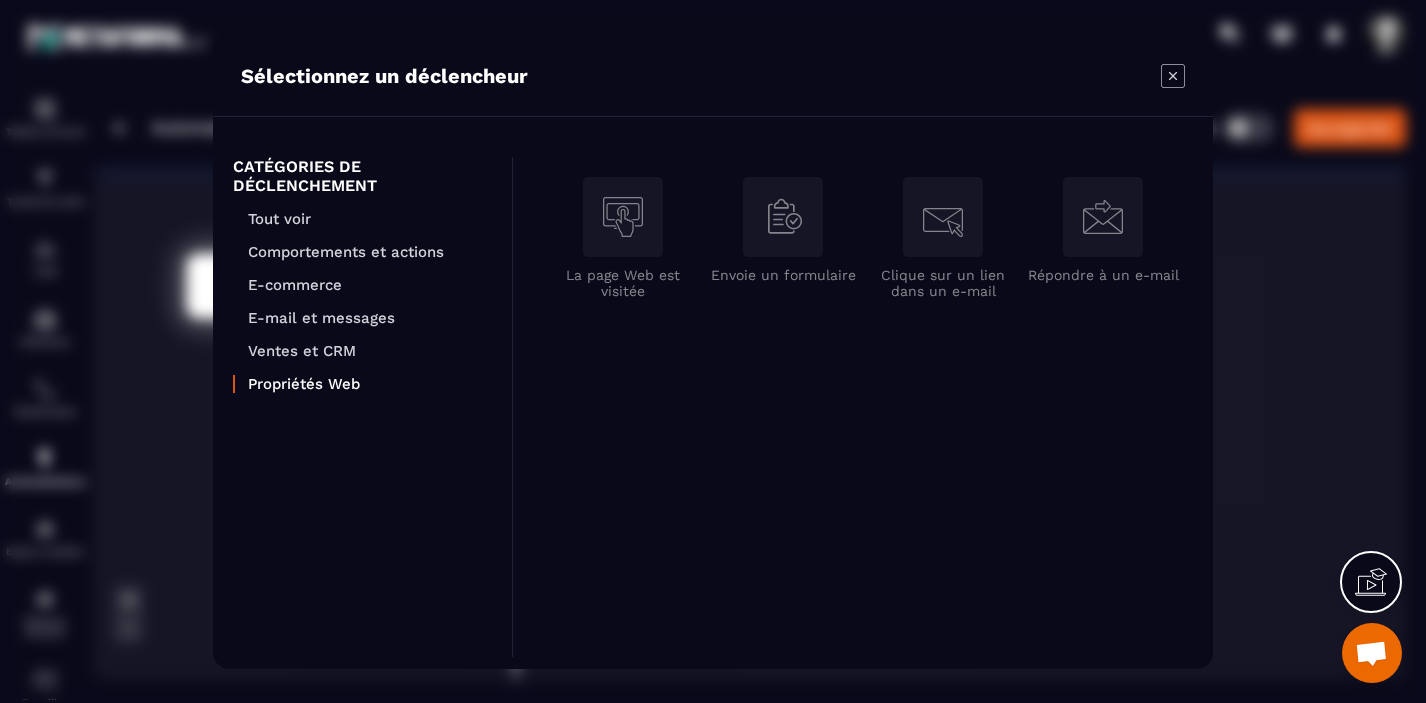 scroll, scrollTop: 0, scrollLeft: 0, axis: both 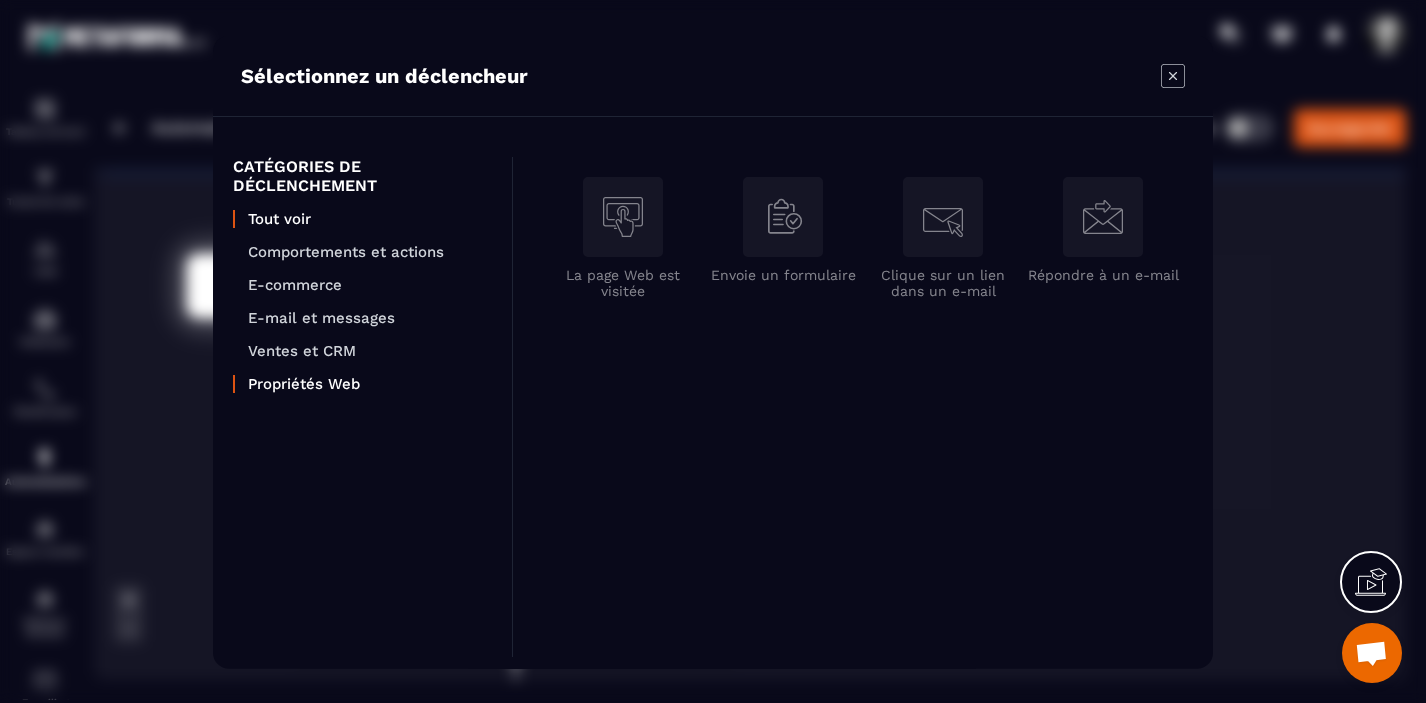 click on "Tout voir" at bounding box center [370, 218] 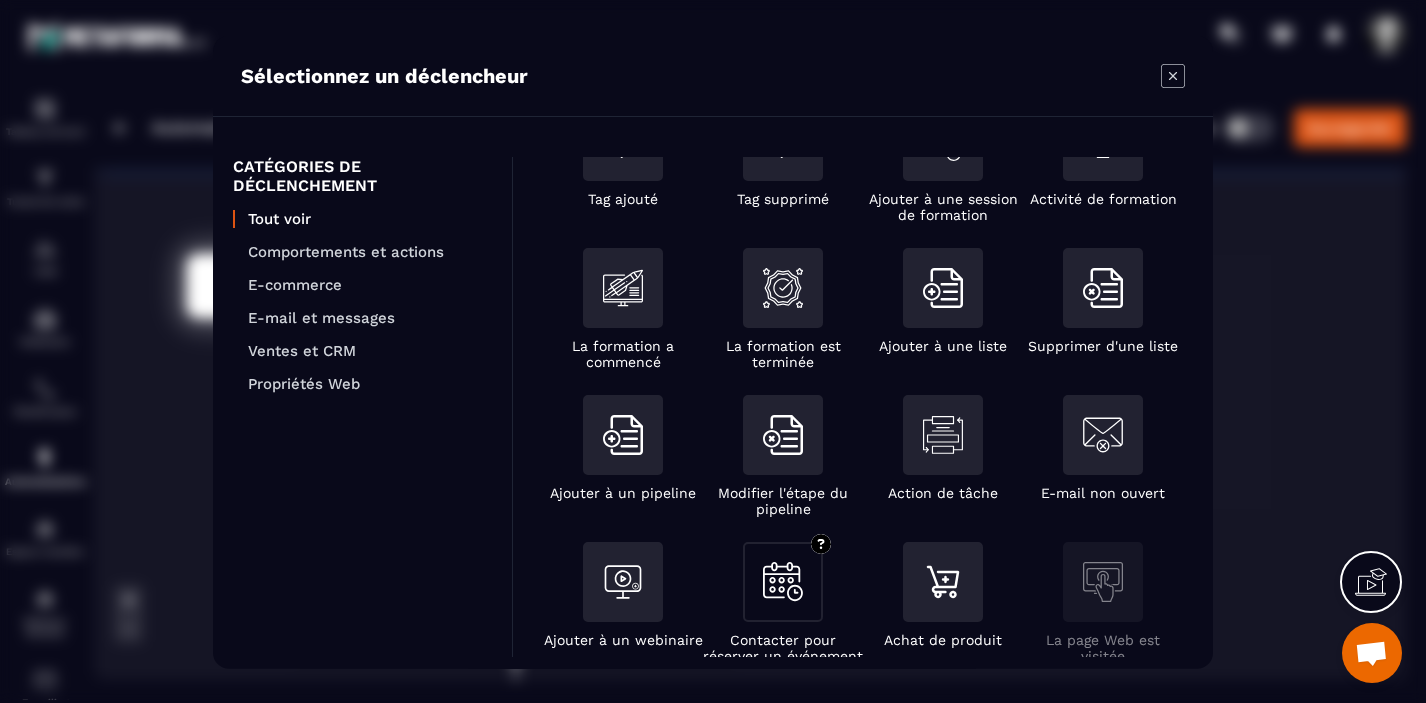 scroll, scrollTop: 0, scrollLeft: 0, axis: both 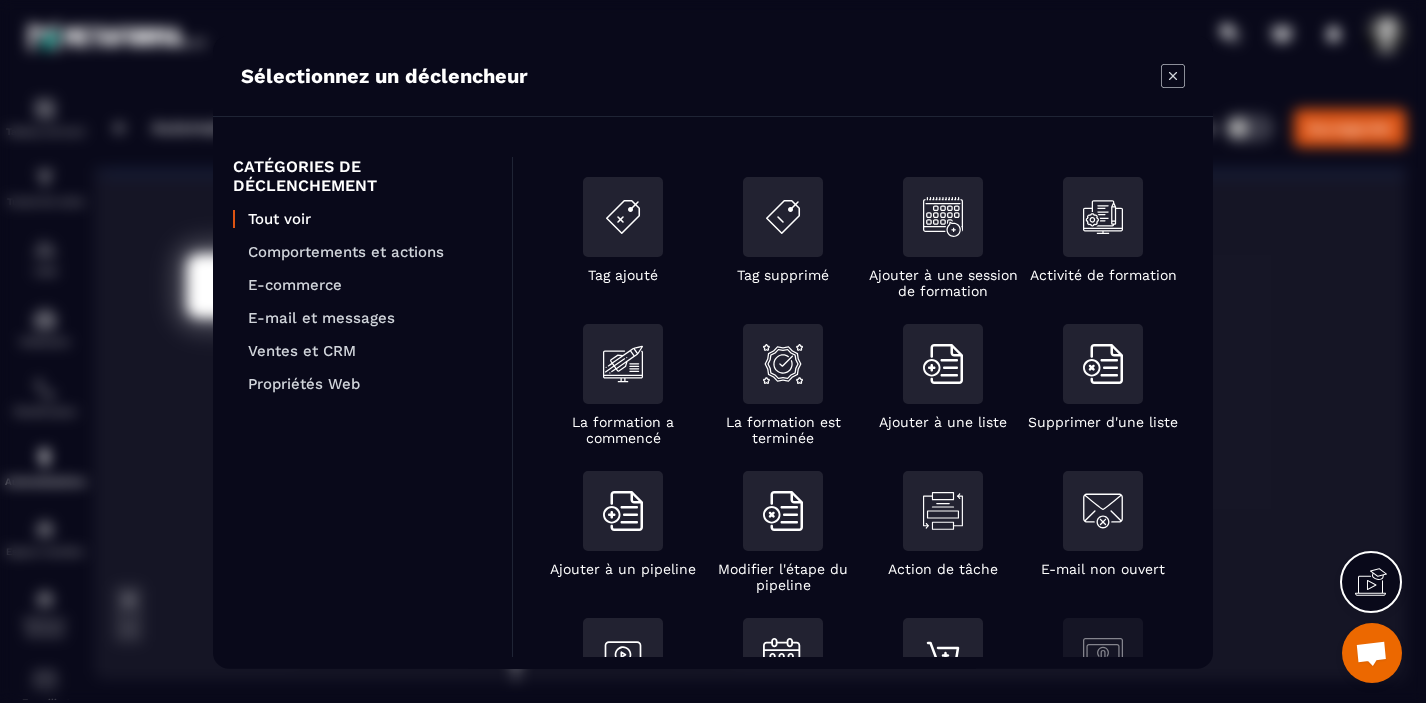 click 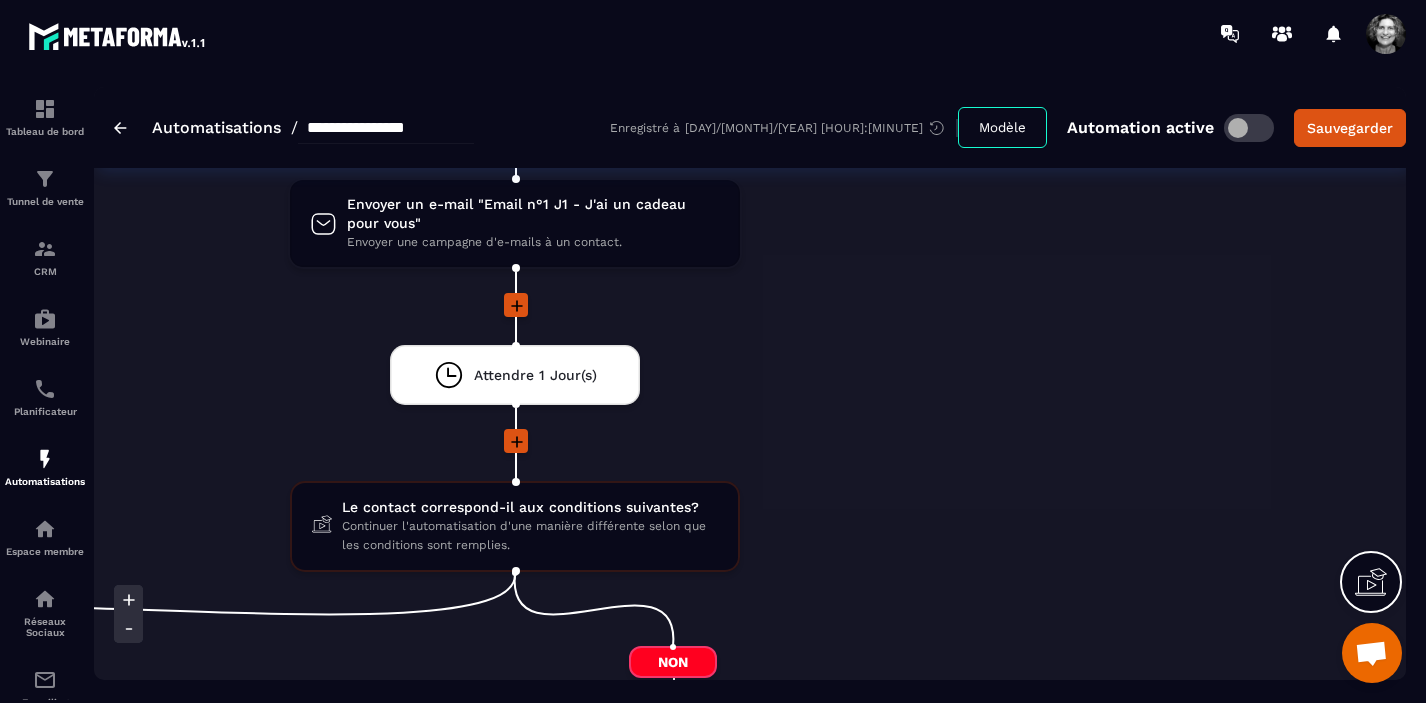 scroll, scrollTop: 426, scrollLeft: 0, axis: vertical 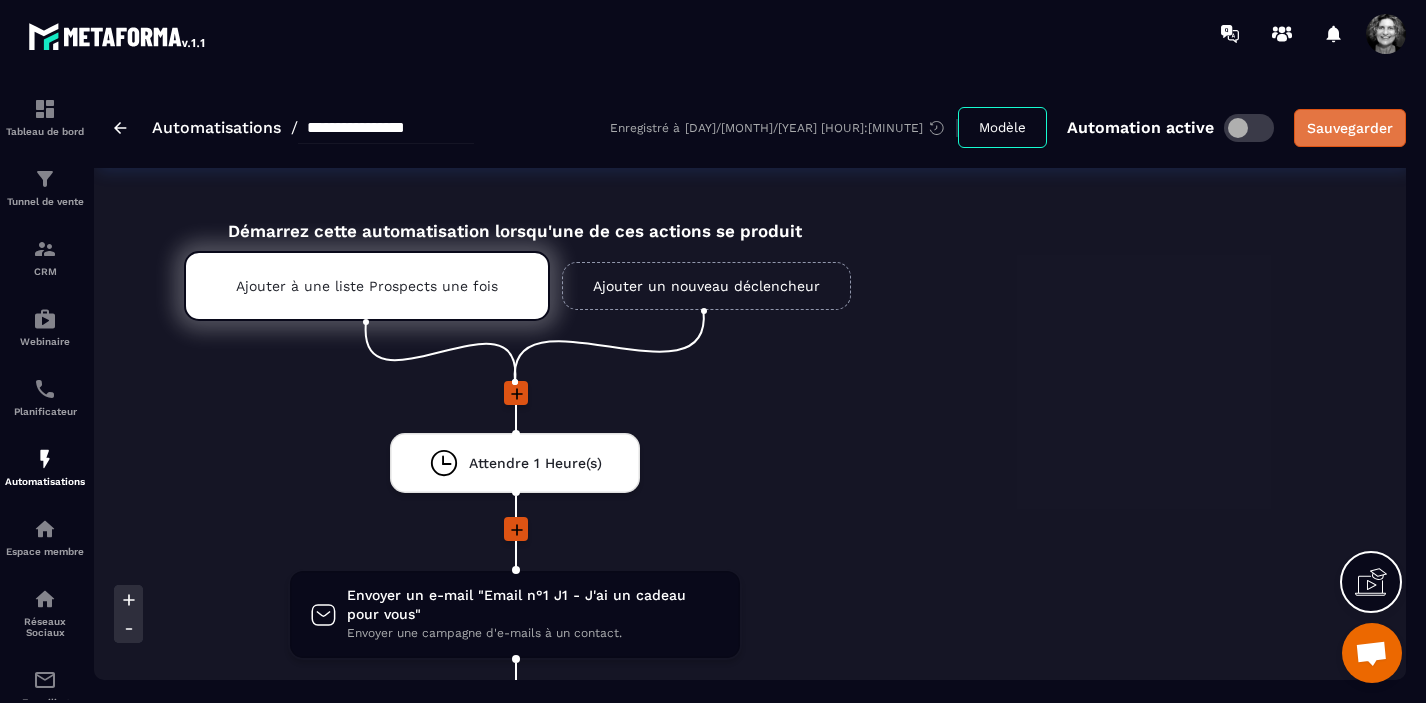 click on "Sauvegarder" at bounding box center [1350, 128] 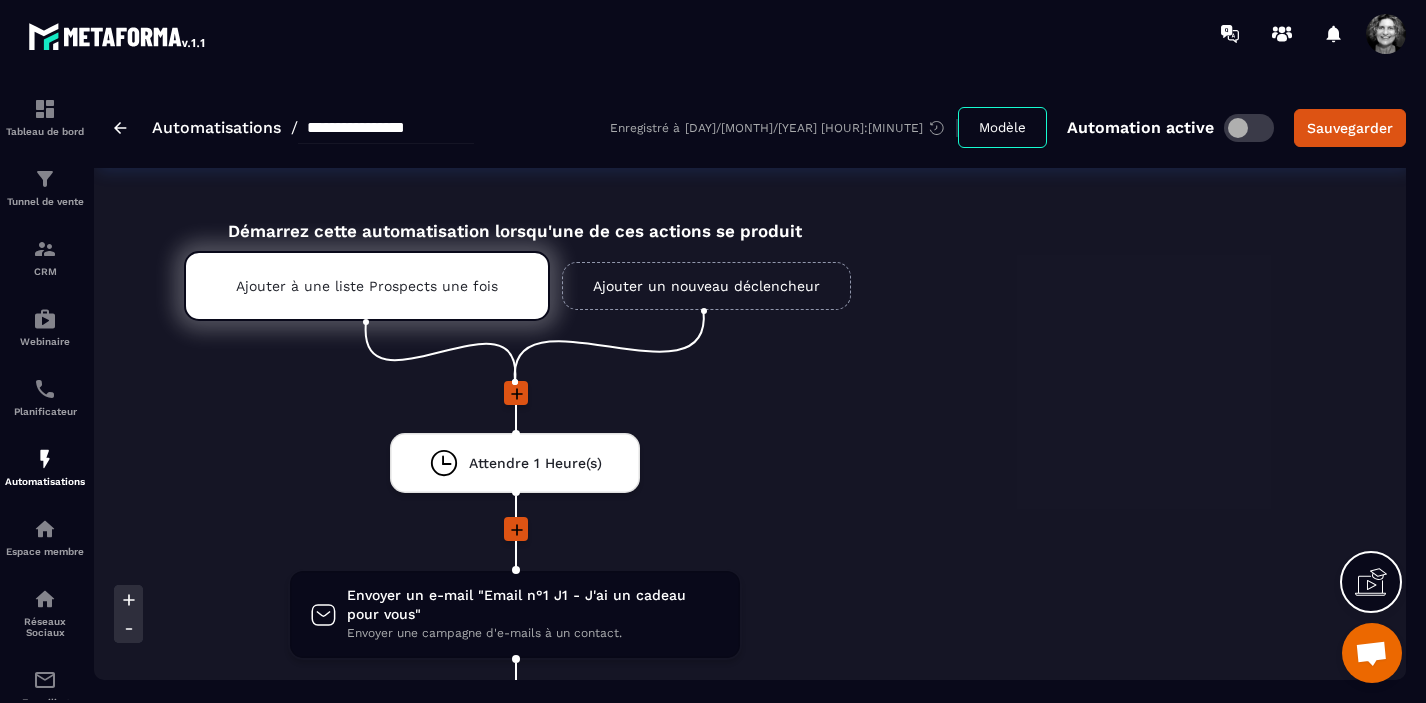 scroll, scrollTop: 19275, scrollLeft: 0, axis: vertical 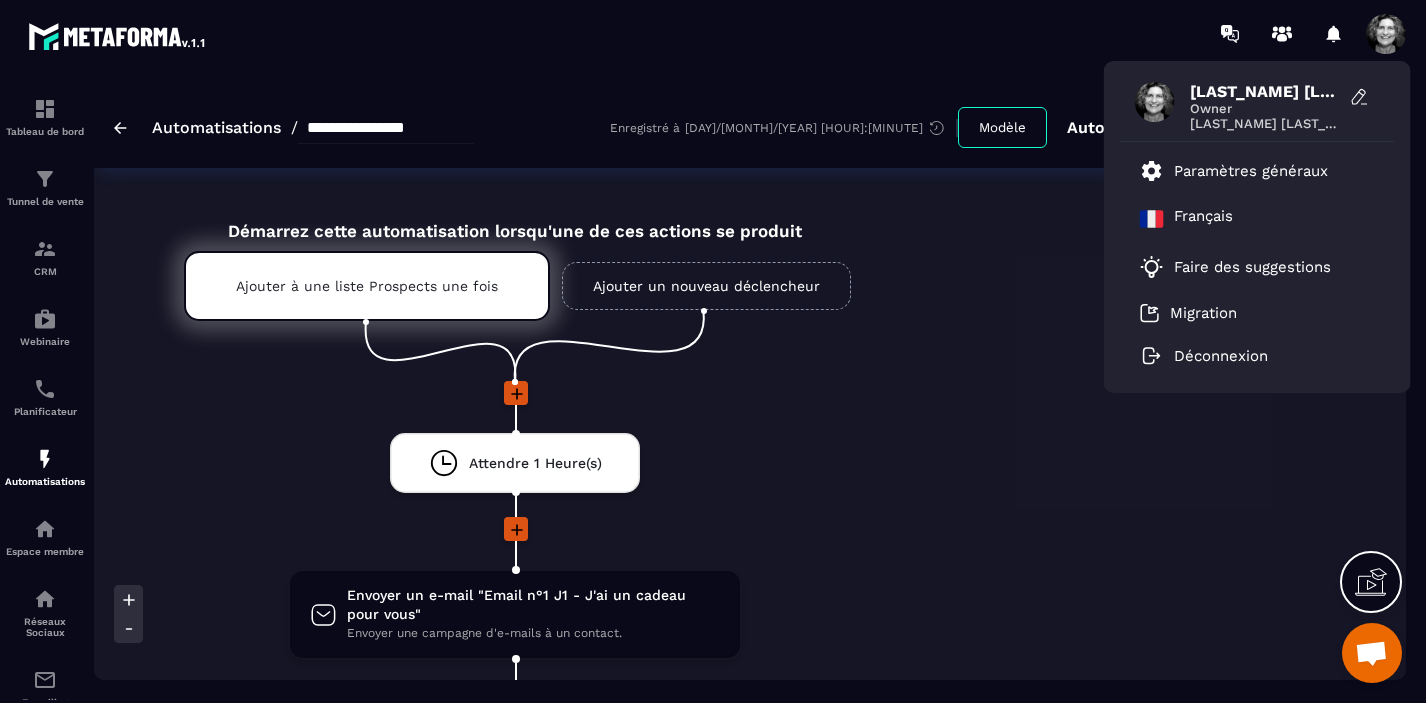 click on "[FIRST] [LAST] Owner [FIRST] [LAST] Paramètres généraux Français Faire des suggestions Migration Déconnexion" at bounding box center [830, 33] 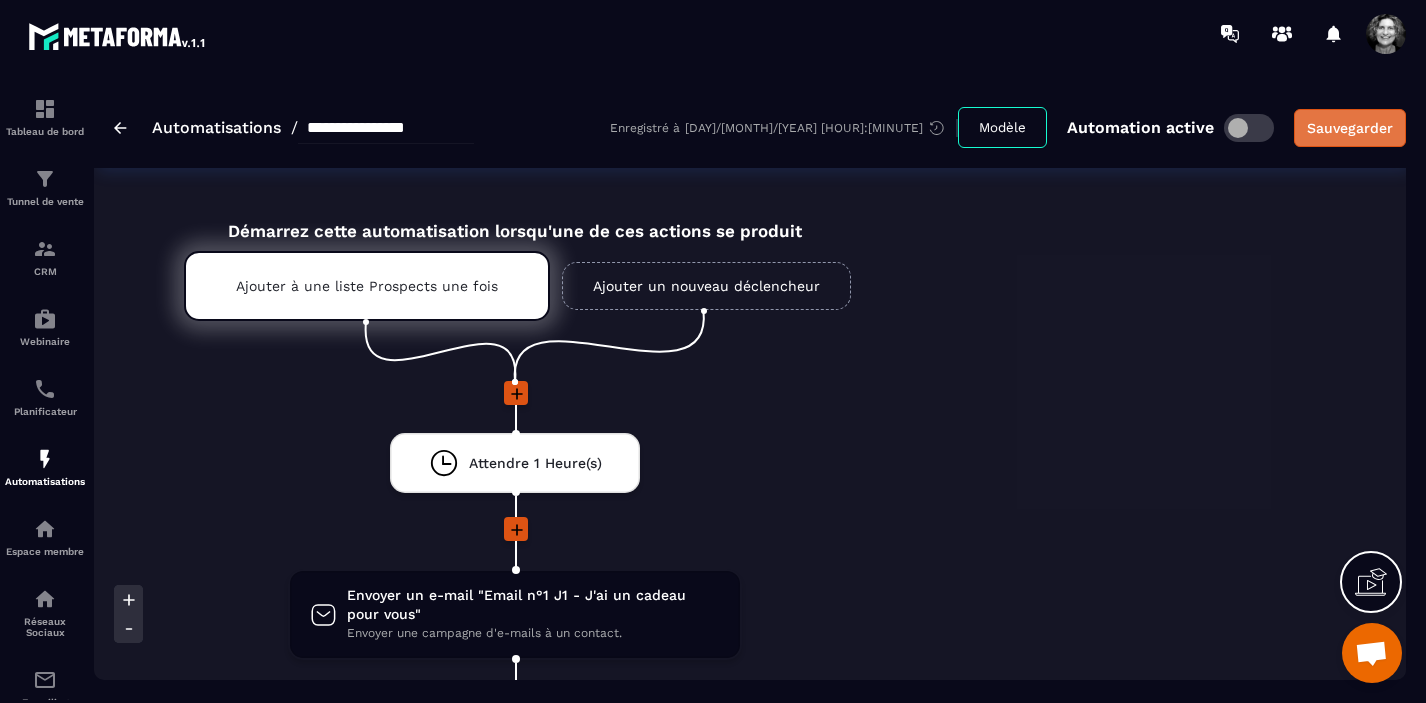 click on "Sauvegarder" at bounding box center (1350, 128) 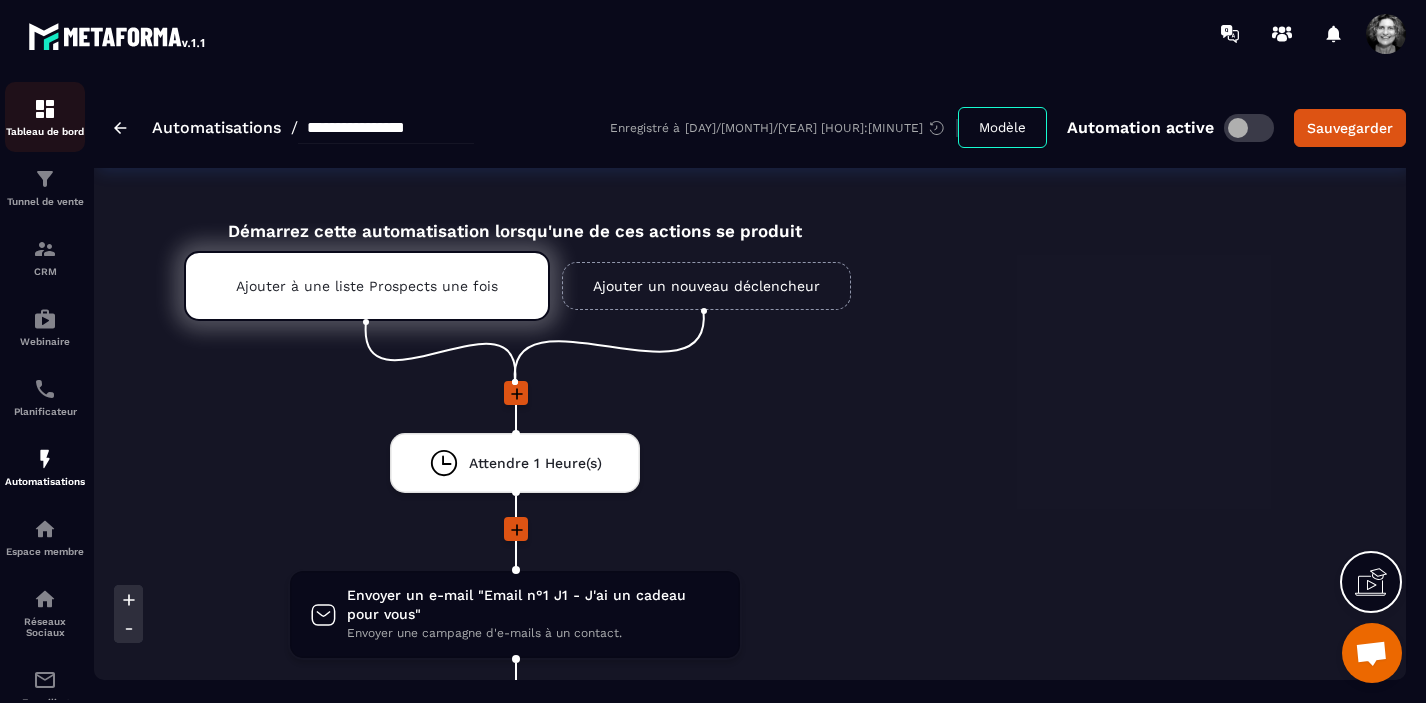 click at bounding box center [45, 109] 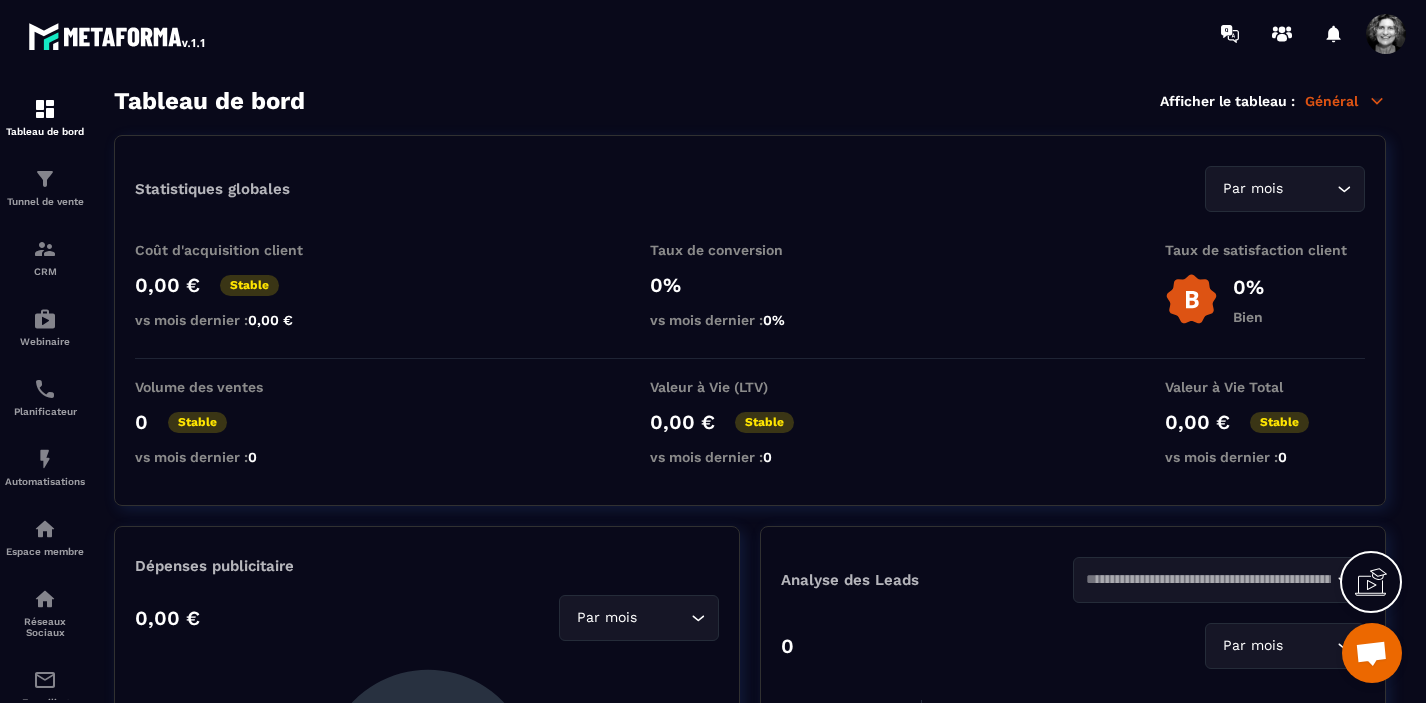 click on "Général" at bounding box center [1345, 101] 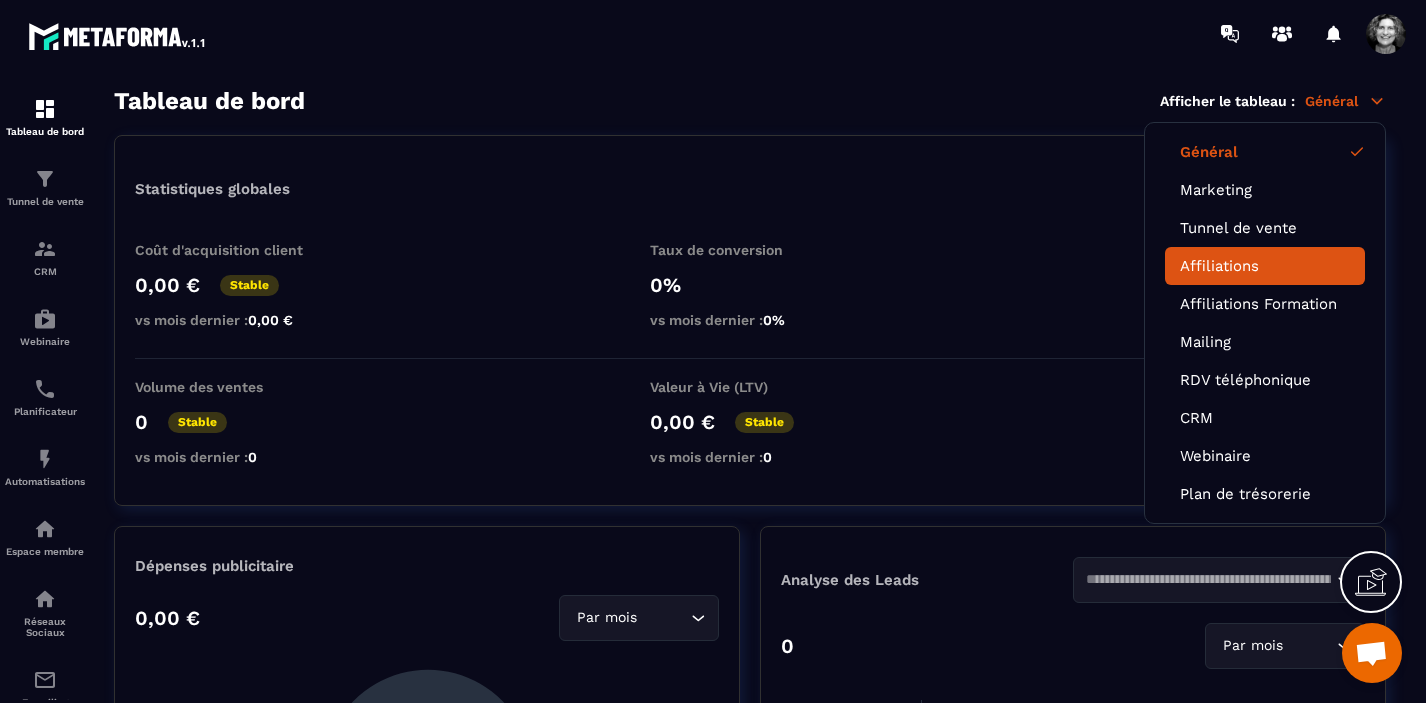 click on "Affiliations" at bounding box center (1265, 266) 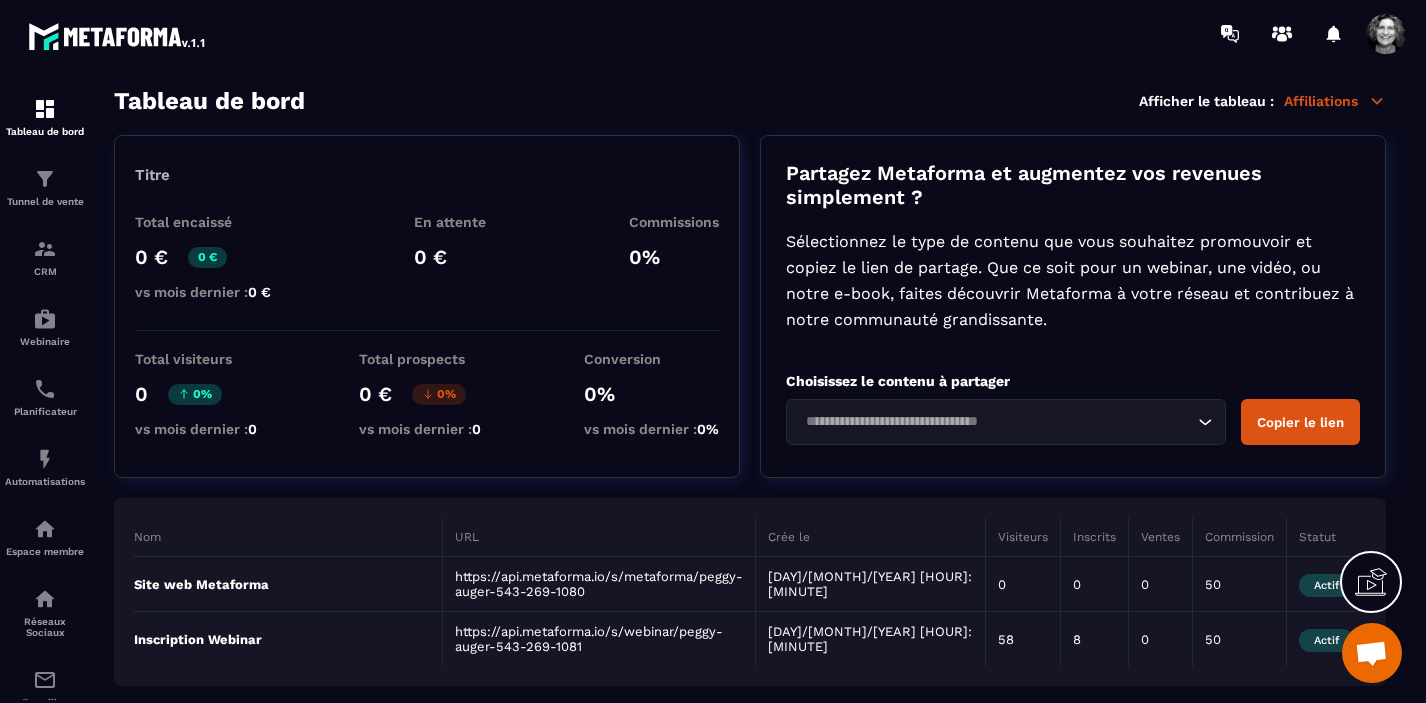 click on "Affiliations" at bounding box center (1335, 101) 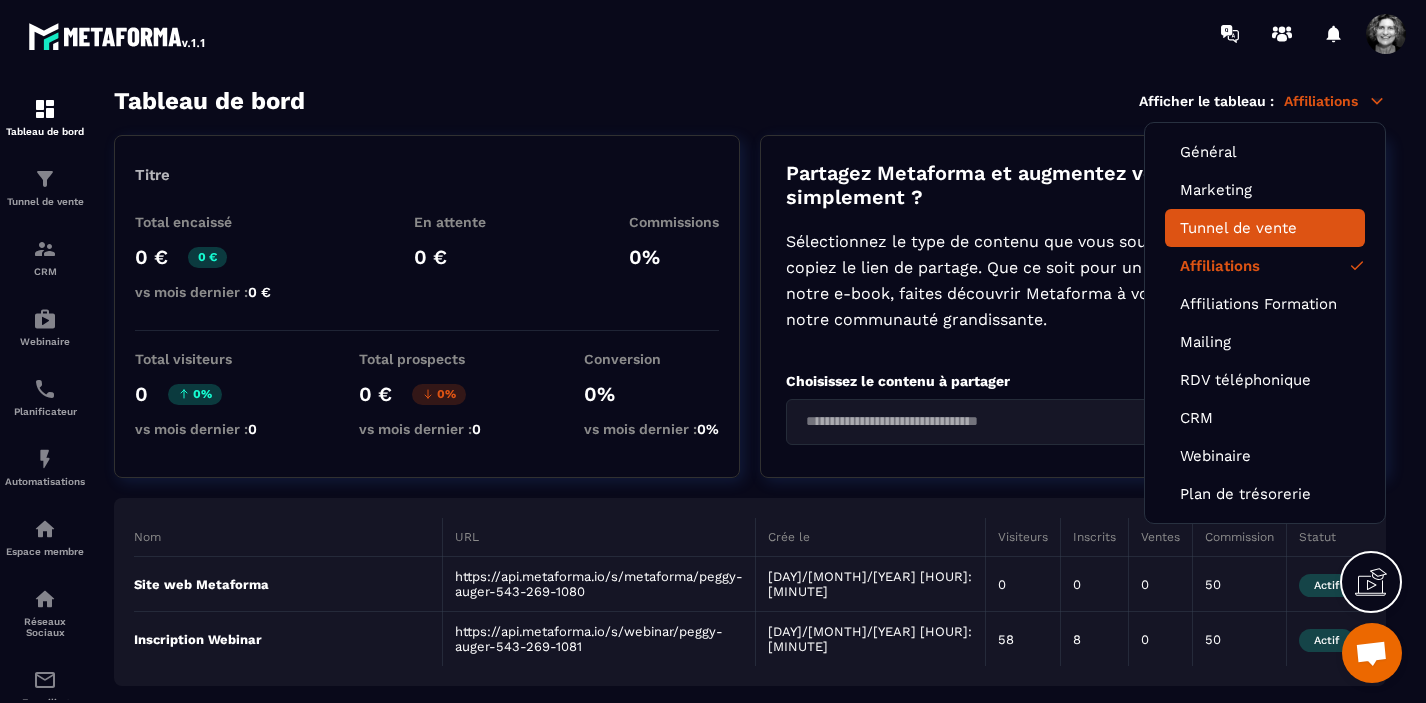 click on "Tunnel de vente" at bounding box center (1265, 228) 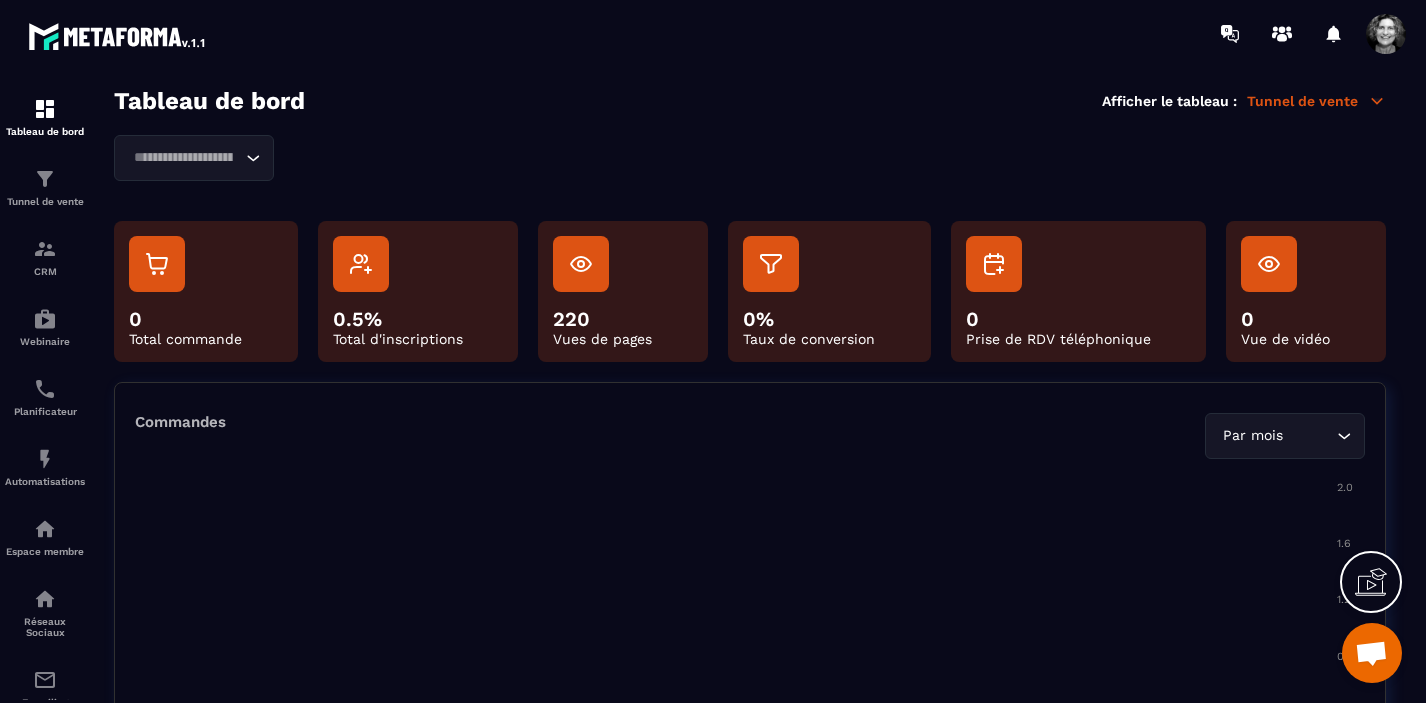 click on "Tunnel de vente" at bounding box center (1316, 101) 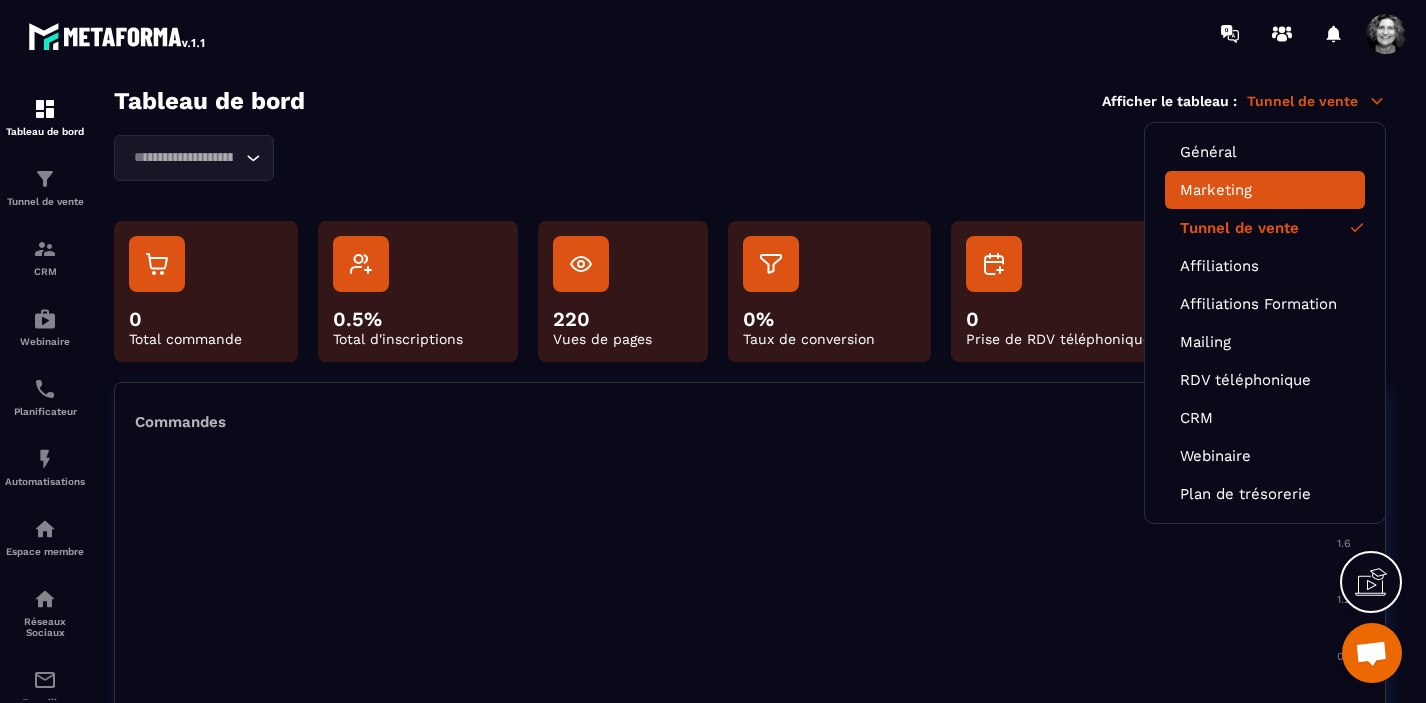 click on "Marketing" at bounding box center (1265, 190) 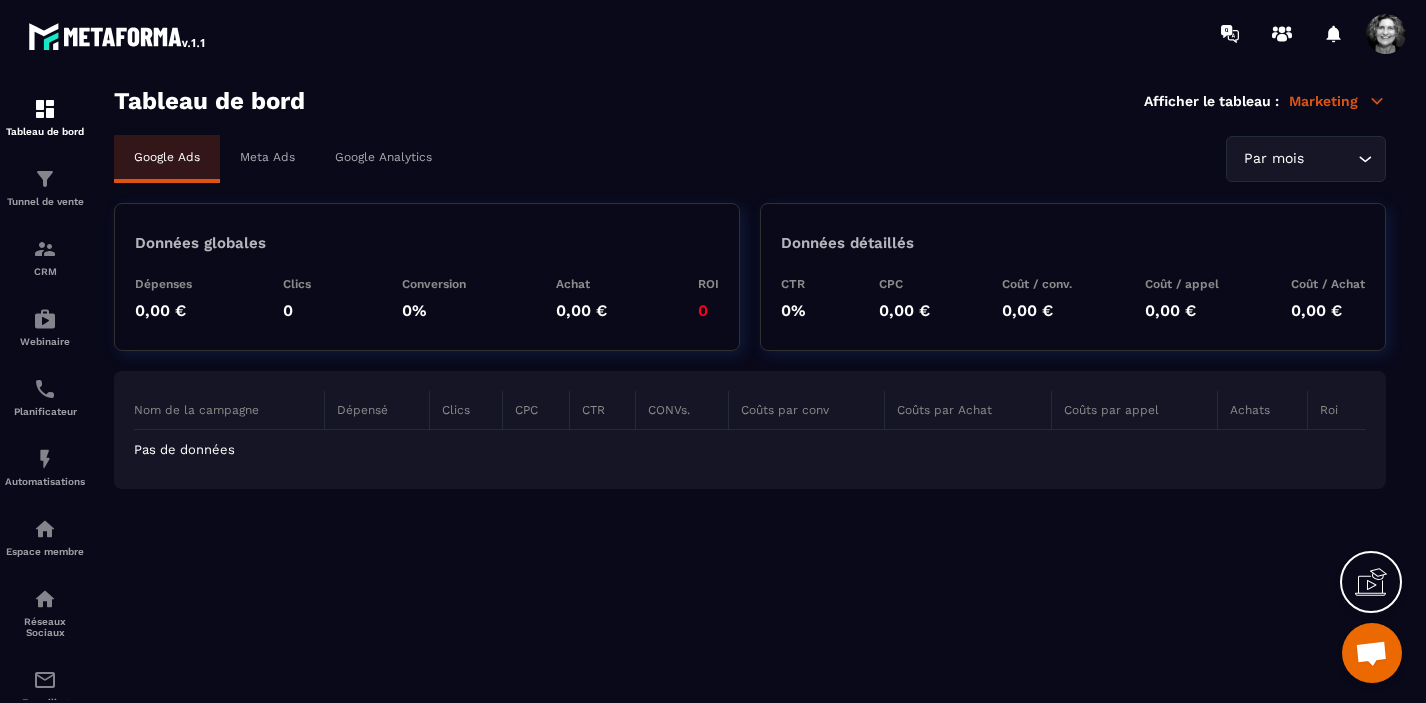 click on "Meta Ads" at bounding box center [267, 157] 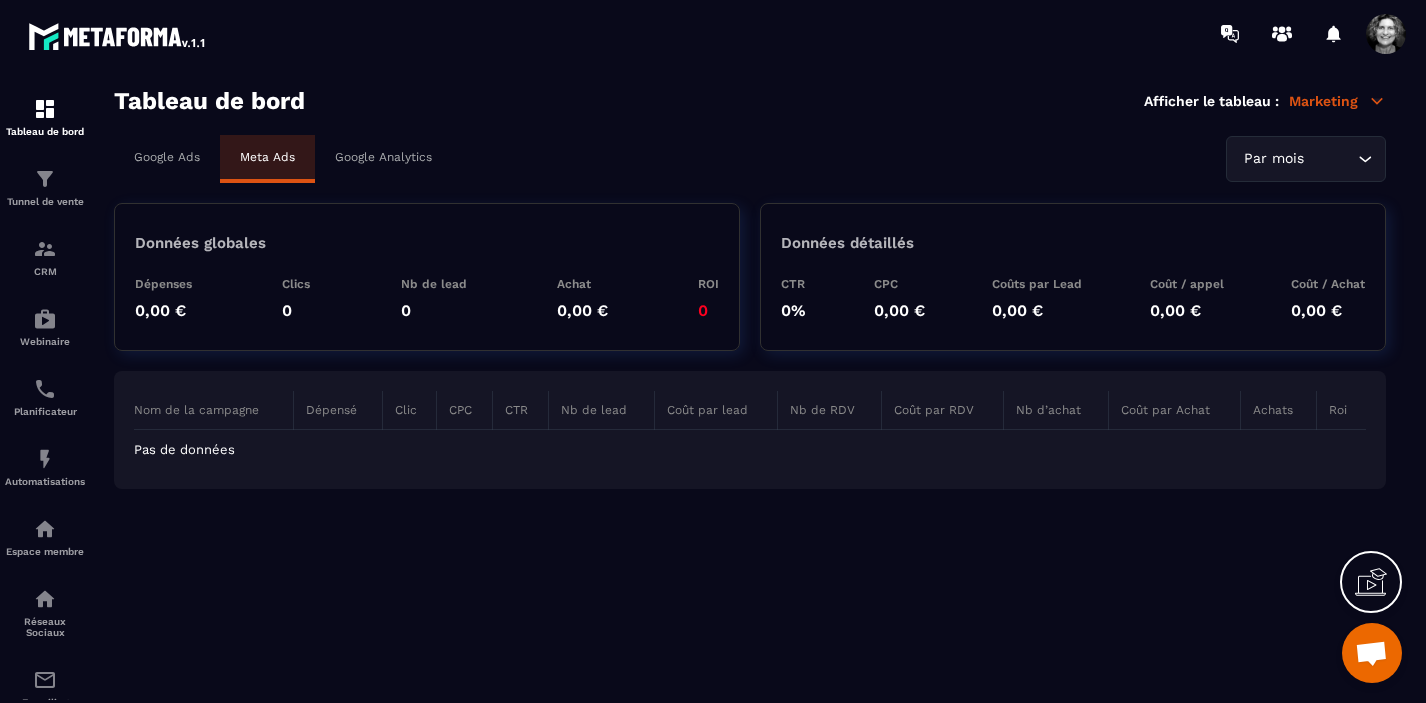 click on "Google Analytics" at bounding box center [383, 157] 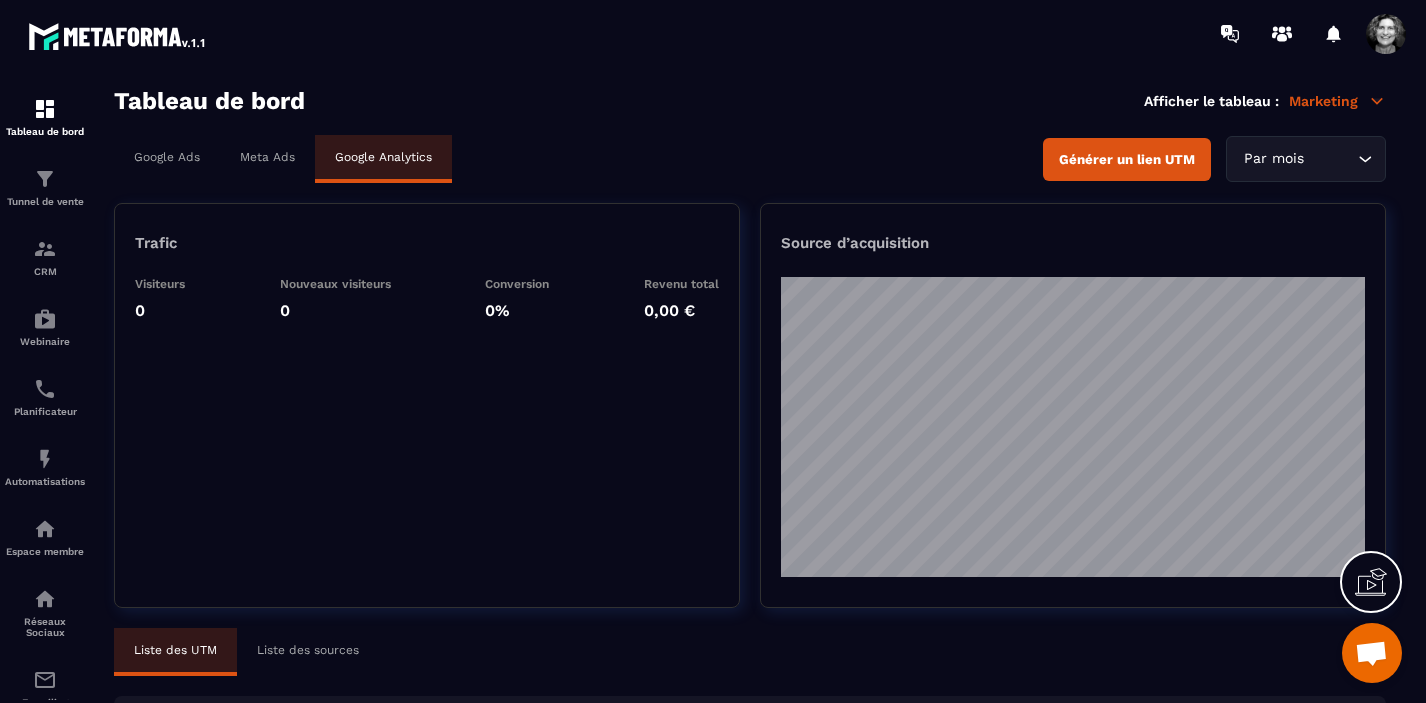 click on "Google Ads" at bounding box center [167, 157] 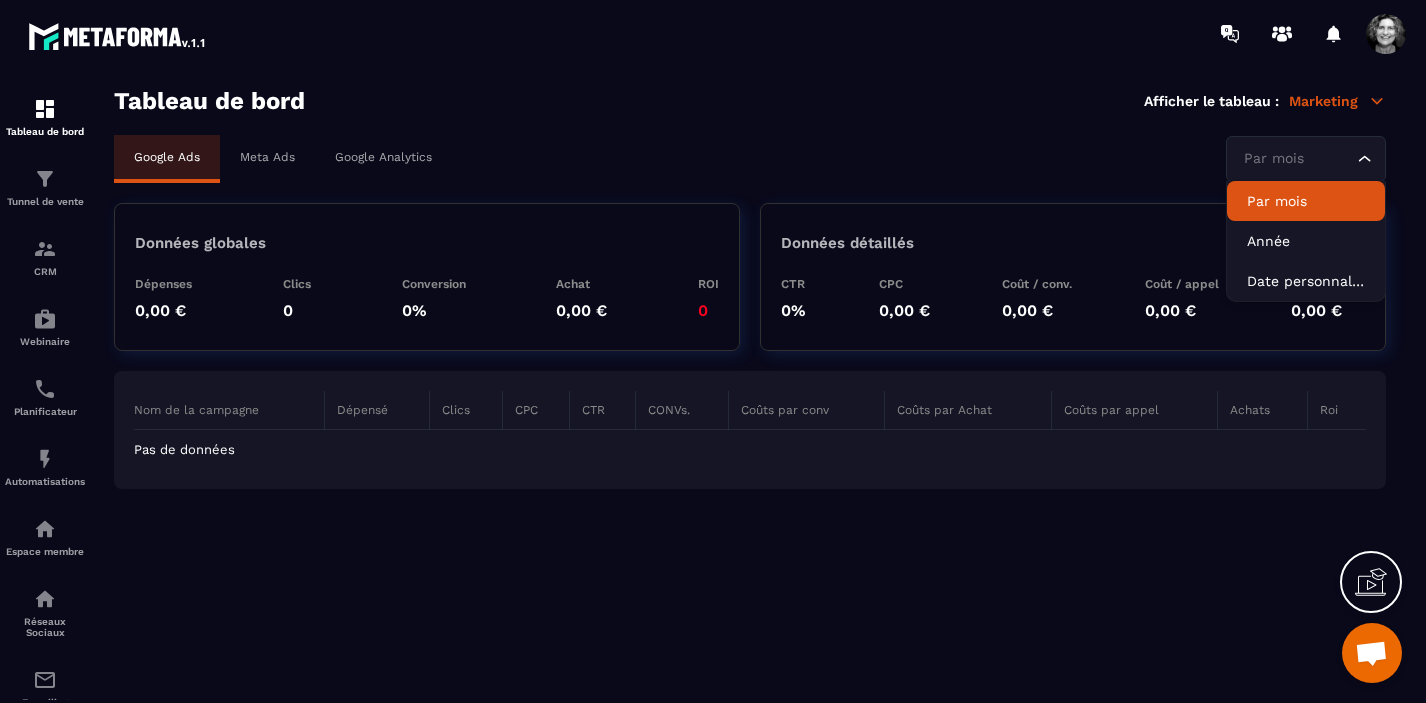 click 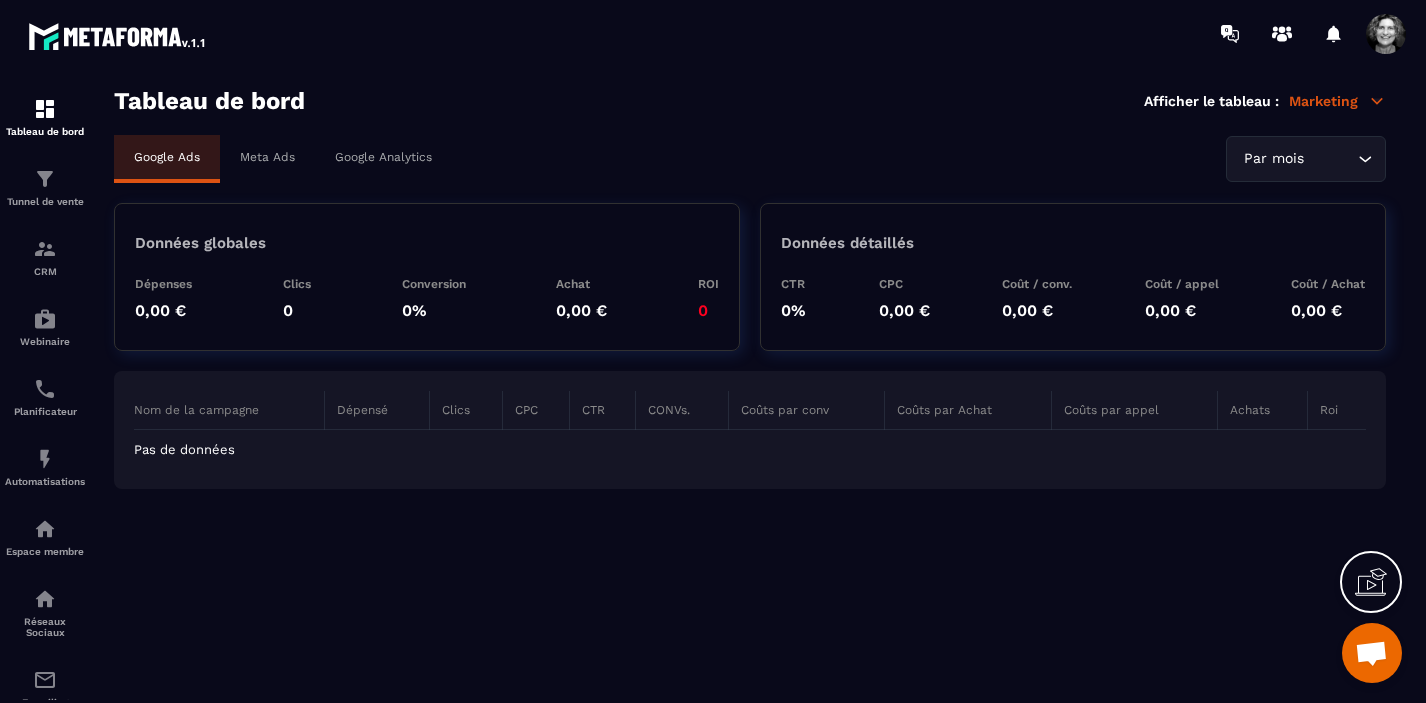 click on "Tableau de bord Afficher le tableau : Marketing Google Ads Meta Ads Google Analytics Par mois Loading... Par mois Année Date personnalisée Données globales Dépenses 0,00 € Clics 0 Conversion 0% Achat 0,00 € ROI 0 Données détaillés CTR 0% CPC 0,00 € Coût / conv. 0,00 € Coût / appel 0,00 € Coût / Achat 0,00 € Nom de la campagne Dépensé Clics CPC CTR CONVs. Coûts par conv Coûts par Achat Coûts par appel Achats Roi Pas de données" 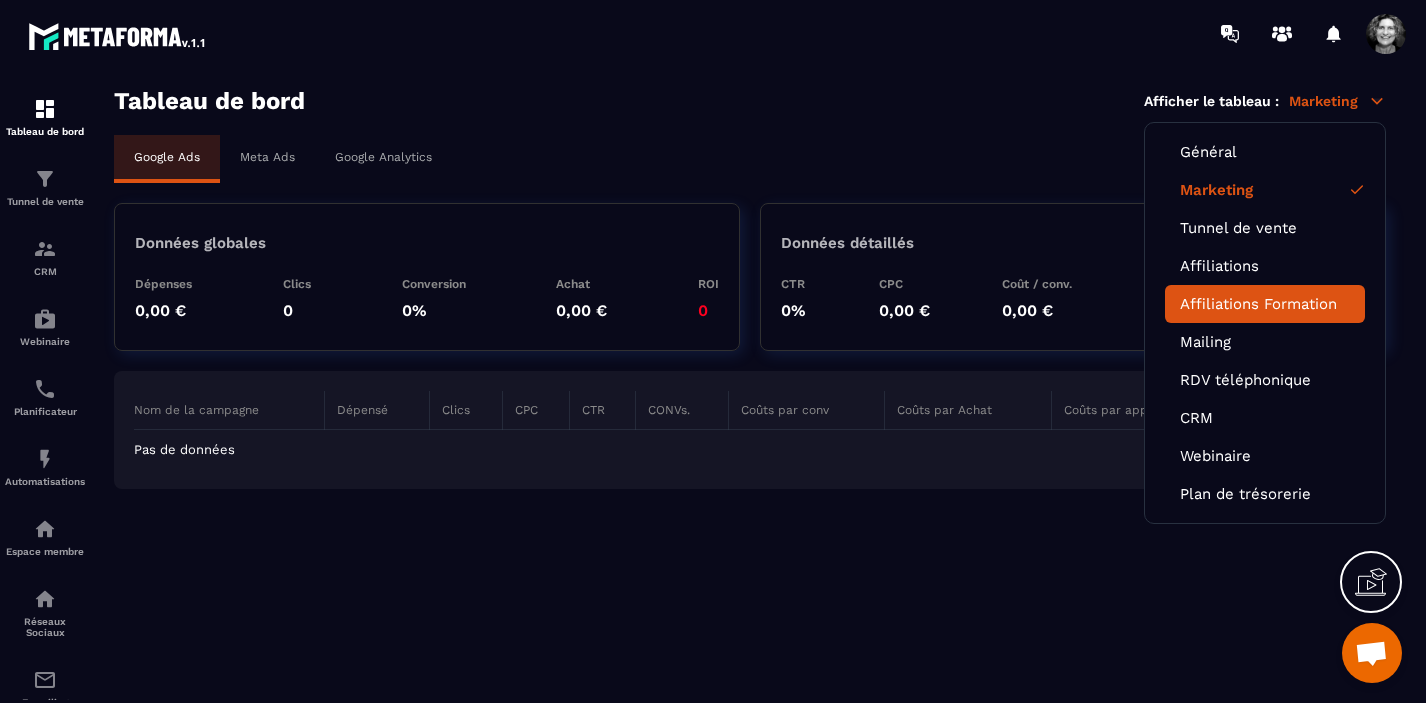 click on "Affiliations Formation" at bounding box center [1265, 304] 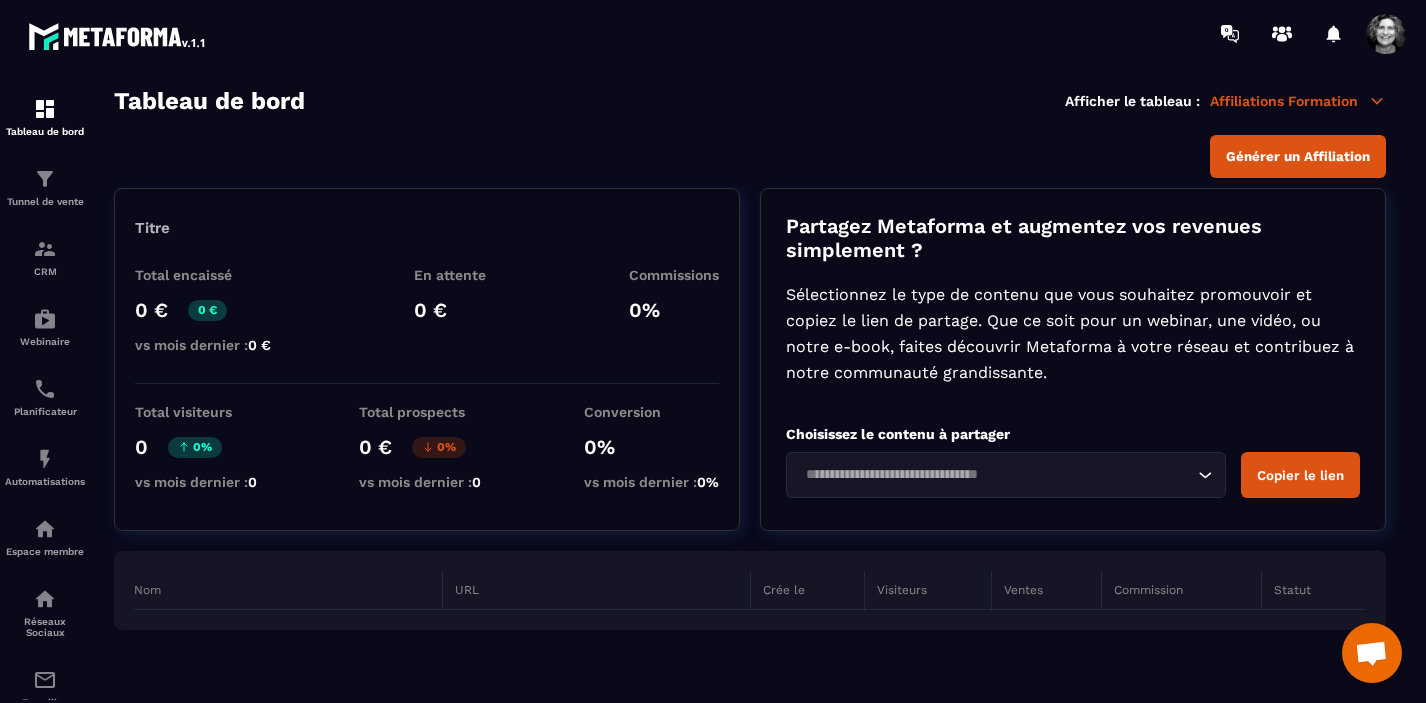 click on "Affiliations Formation" at bounding box center [1298, 101] 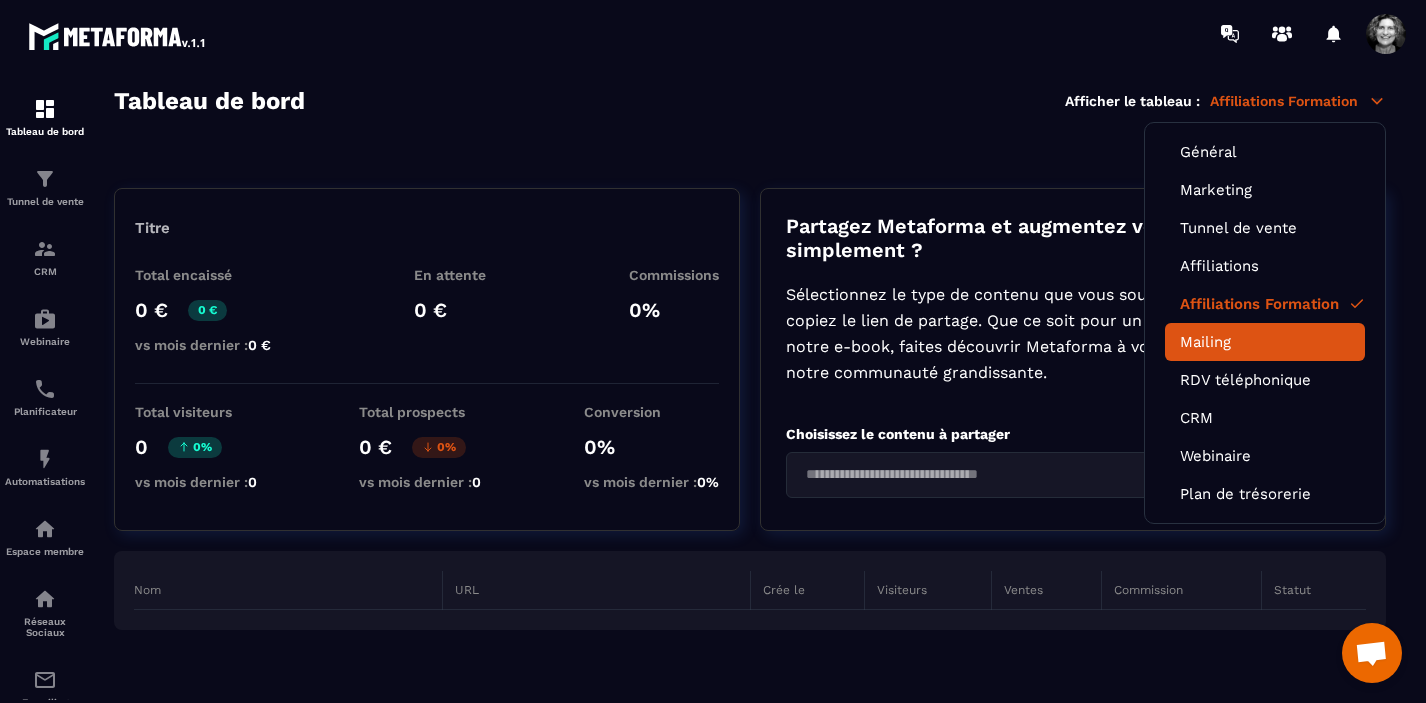 click on "Mailing" at bounding box center (1265, 342) 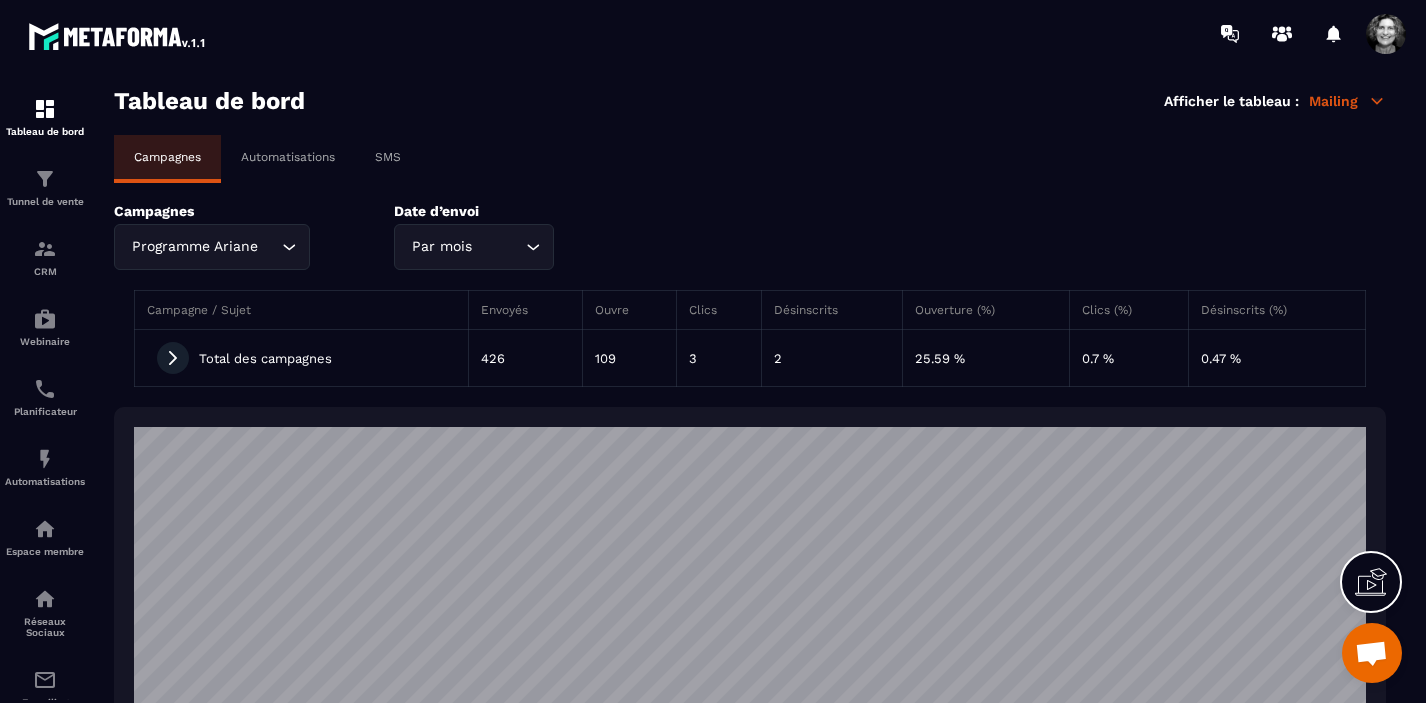 click on "Mailing" at bounding box center (1347, 101) 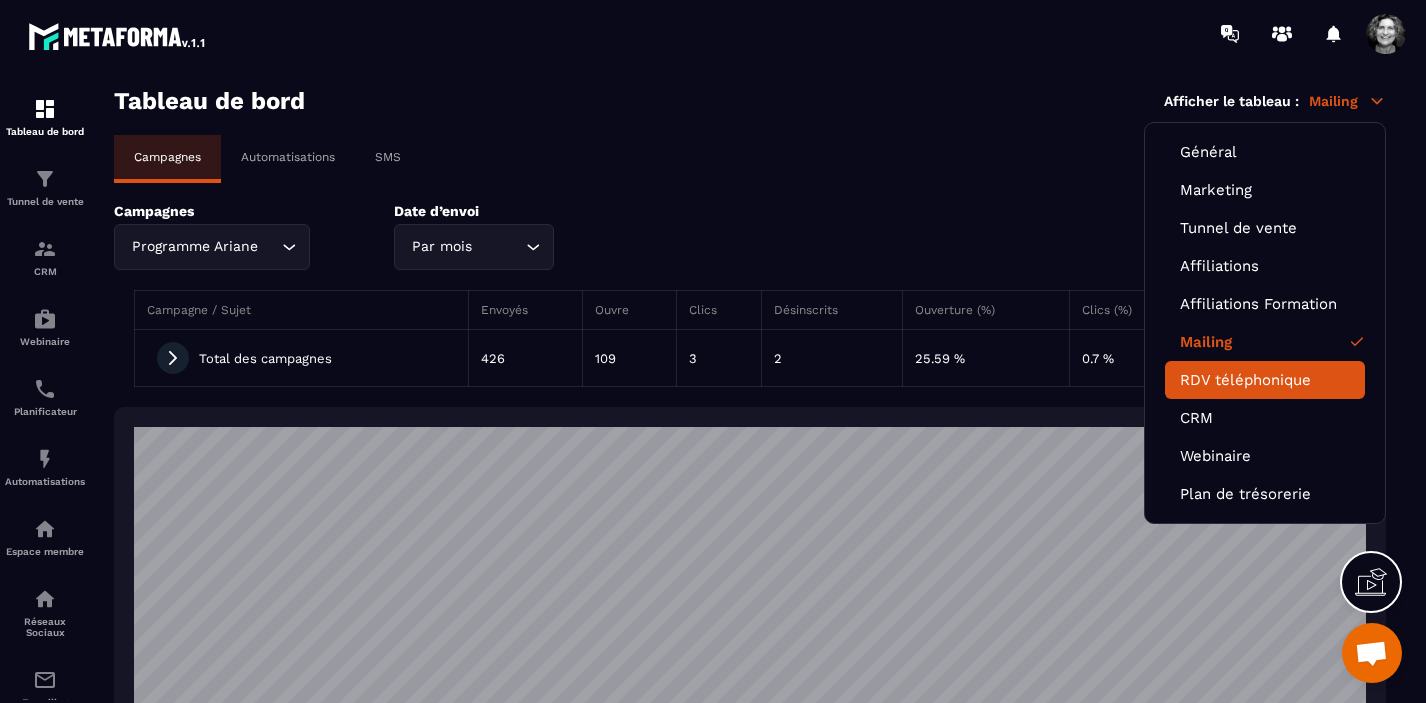 click on "RDV téléphonique" at bounding box center [1265, 380] 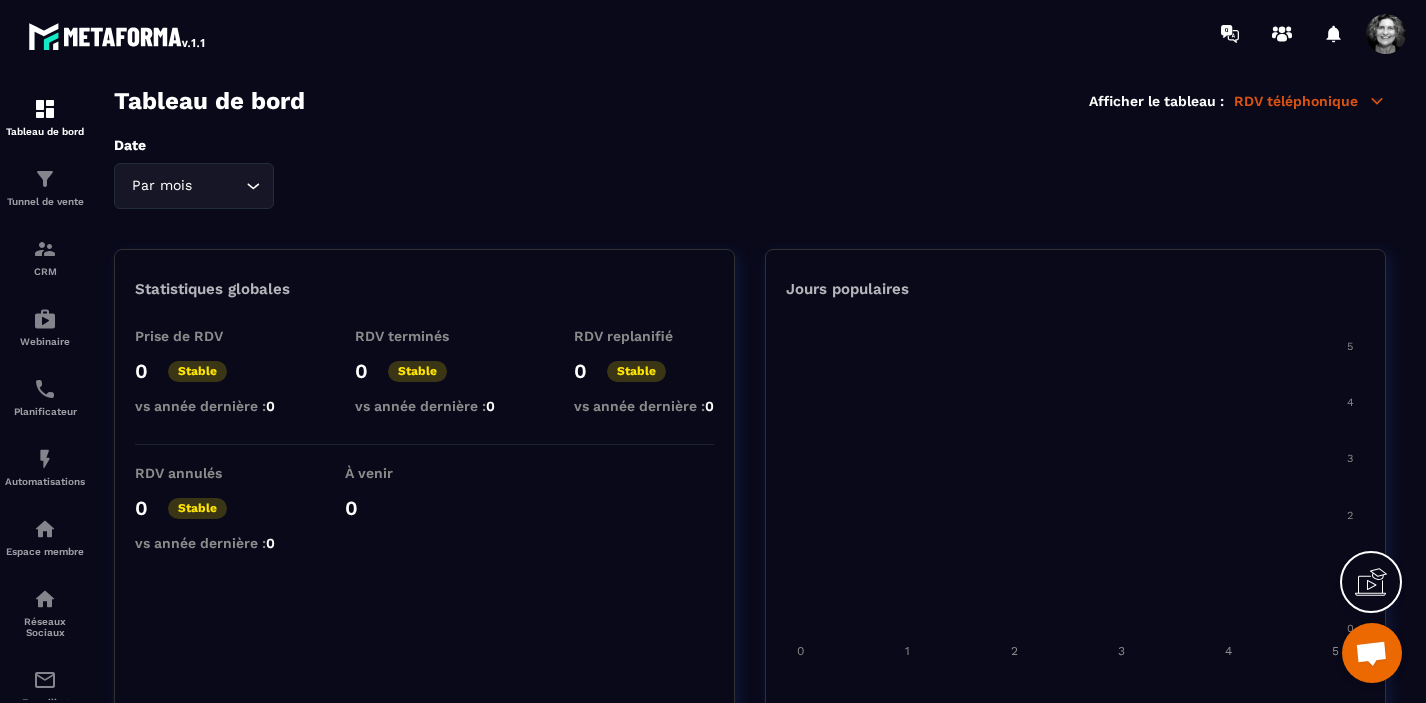 click on "RDV téléphonique" at bounding box center [1310, 101] 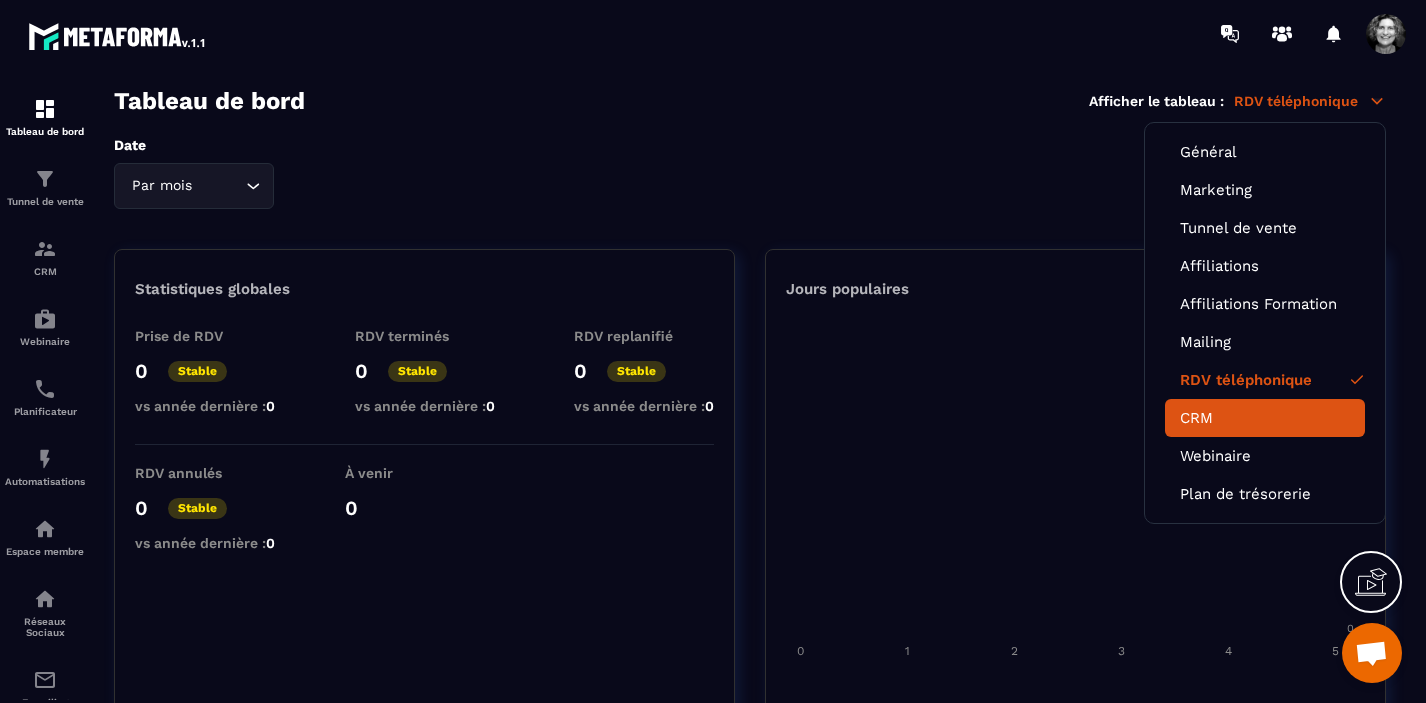 click on "CRM" at bounding box center (1265, 418) 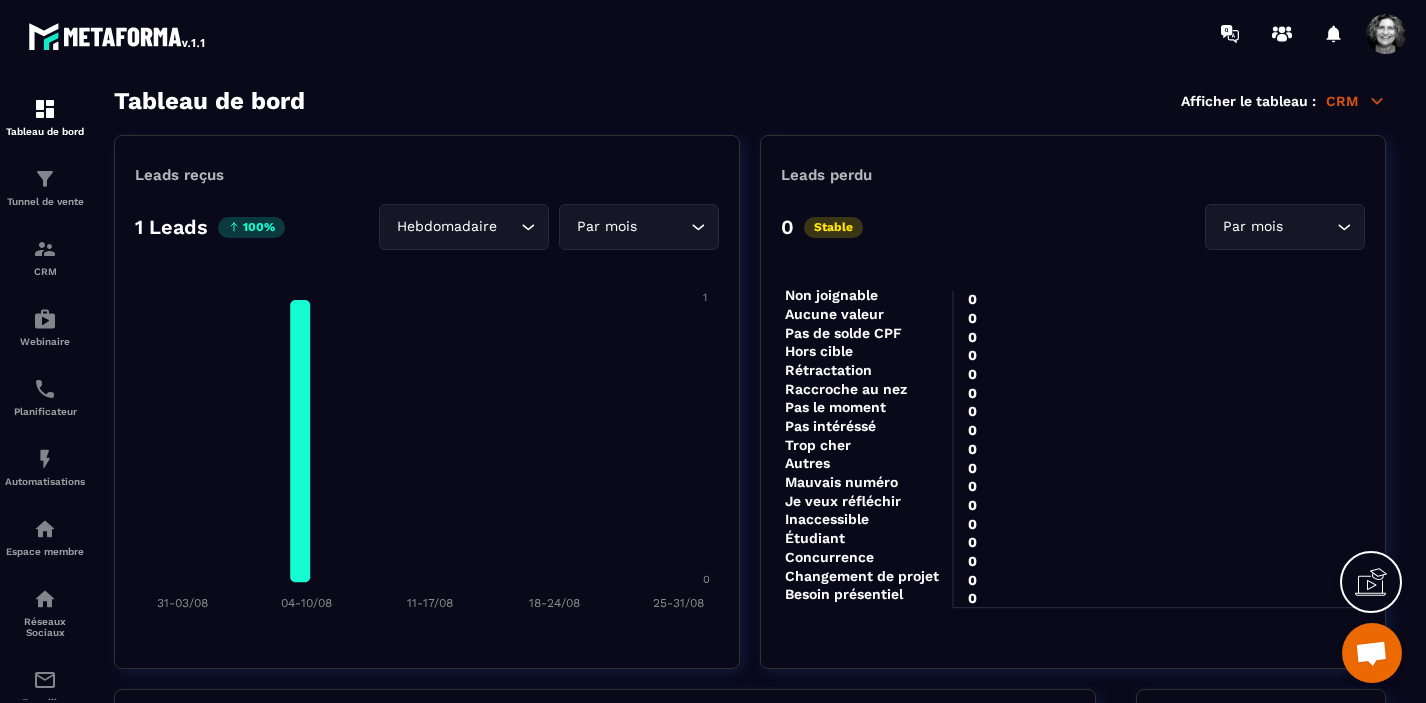 click 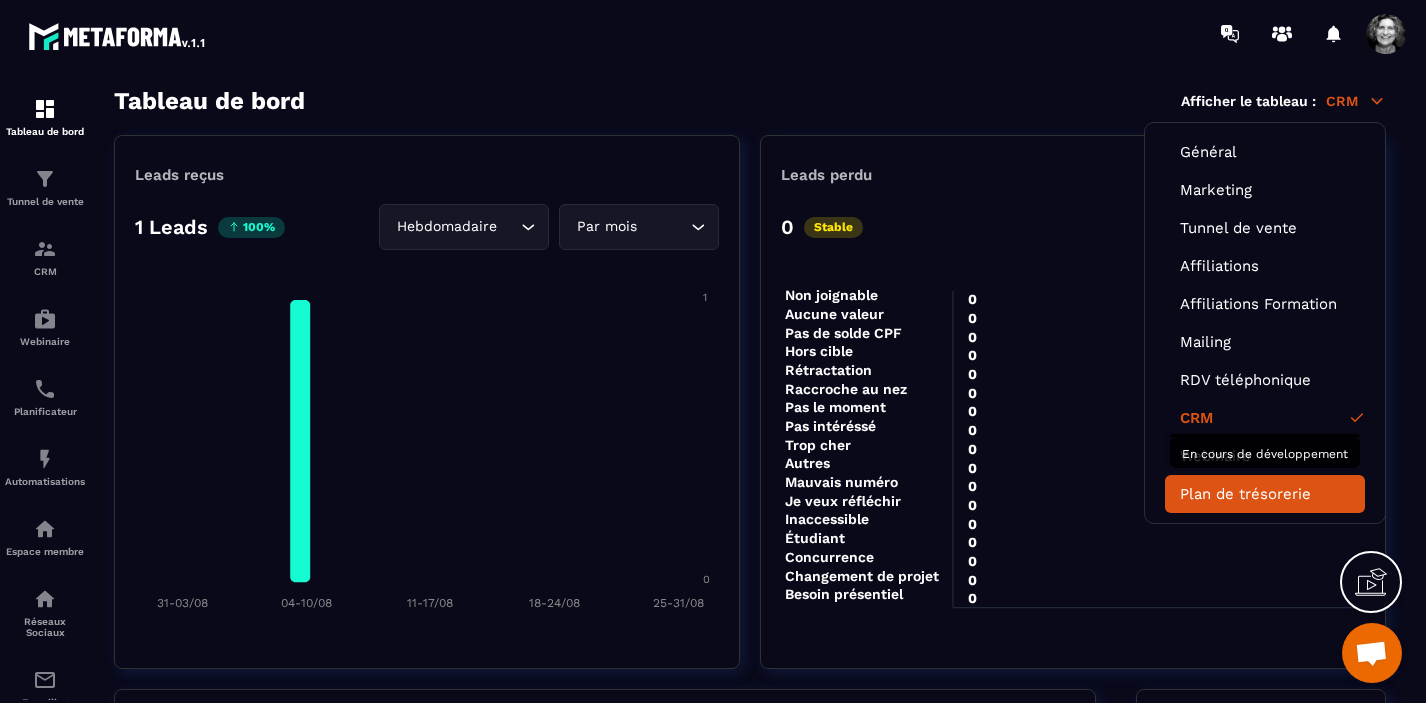 click on "Plan de trésorerie" at bounding box center (1265, 494) 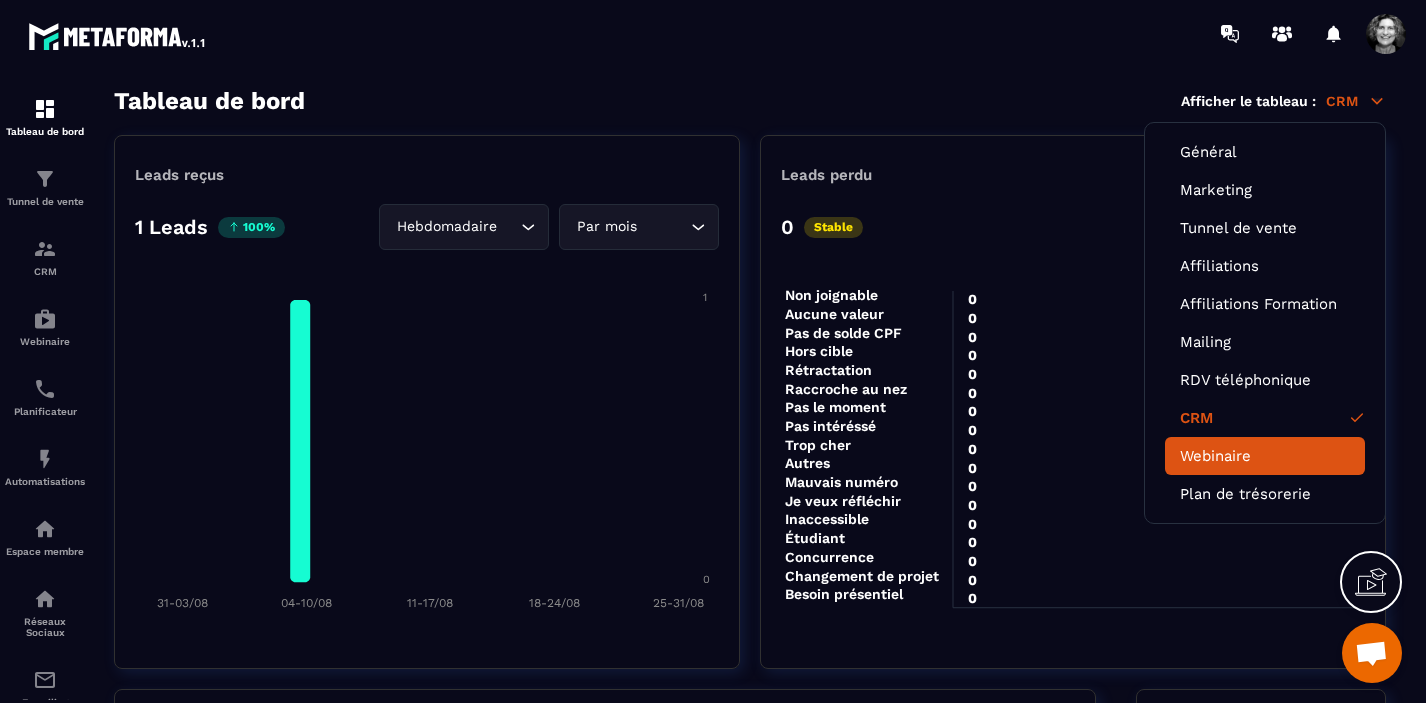 click on "Webinaire" at bounding box center [1265, 456] 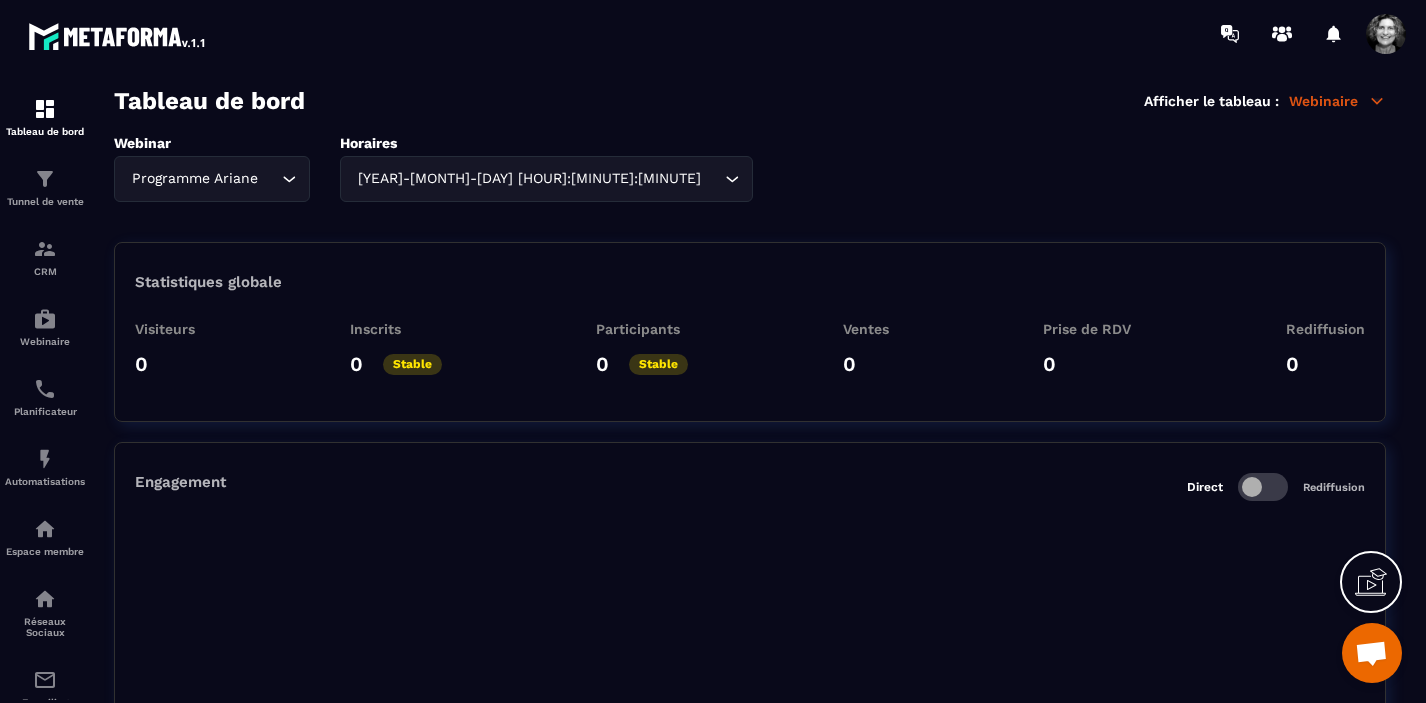 click on "Webinaire" at bounding box center [1337, 101] 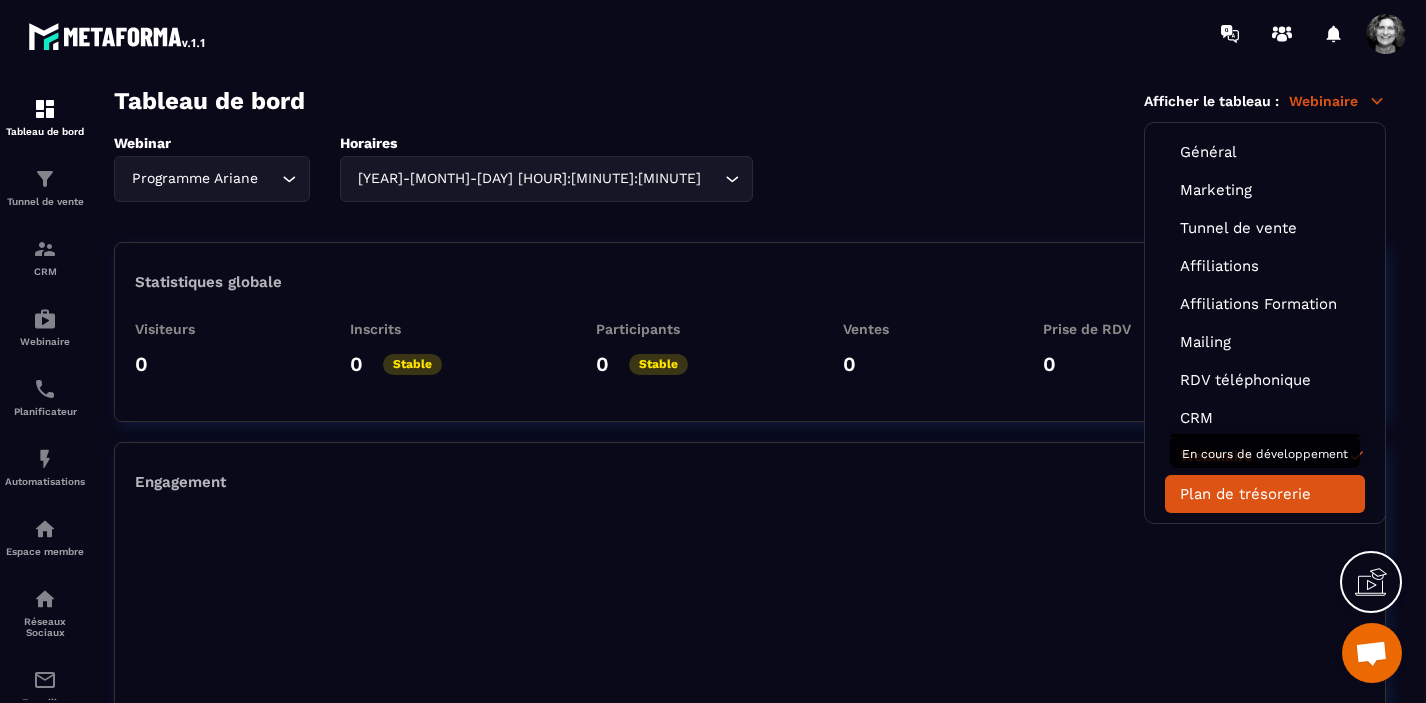 click on "Plan de trésorerie" 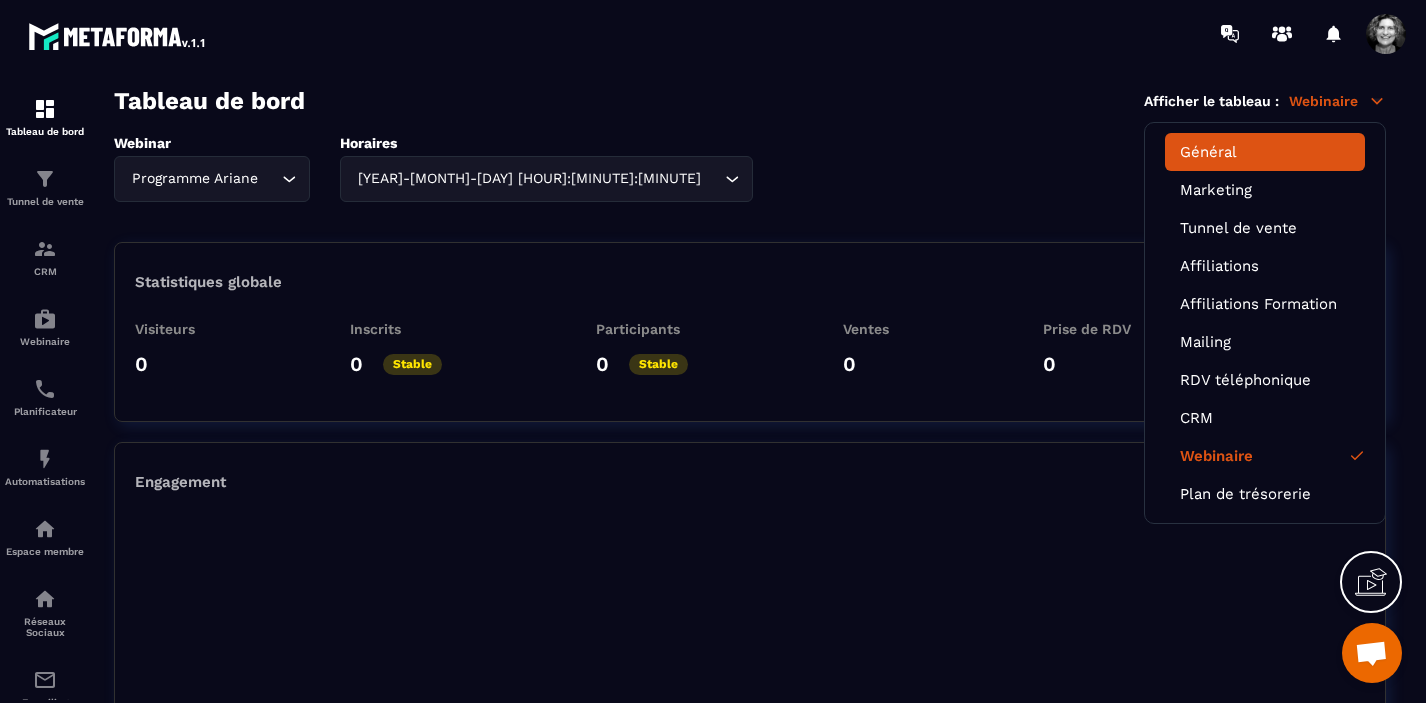 click on "Général" 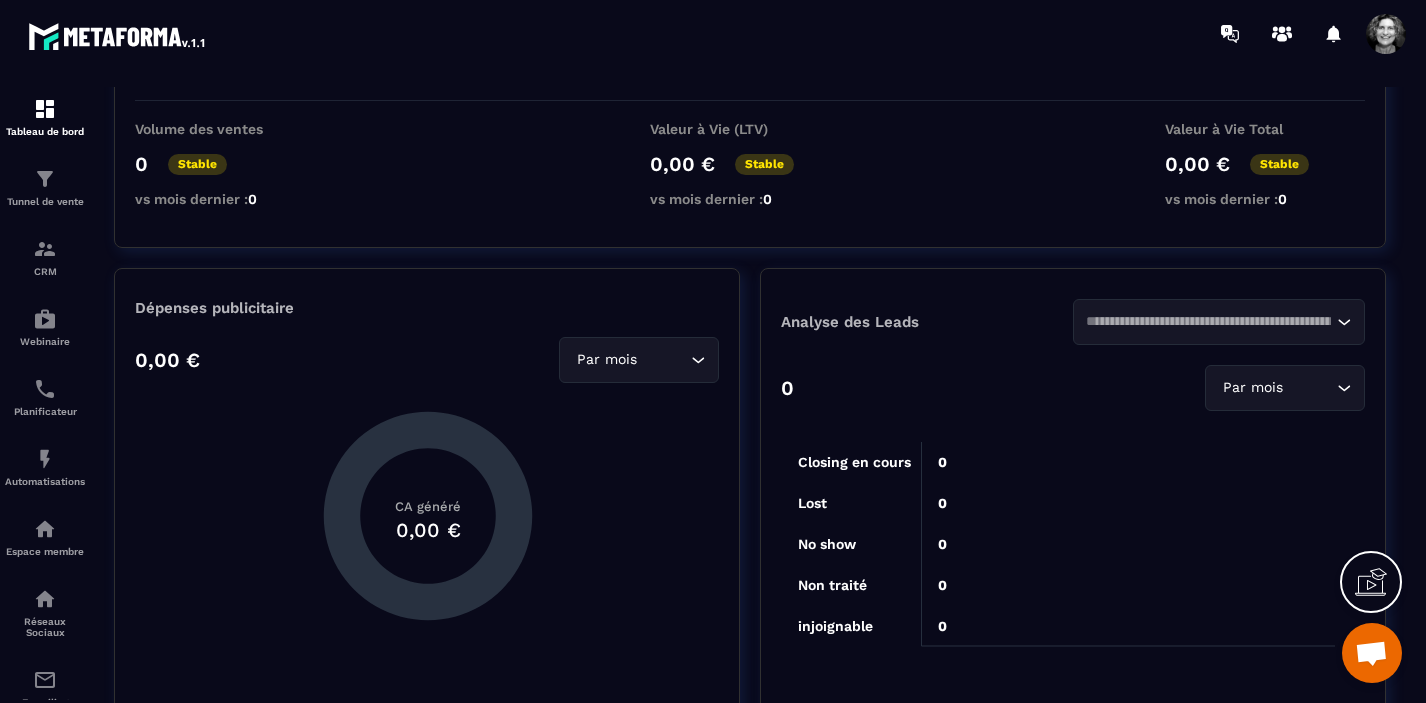 scroll, scrollTop: 0, scrollLeft: 0, axis: both 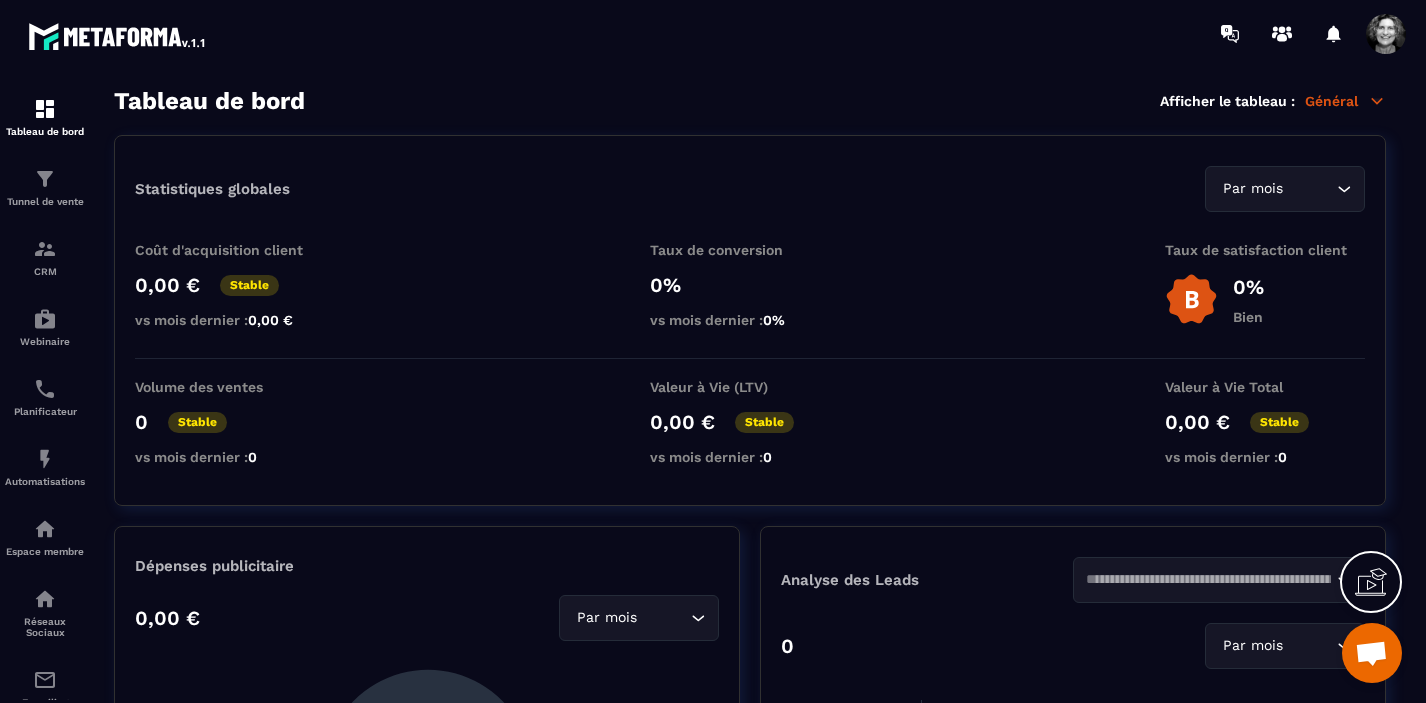 click at bounding box center (1386, 34) 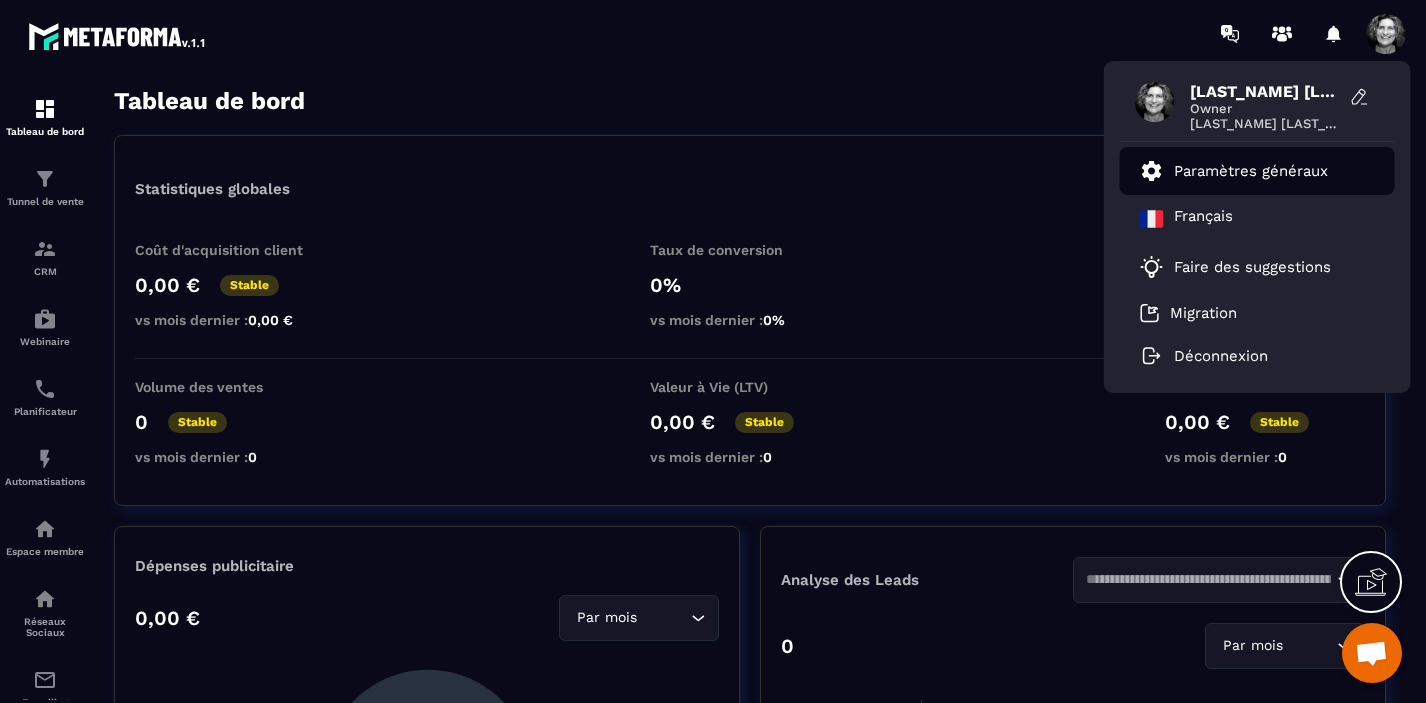 click on "Paramètres généraux" at bounding box center [1251, 171] 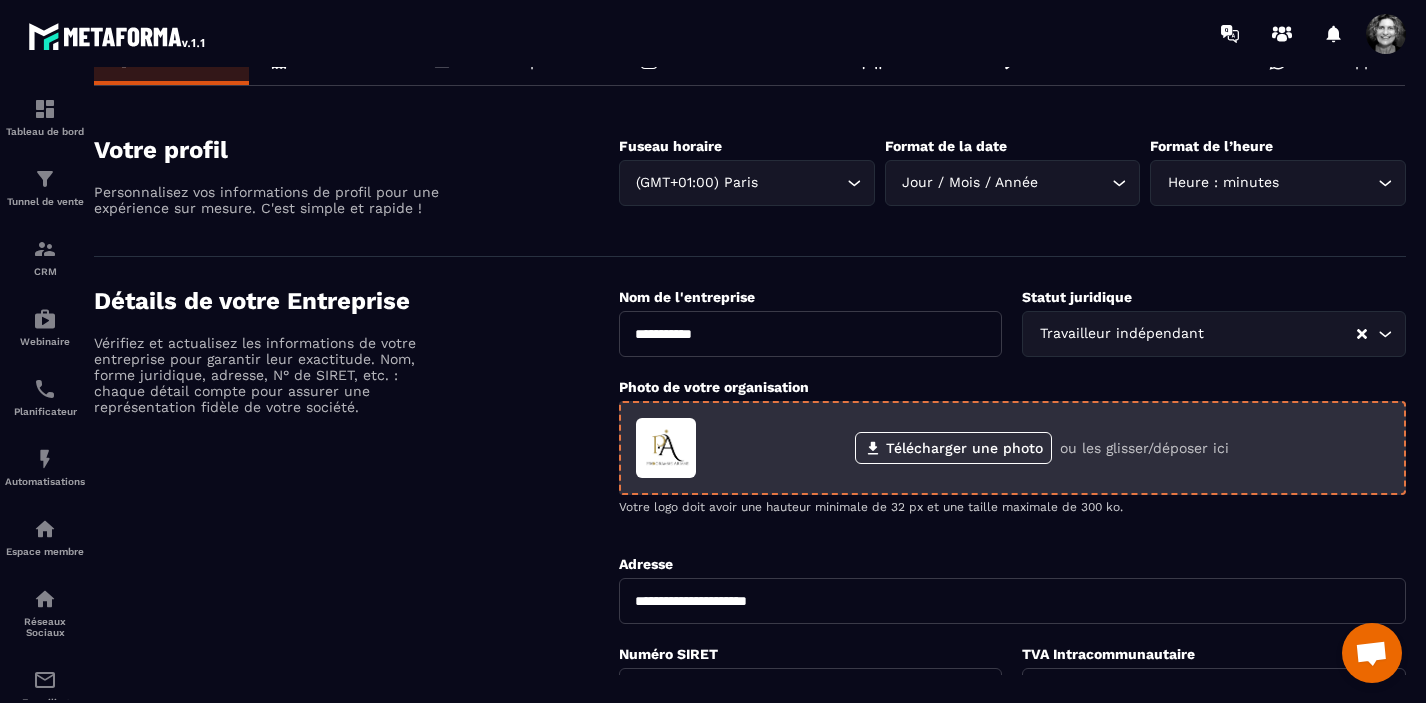 scroll, scrollTop: 0, scrollLeft: 0, axis: both 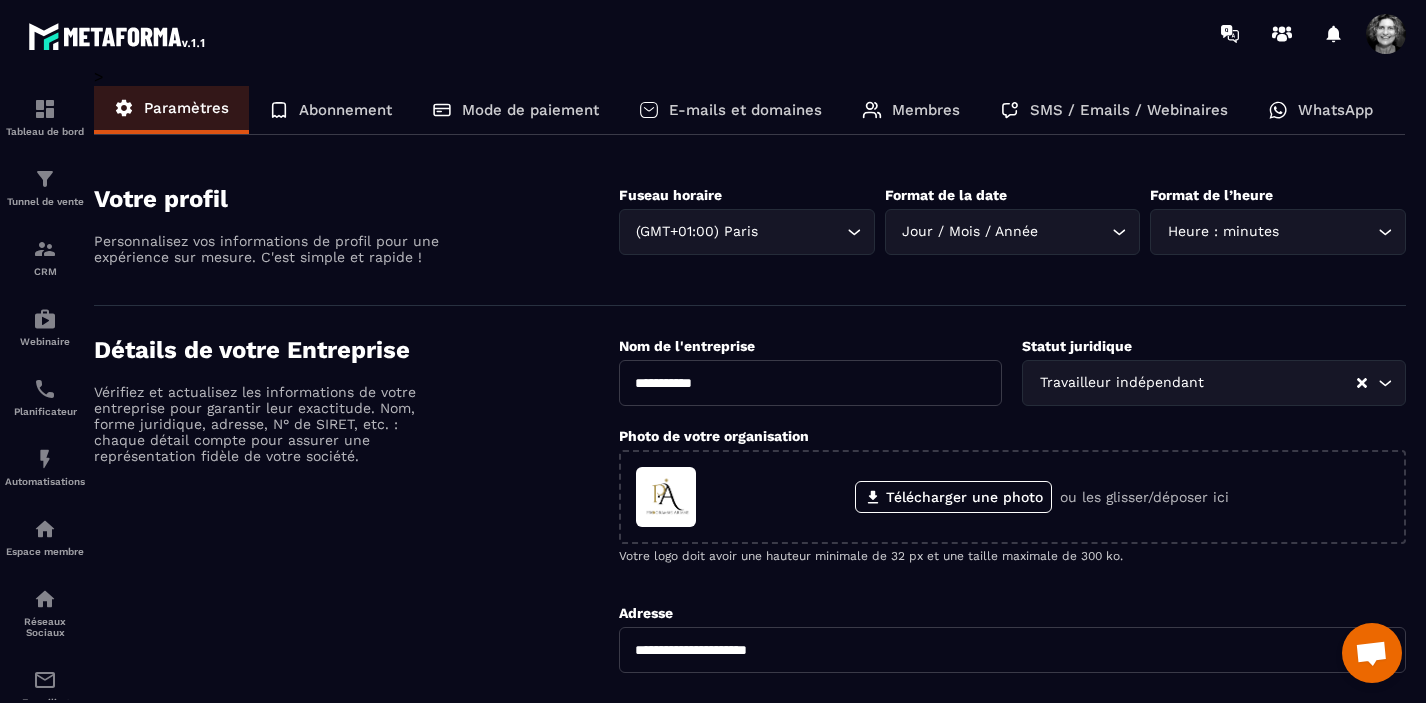 click on "Abonnement" at bounding box center [345, 110] 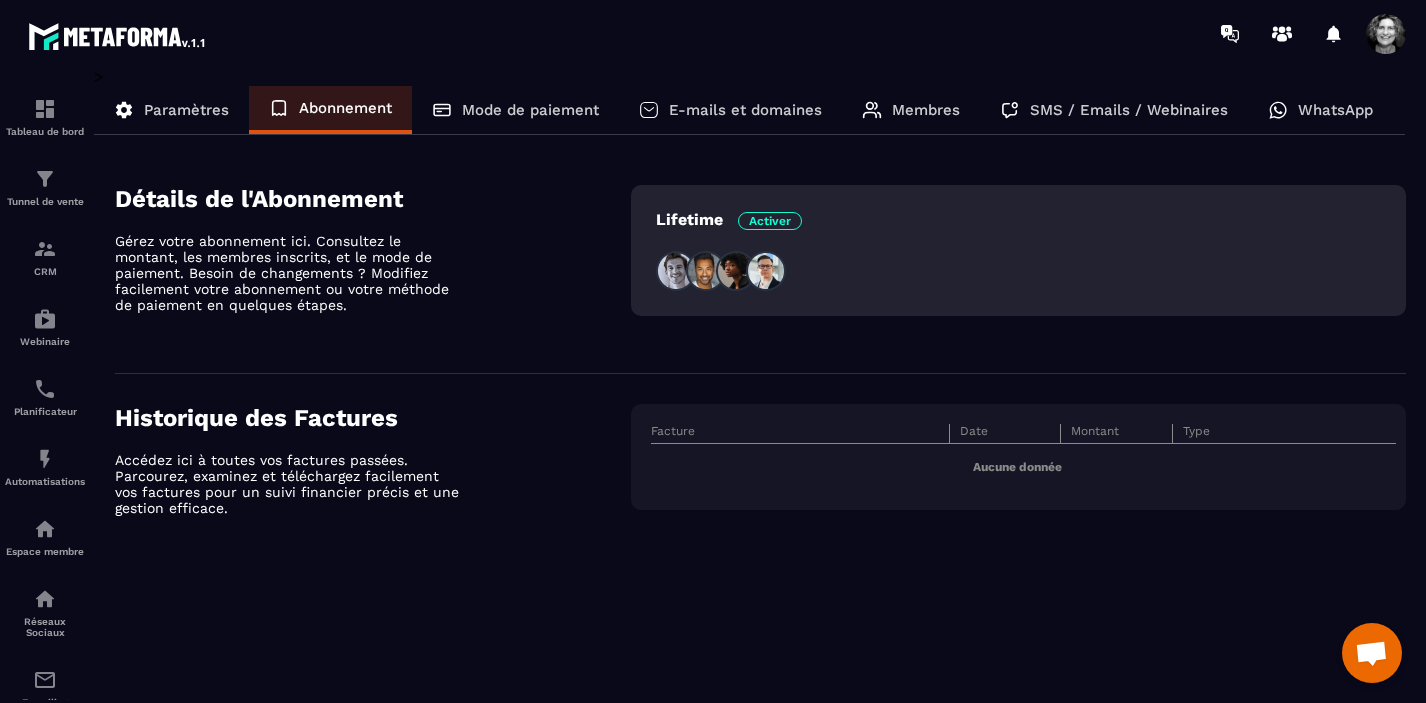 click on "Mode de paiement" at bounding box center [530, 110] 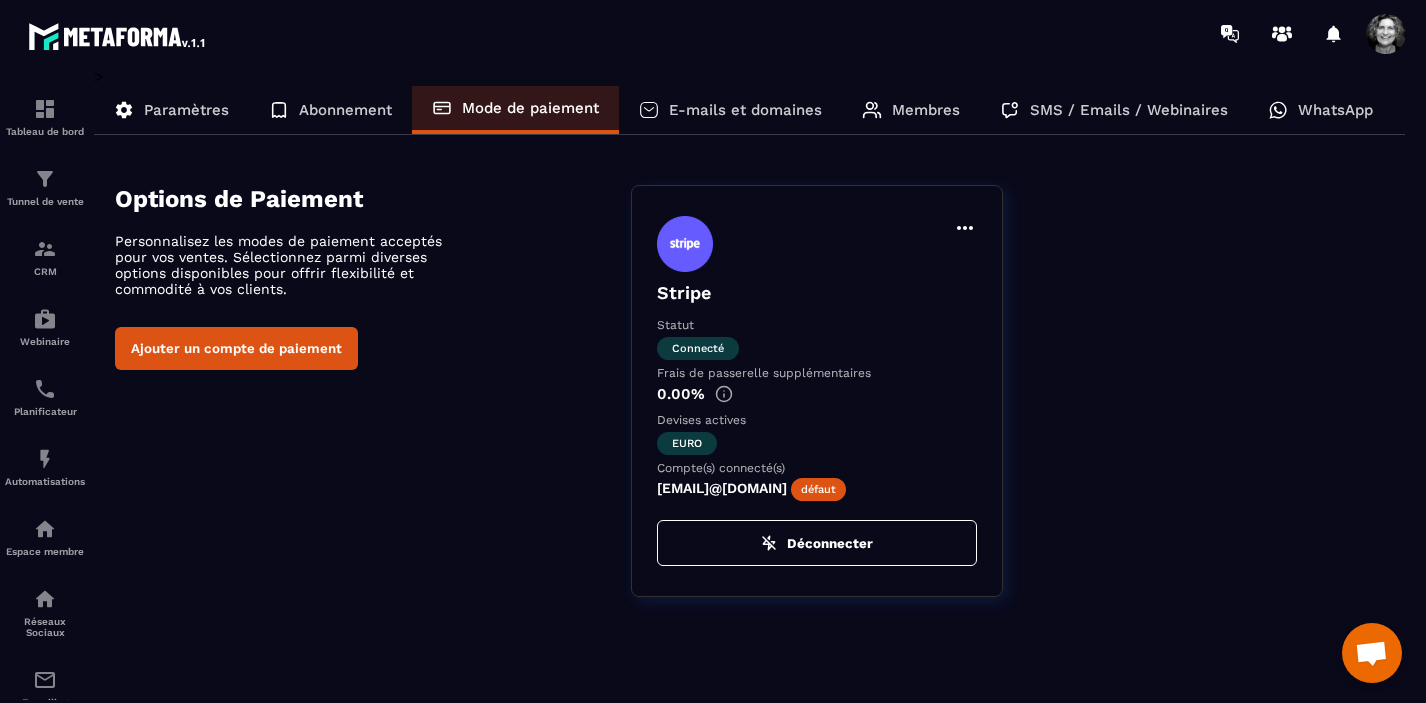 click on "E-mails et domaines" at bounding box center (745, 110) 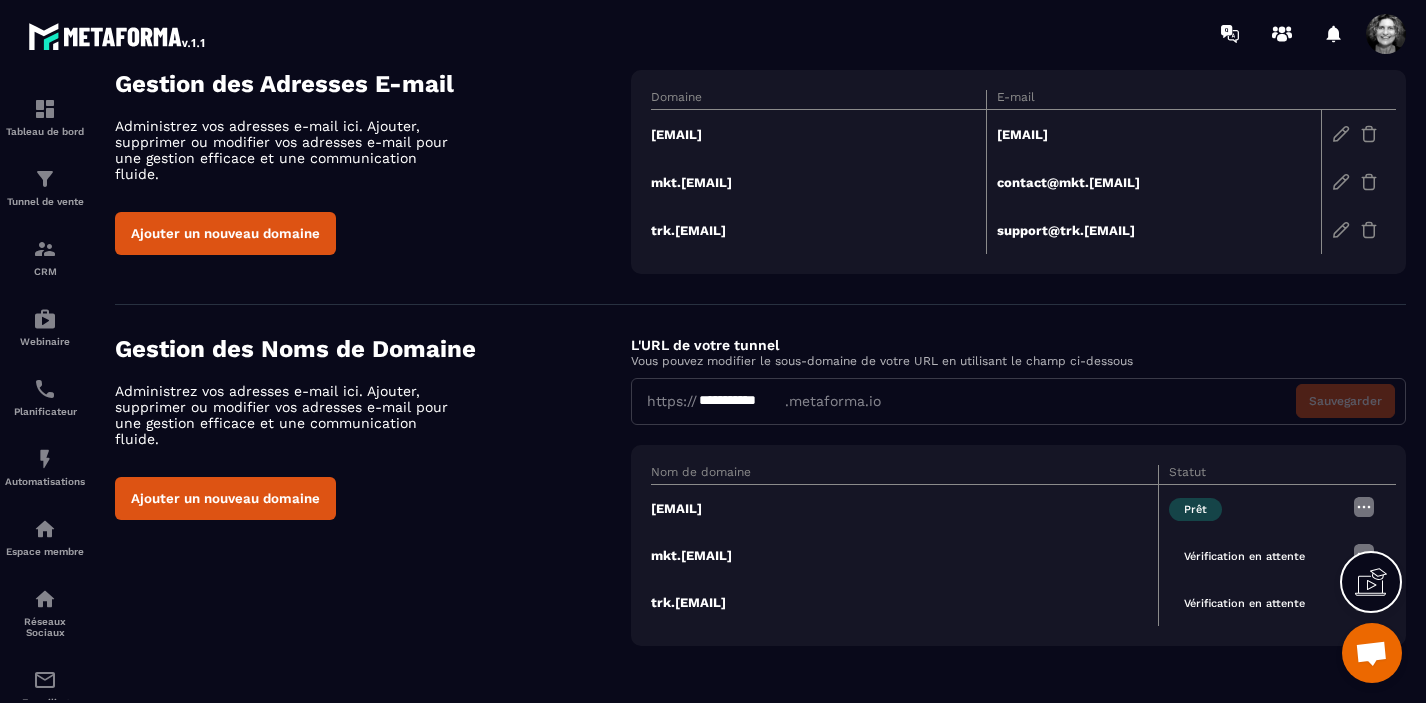scroll, scrollTop: 0, scrollLeft: 0, axis: both 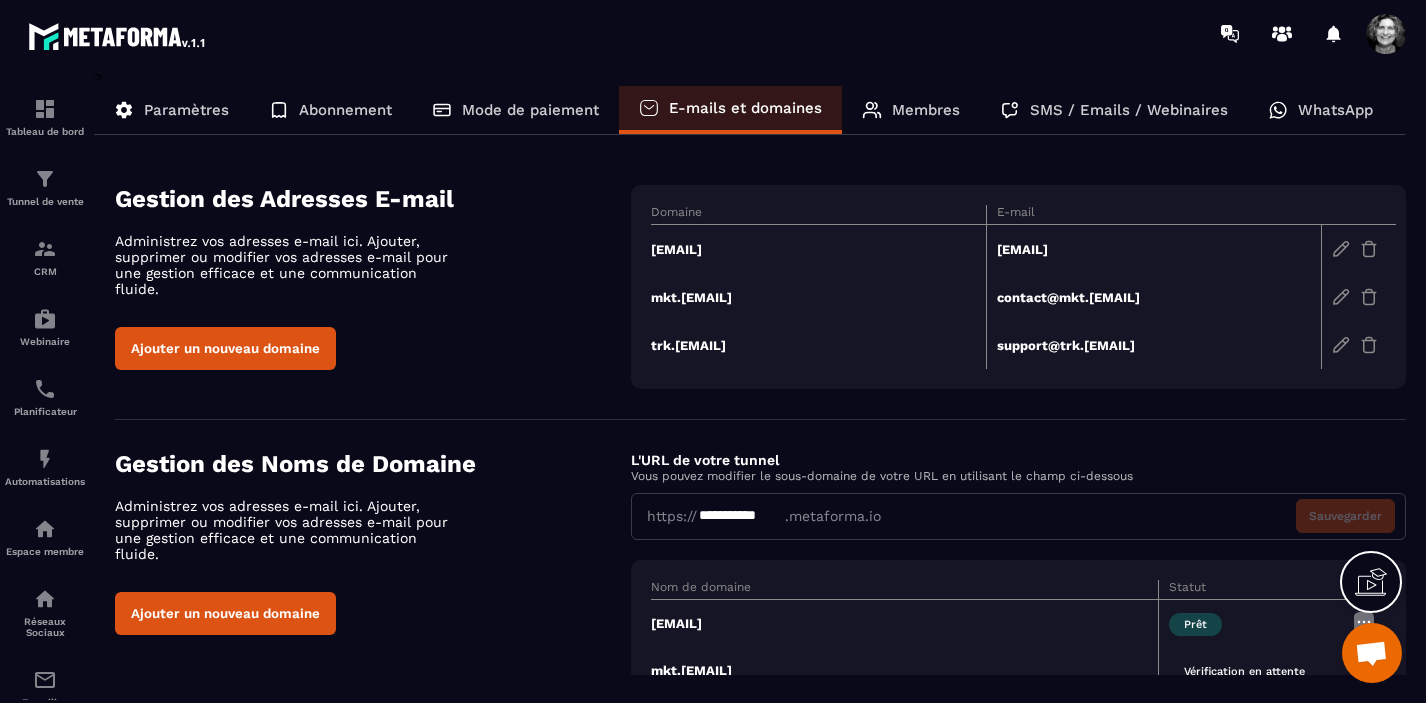 click on "Membres" at bounding box center (926, 110) 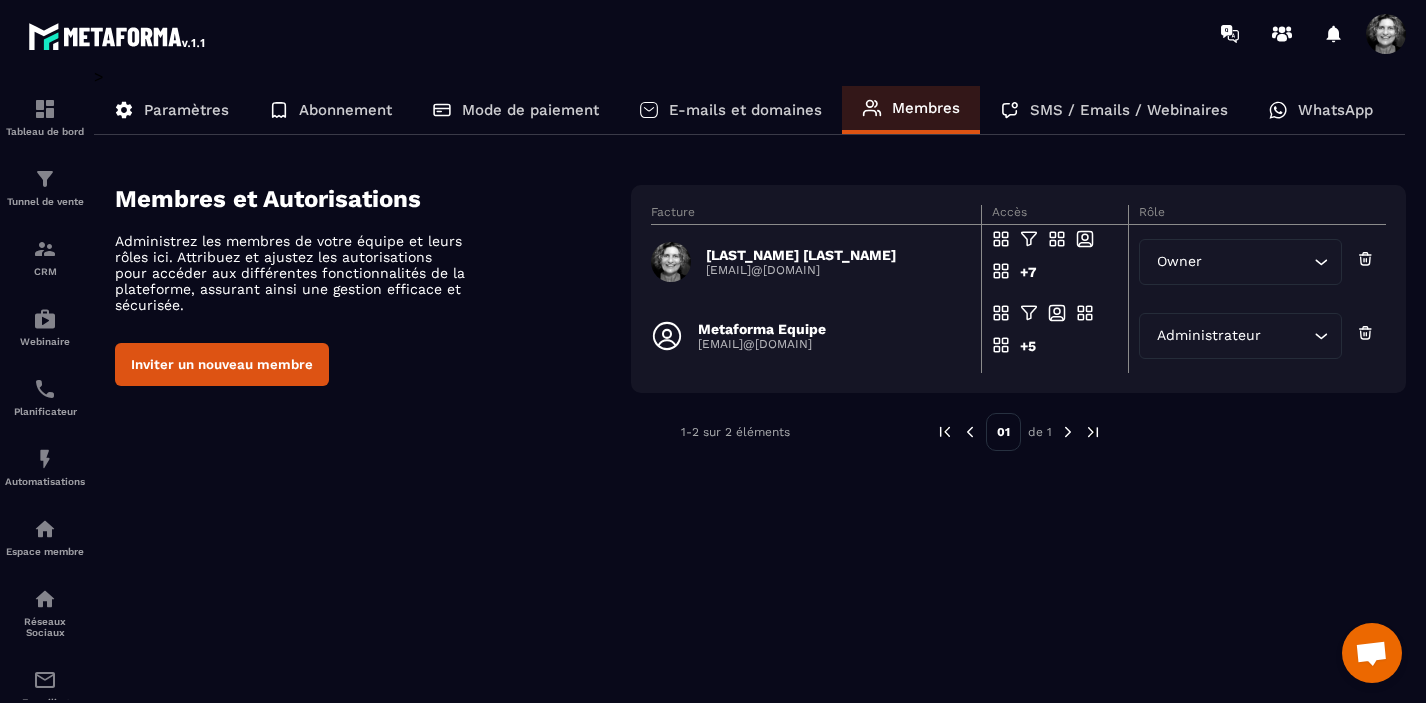 click on "SMS / Emails / Webinaires" at bounding box center [1129, 110] 